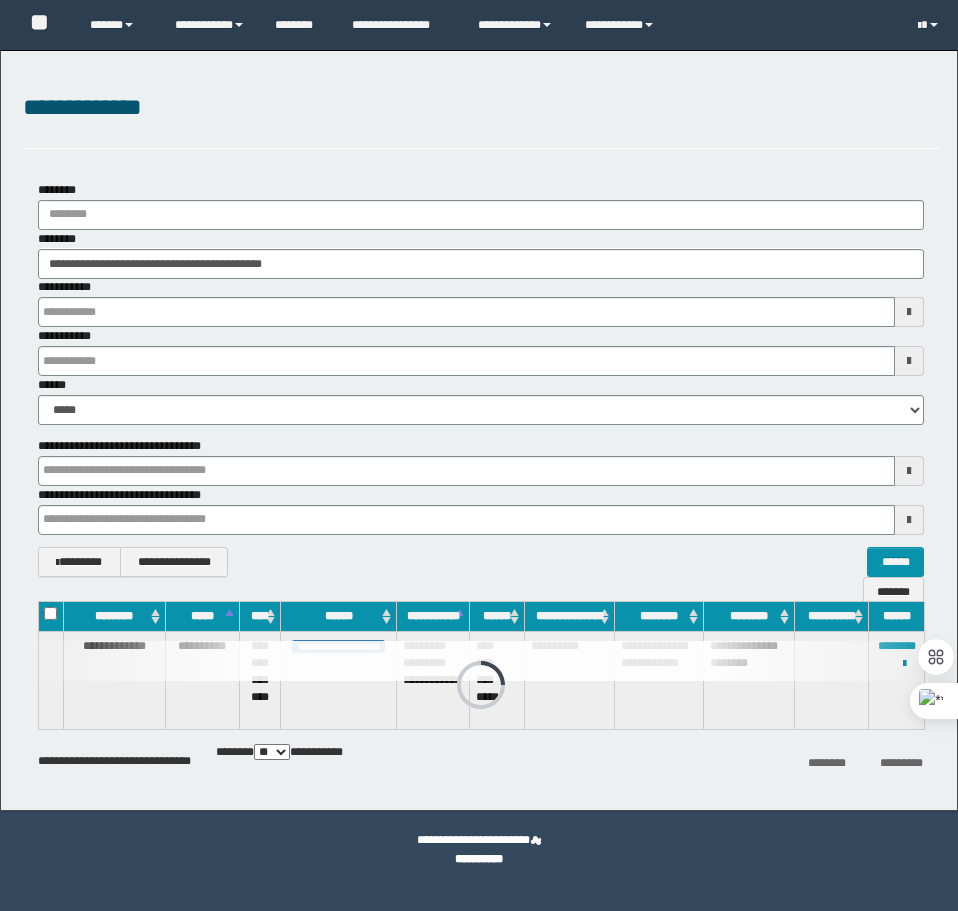 scroll, scrollTop: 0, scrollLeft: 0, axis: both 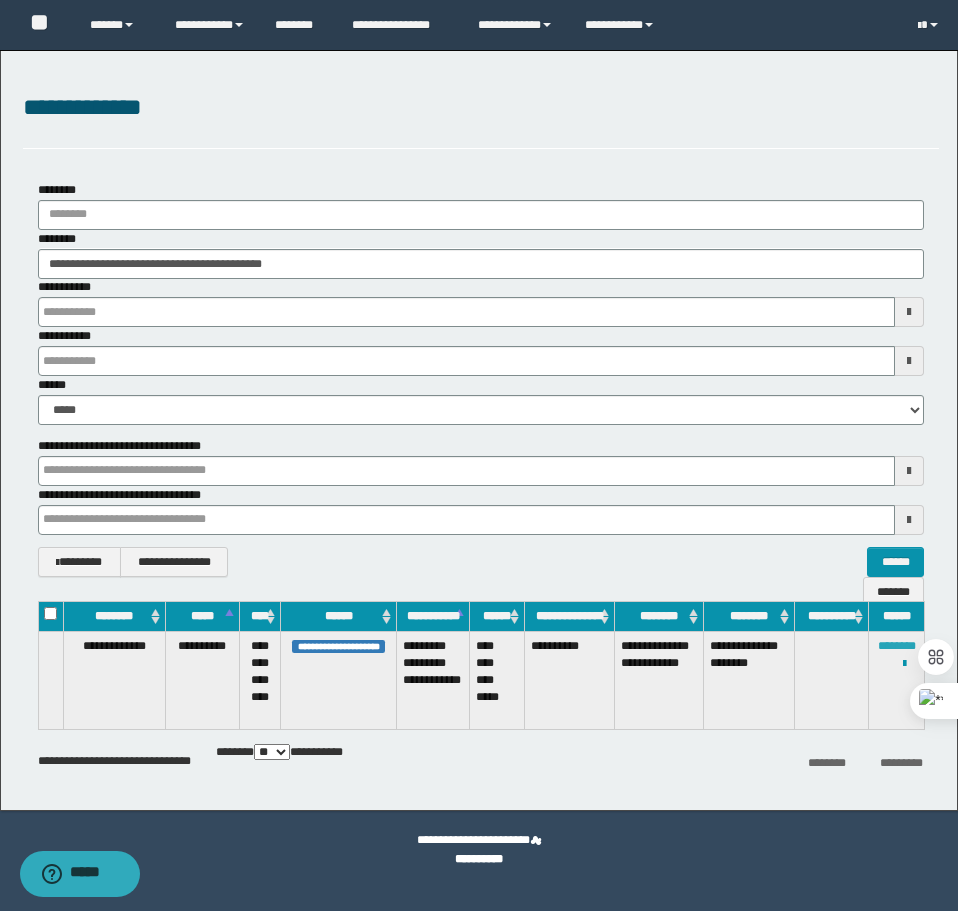 click on "********" at bounding box center (897, 646) 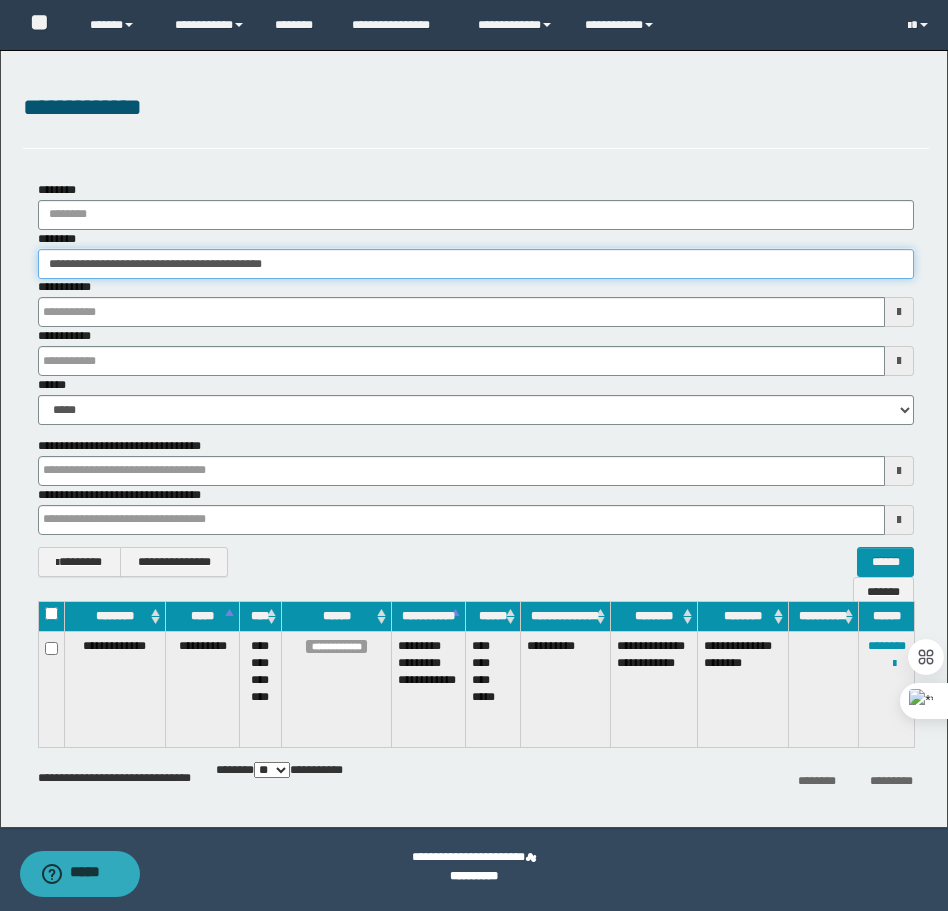 click on "**********" at bounding box center (476, 264) 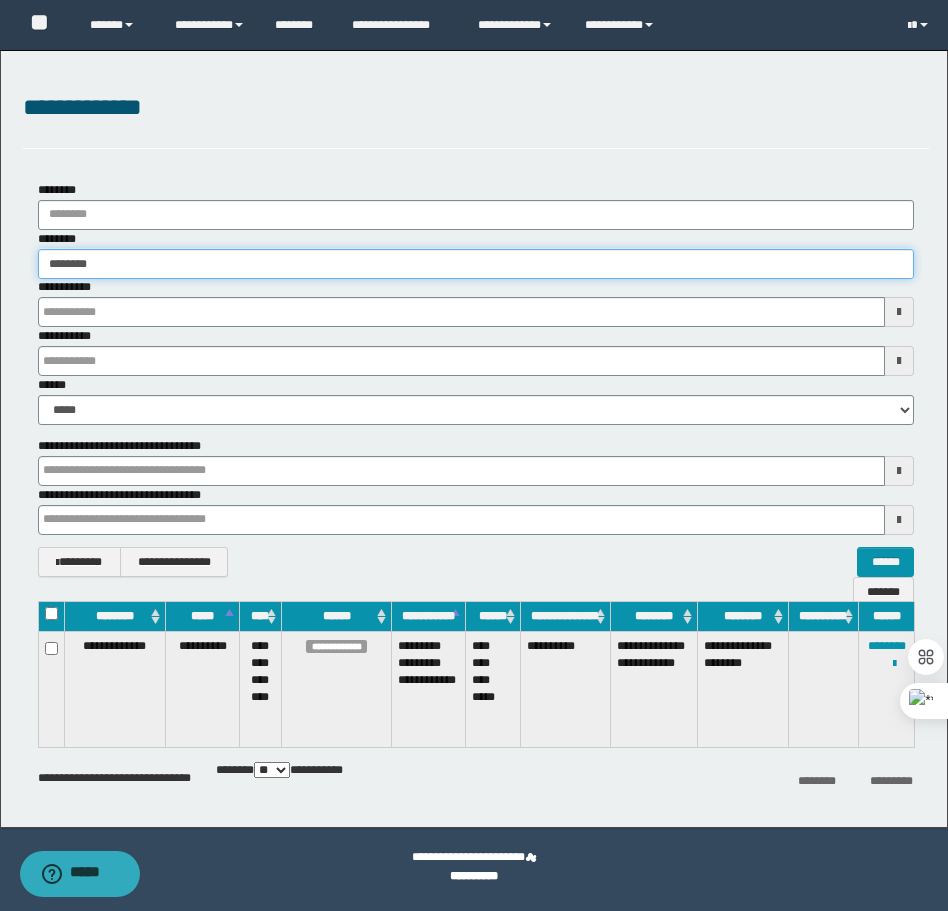 type on "********" 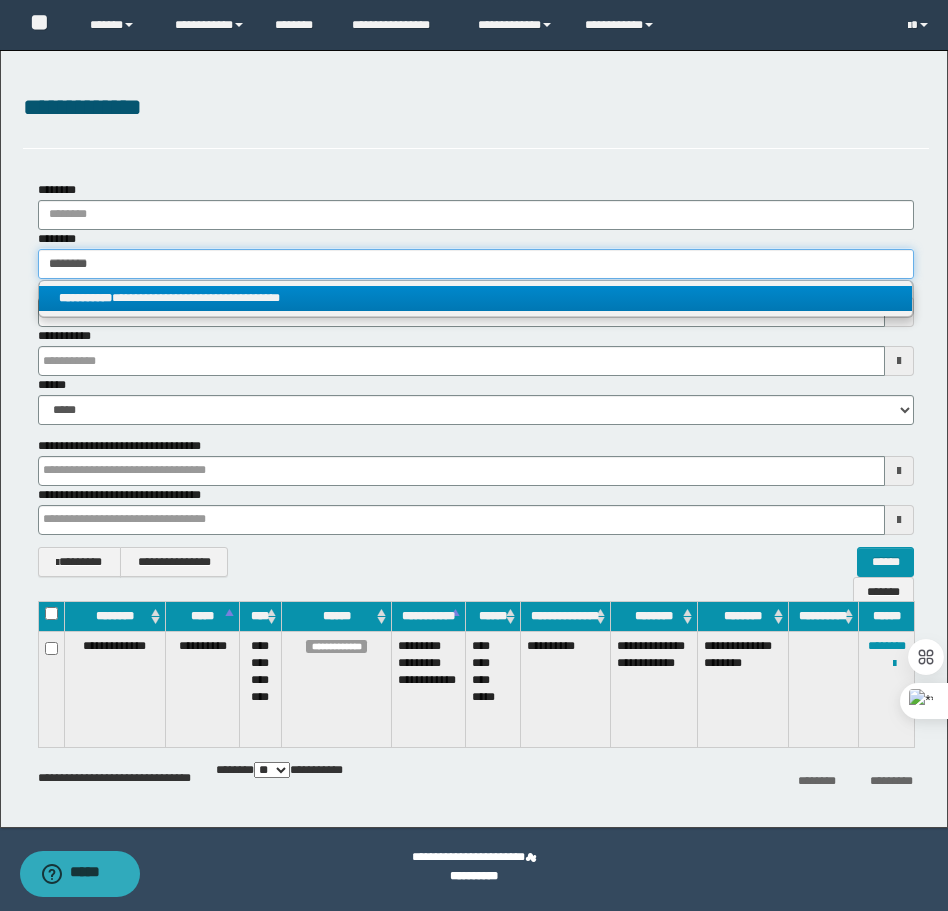 type on "********" 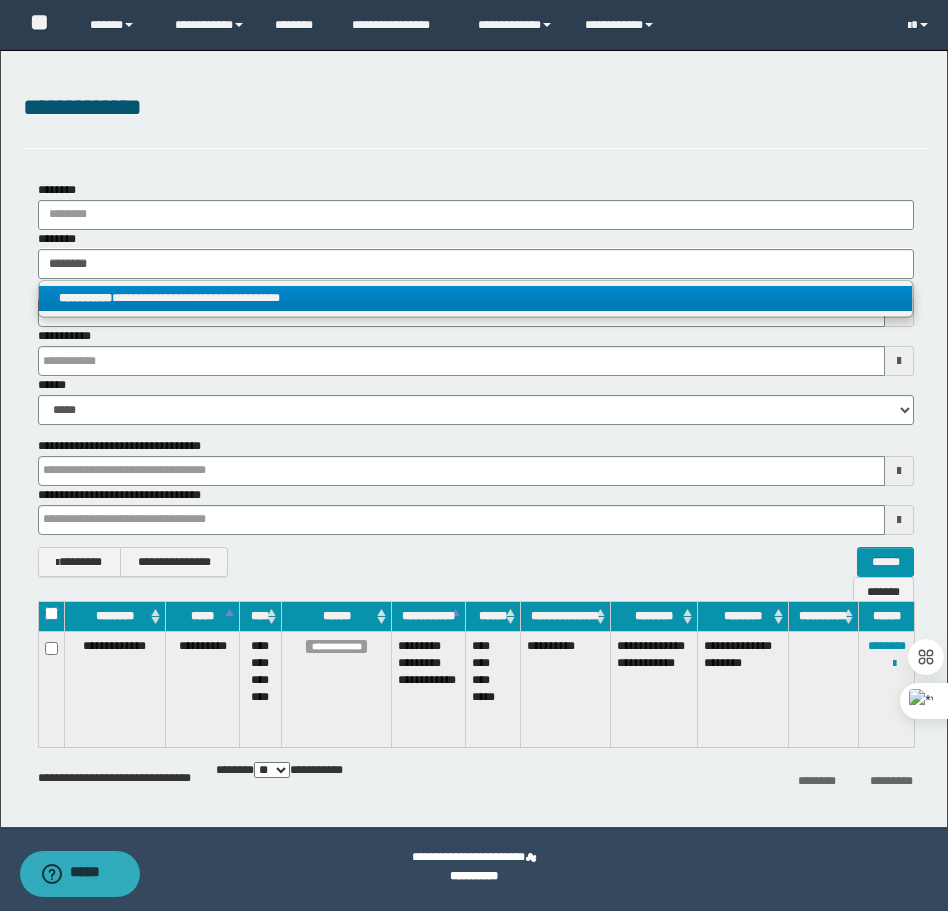 click on "**********" at bounding box center [476, 299] 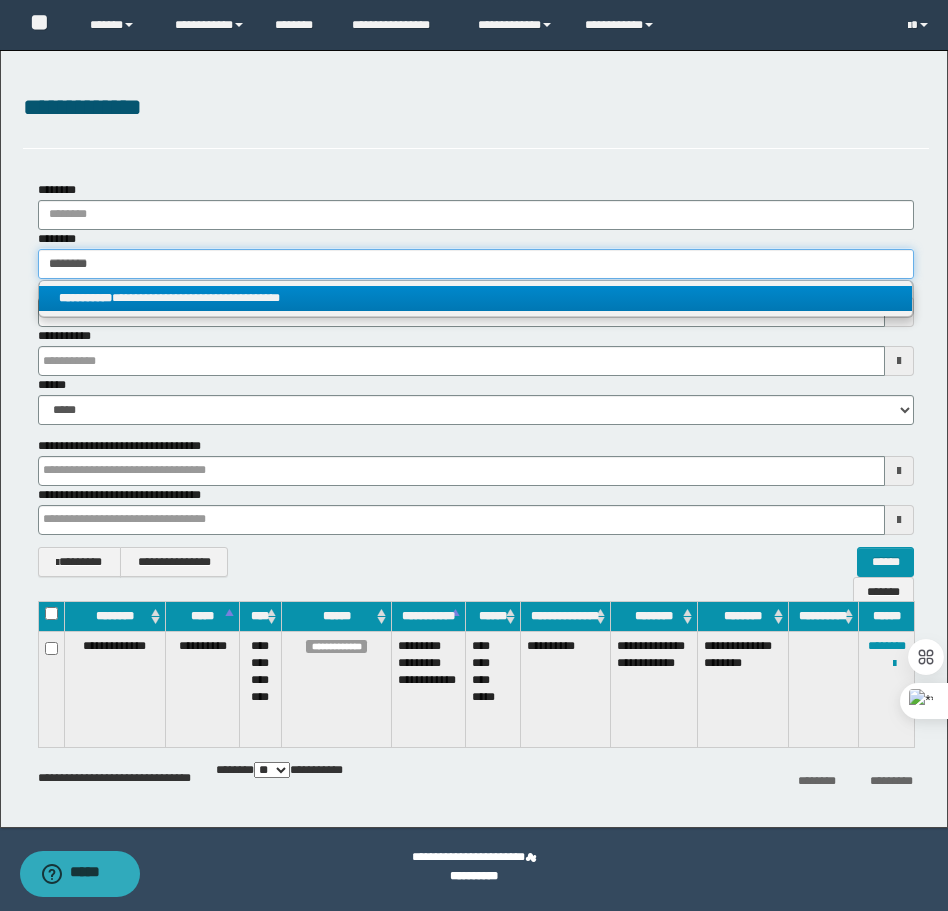 type 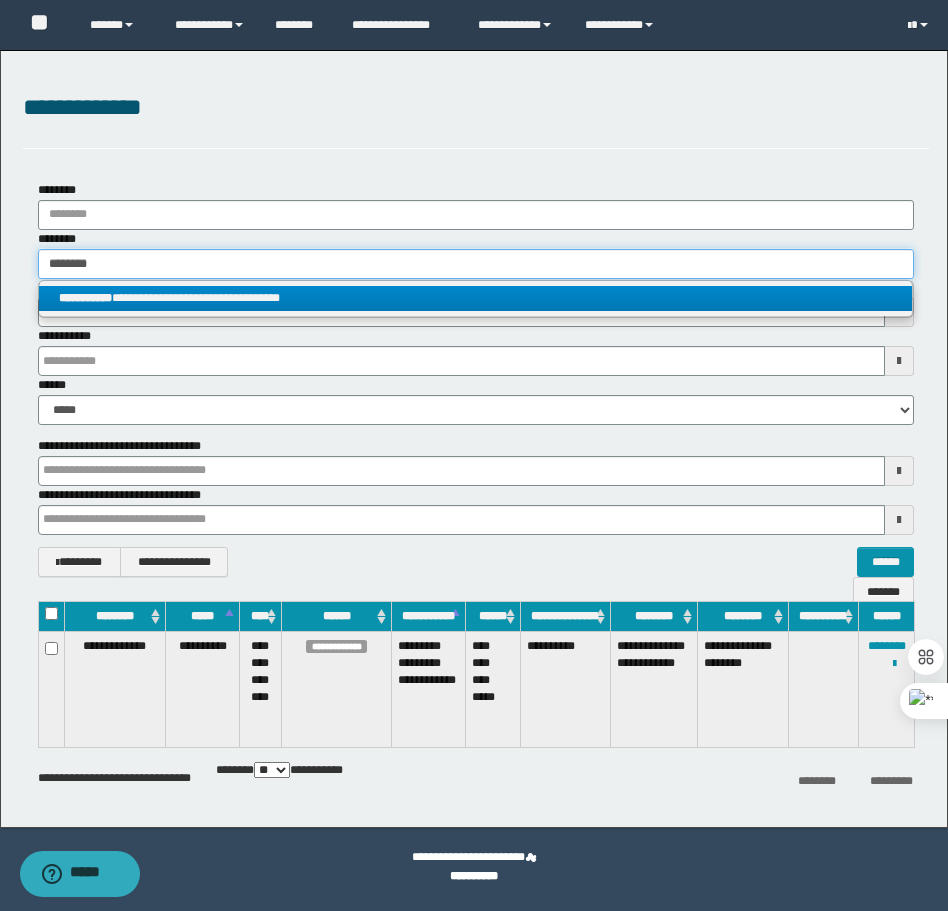 type on "**********" 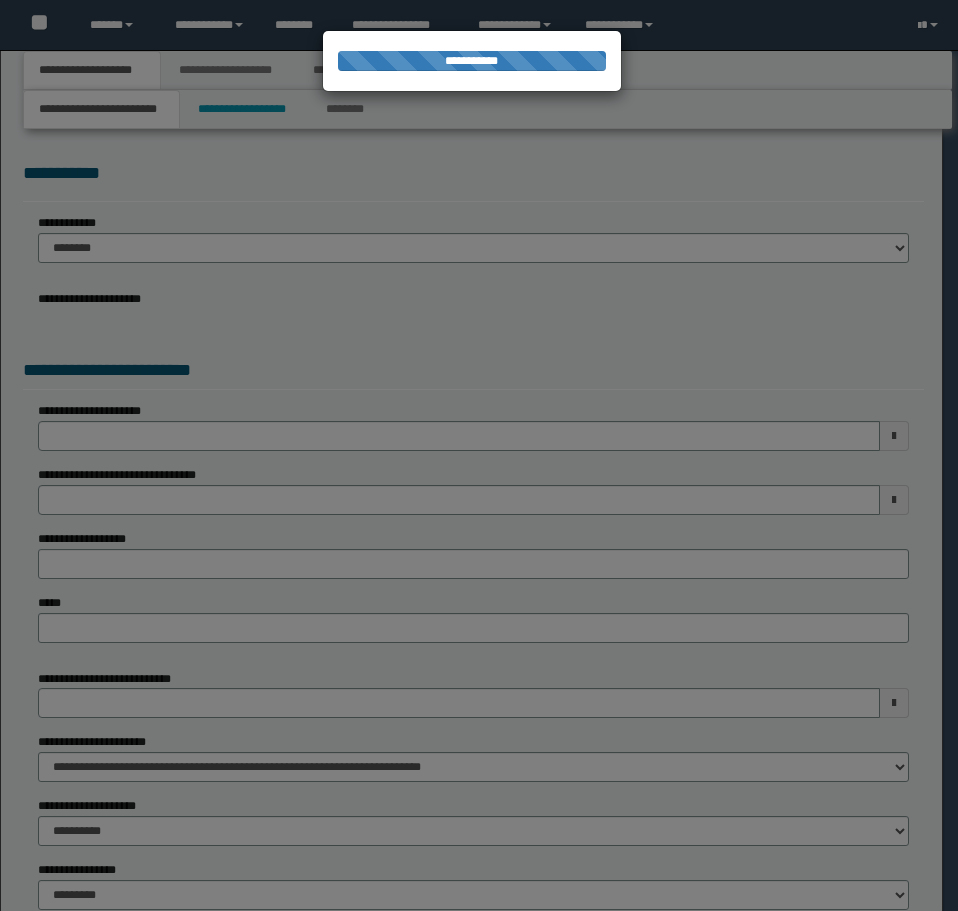 scroll, scrollTop: 0, scrollLeft: 0, axis: both 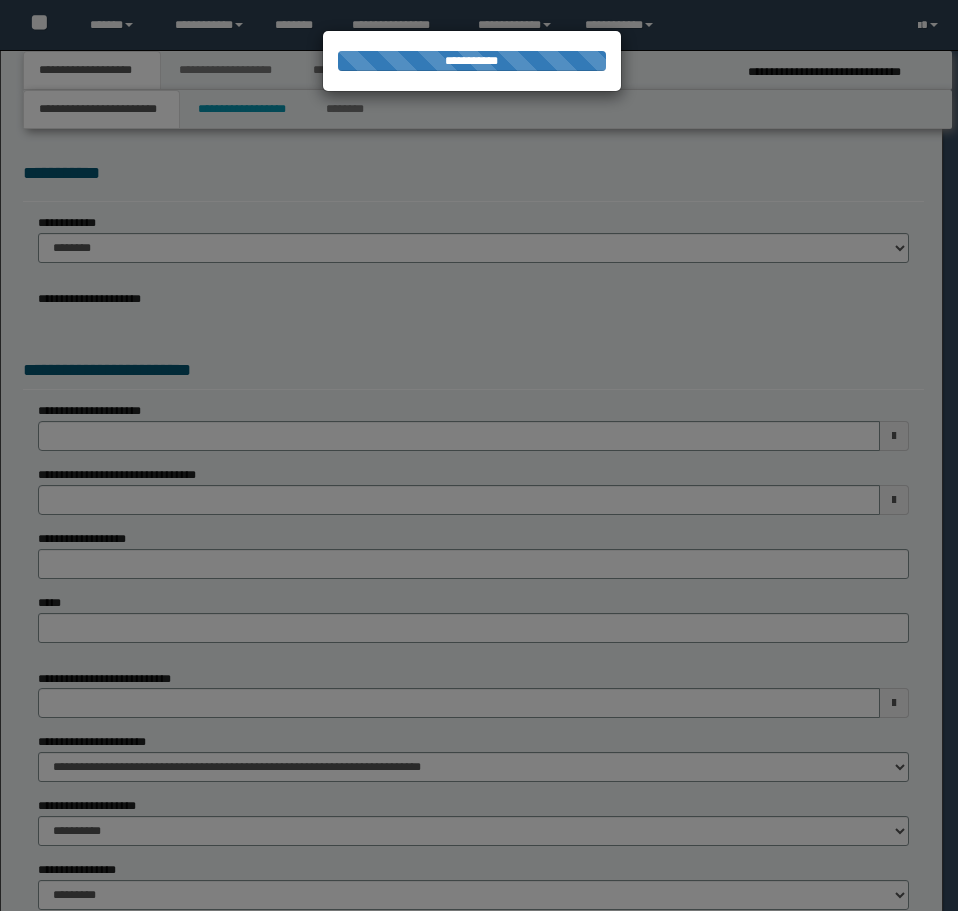 select on "*" 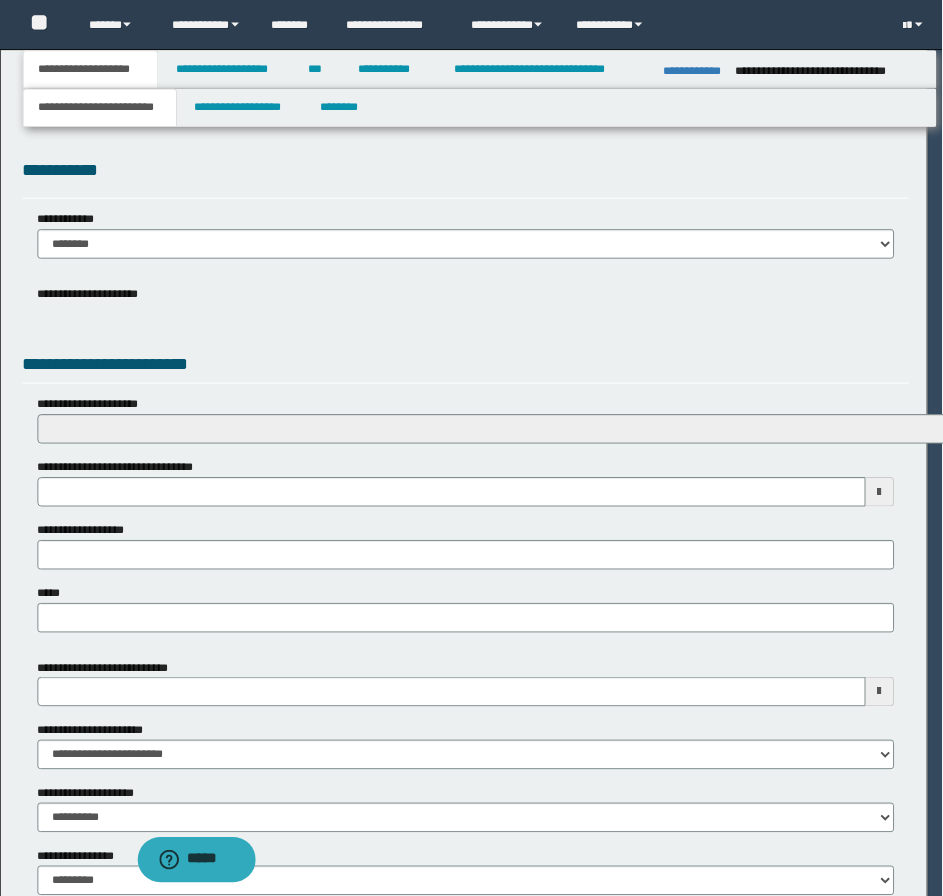 scroll, scrollTop: 0, scrollLeft: 0, axis: both 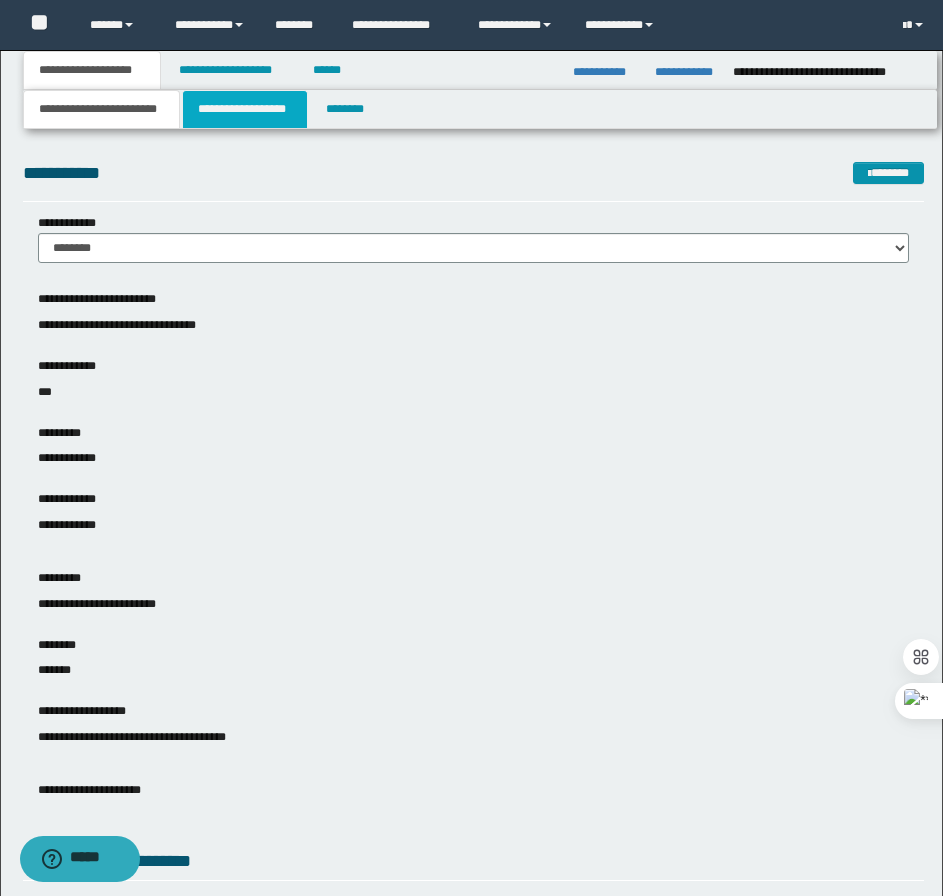 click on "**********" at bounding box center [245, 109] 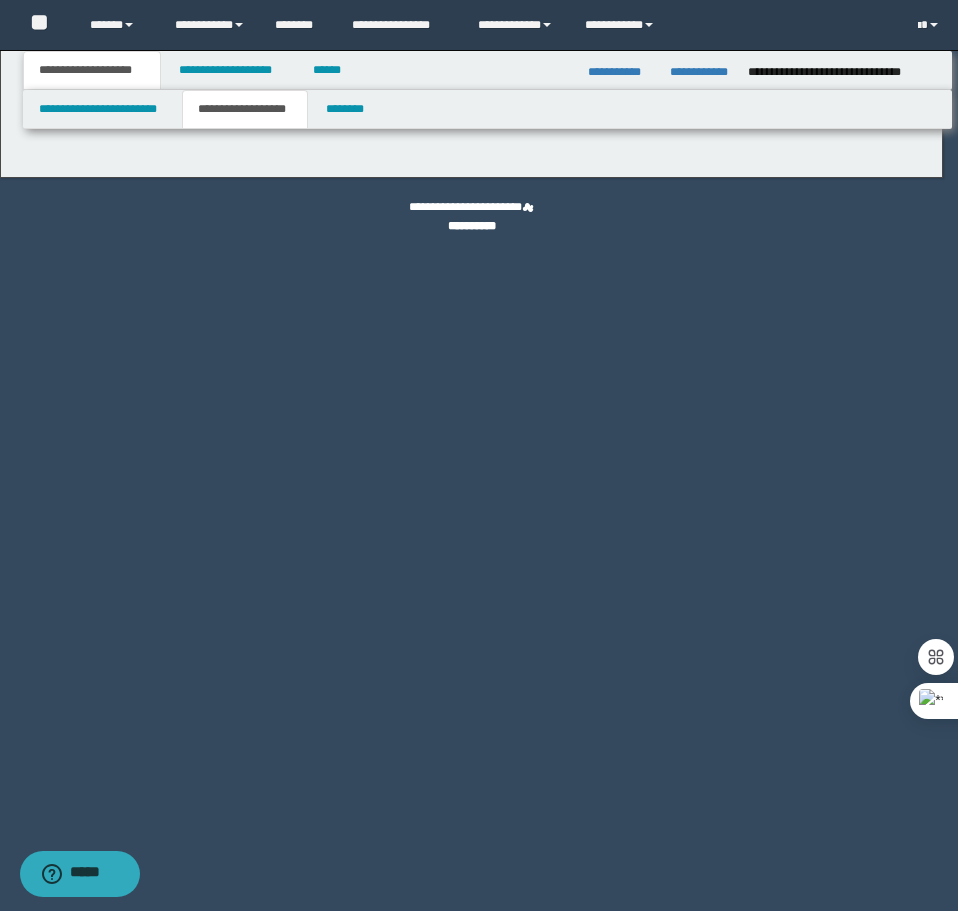 type on "**********" 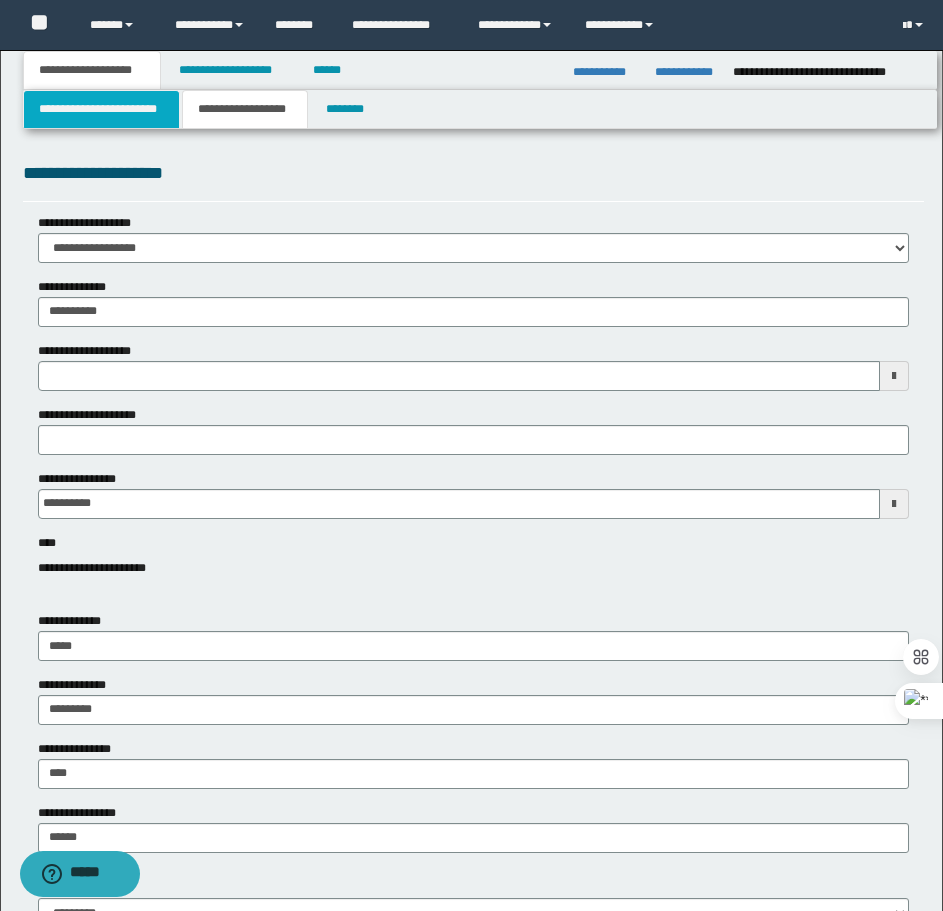 click on "**********" at bounding box center (101, 109) 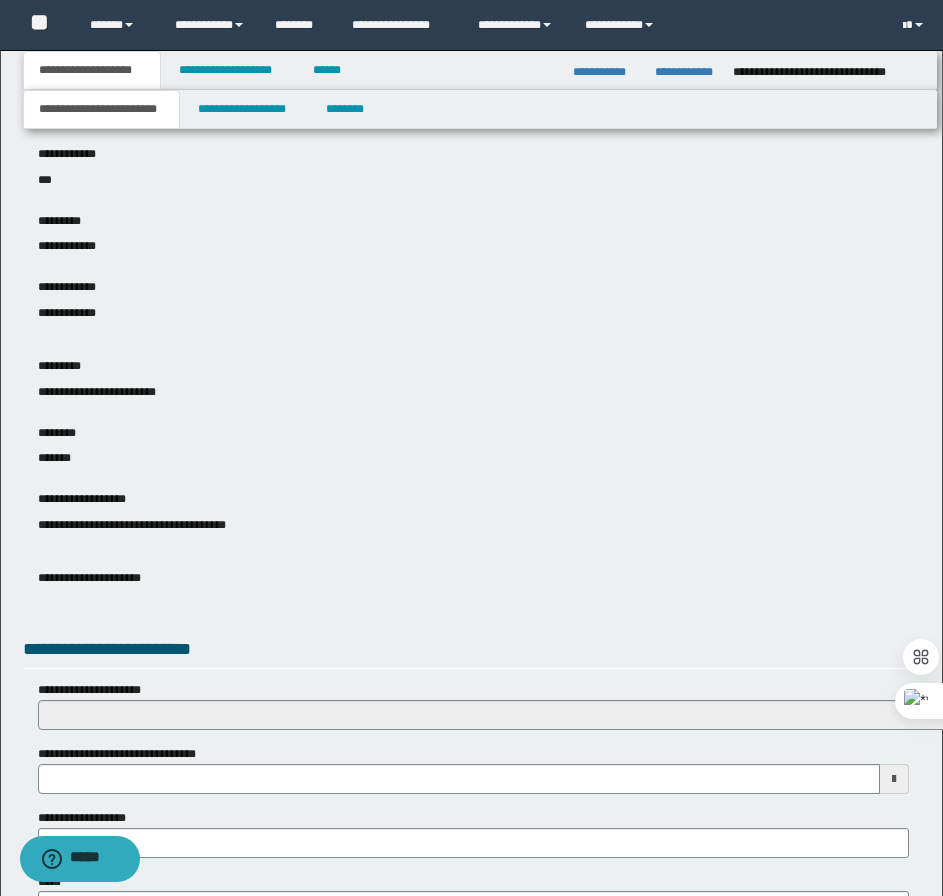 scroll, scrollTop: 500, scrollLeft: 0, axis: vertical 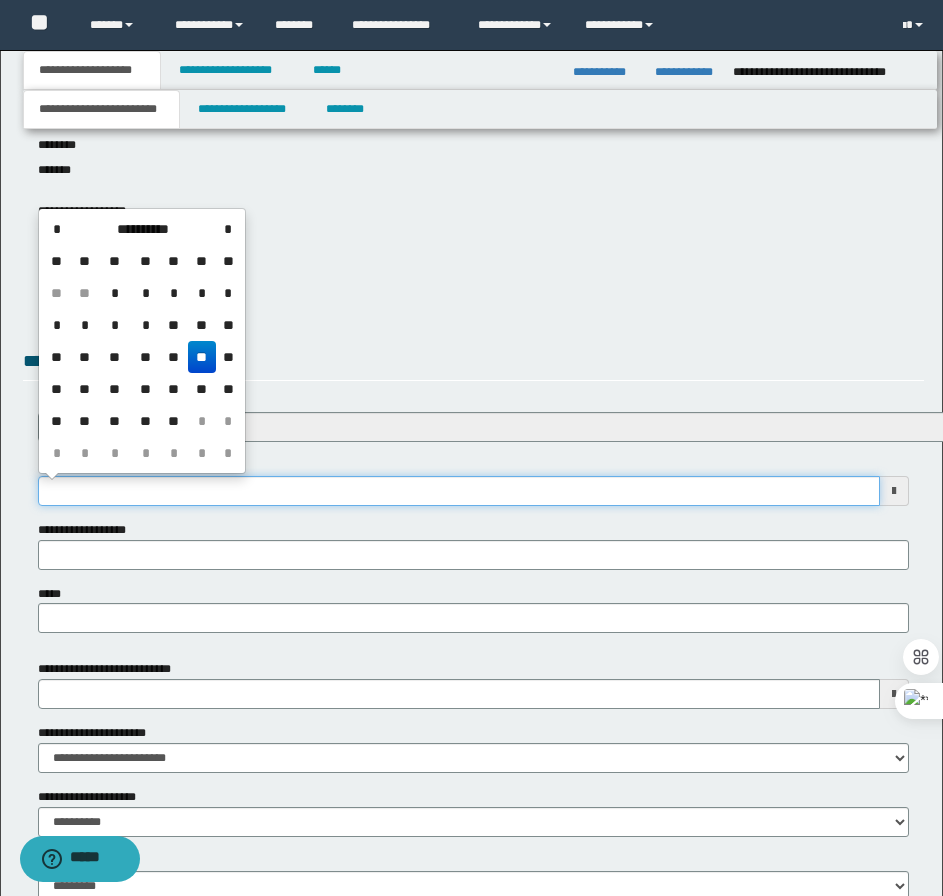 click on "**********" at bounding box center (459, 491) 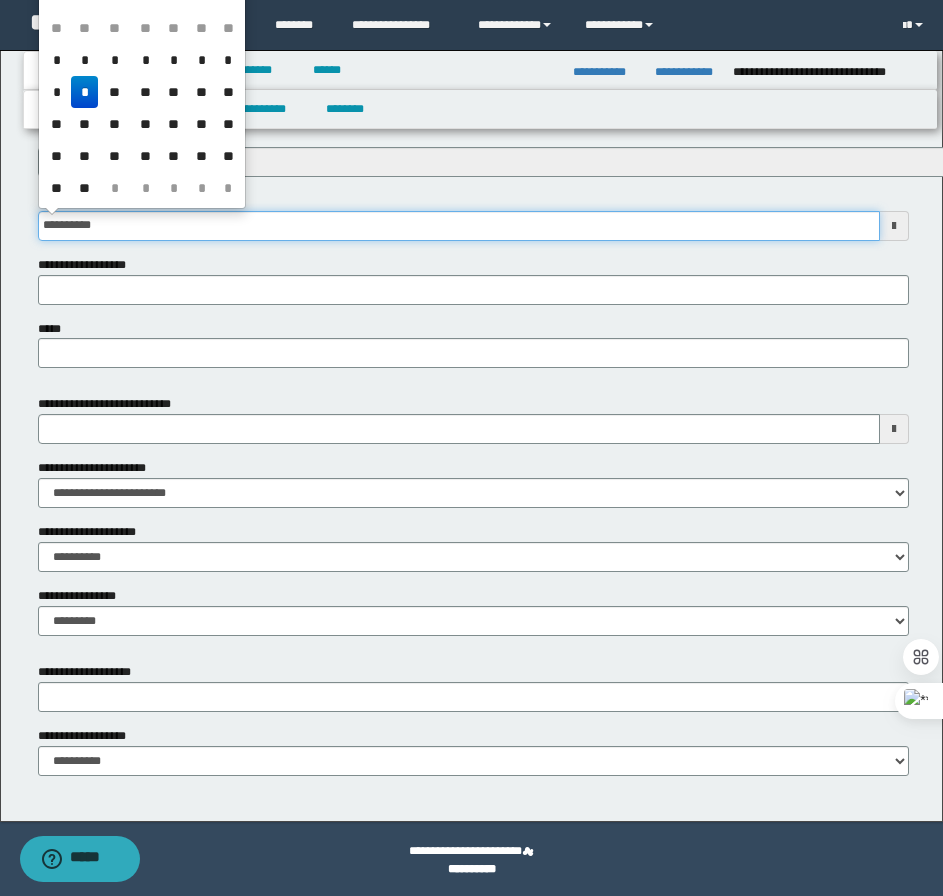 scroll, scrollTop: 768, scrollLeft: 0, axis: vertical 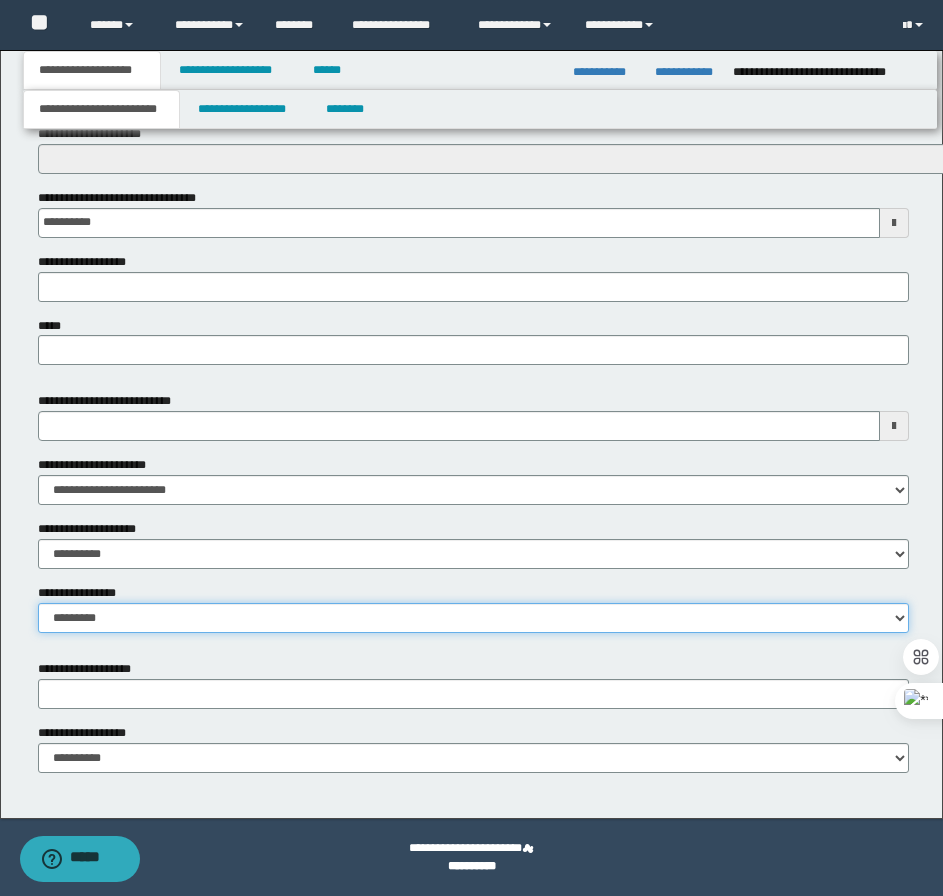 drag, startPoint x: 110, startPoint y: 613, endPoint x: 108, endPoint y: 627, distance: 14.142136 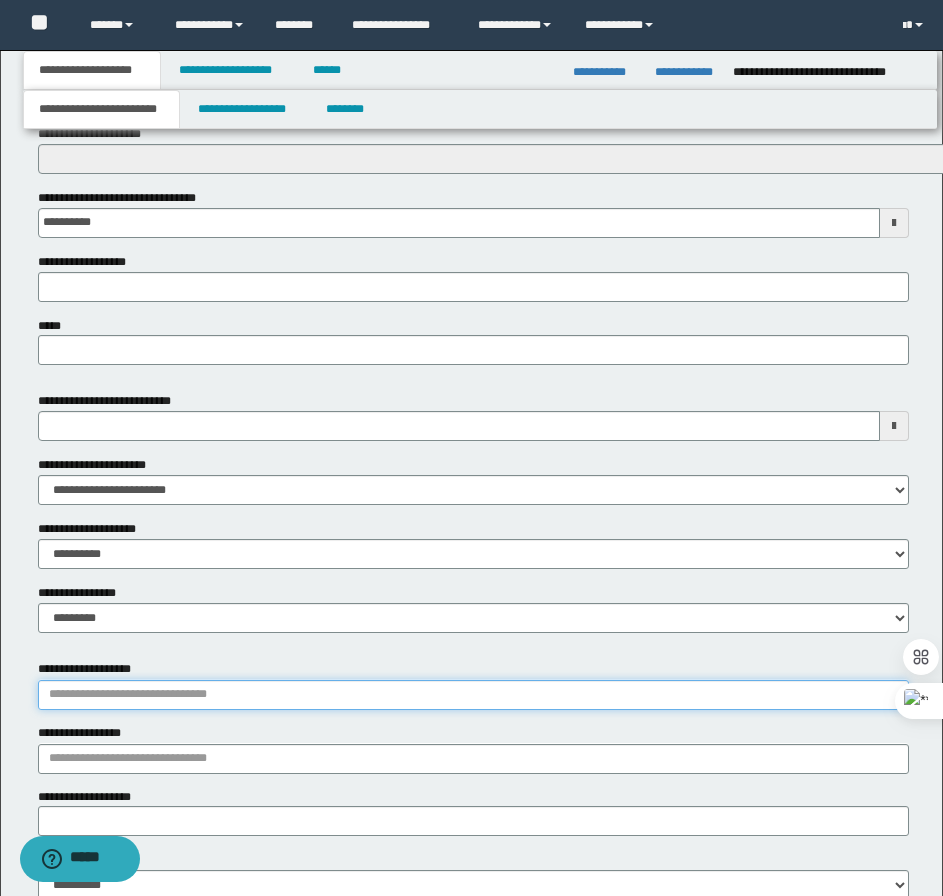 click on "**********" at bounding box center (473, 695) 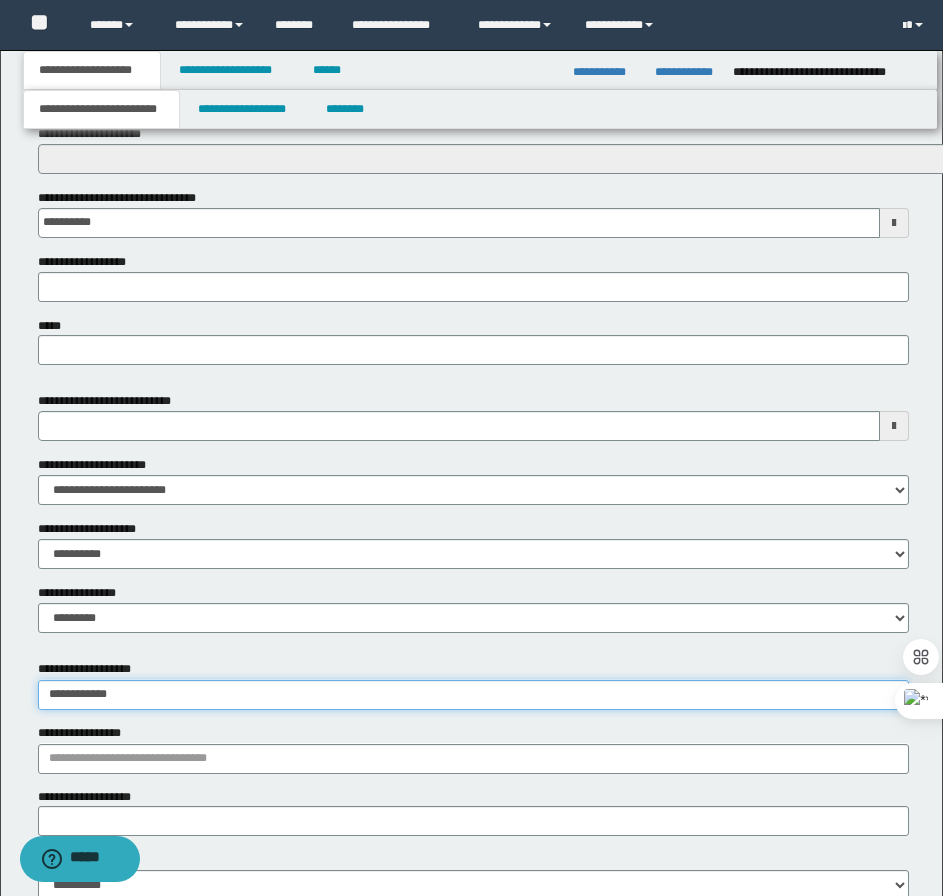 type on "**********" 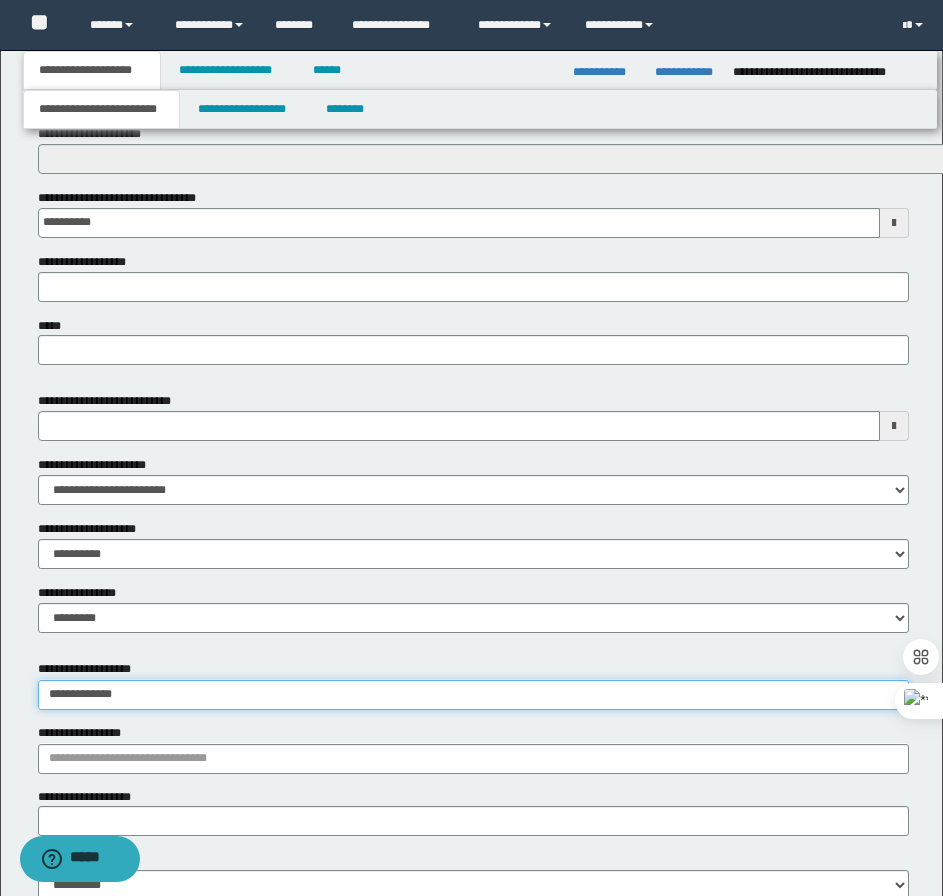 type on "**********" 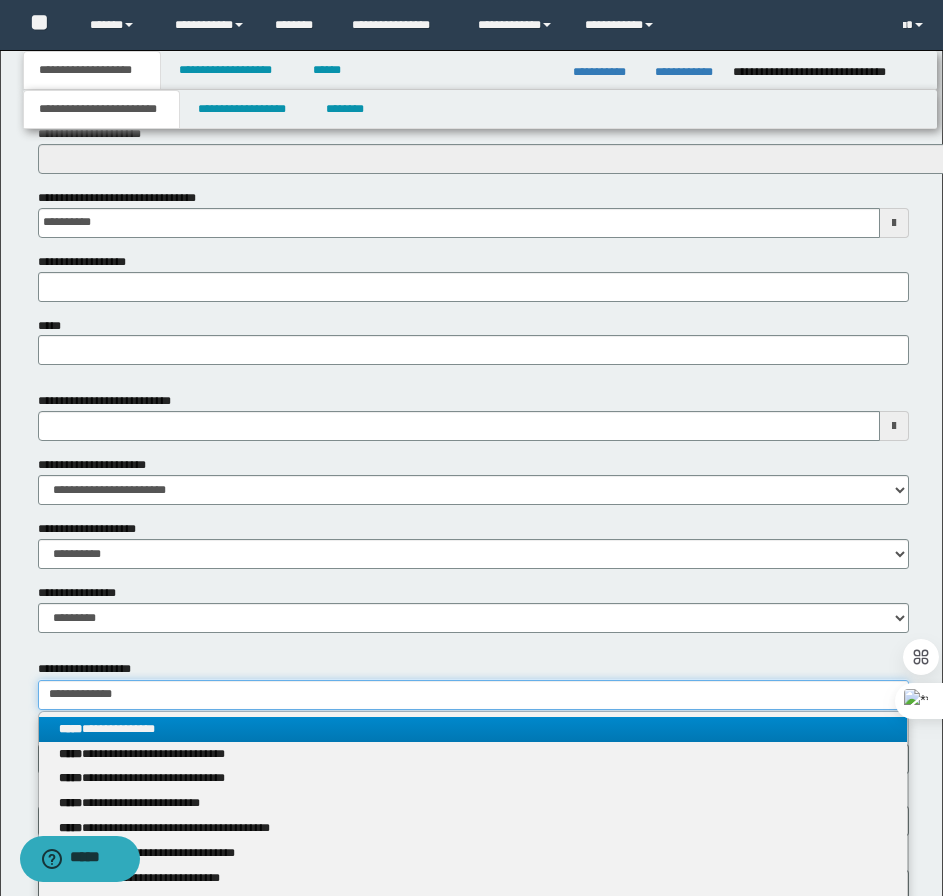 type on "**********" 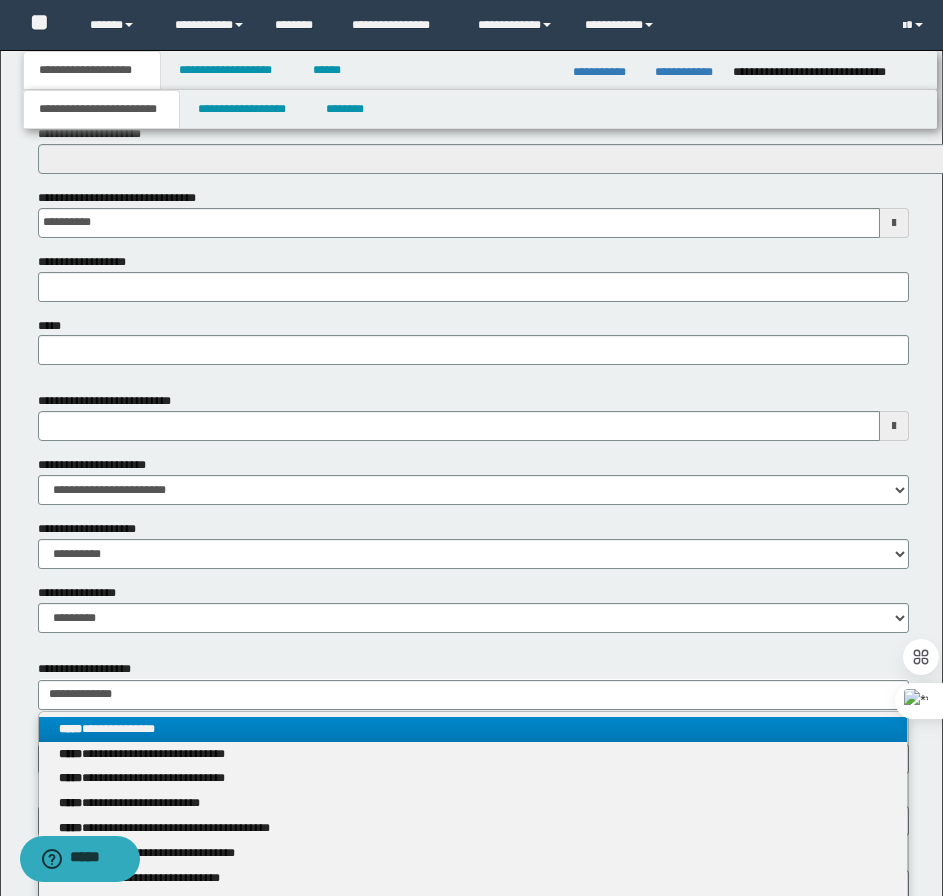 click on "**********" at bounding box center [473, 729] 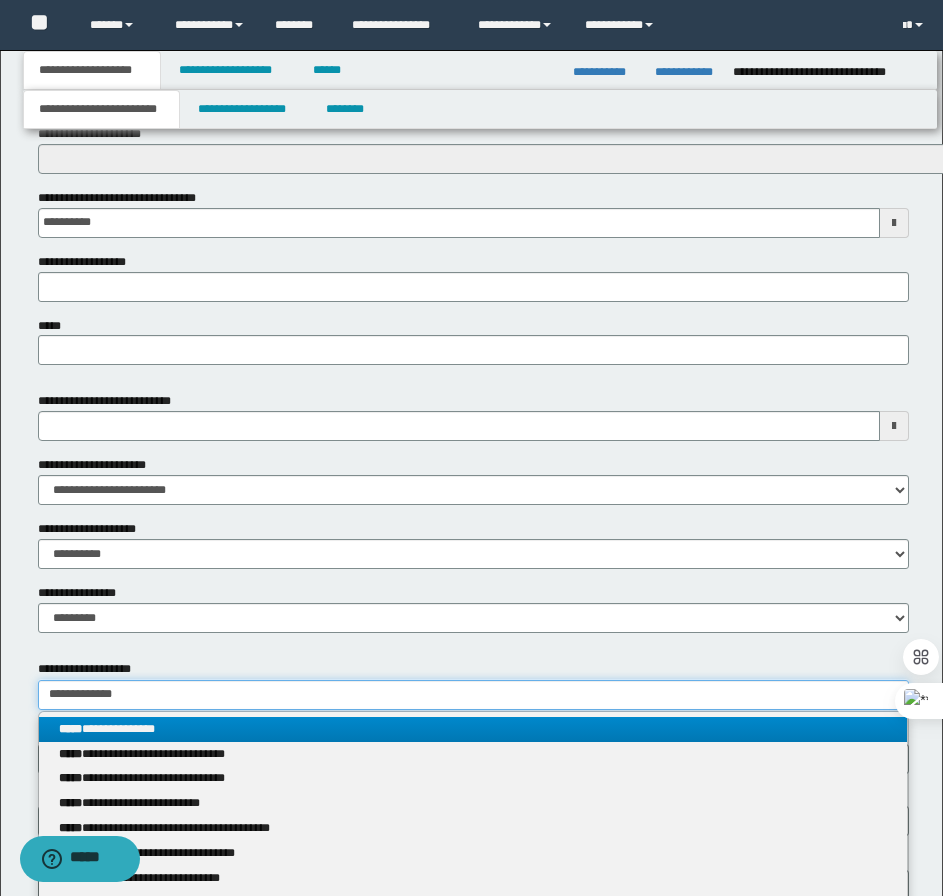 type 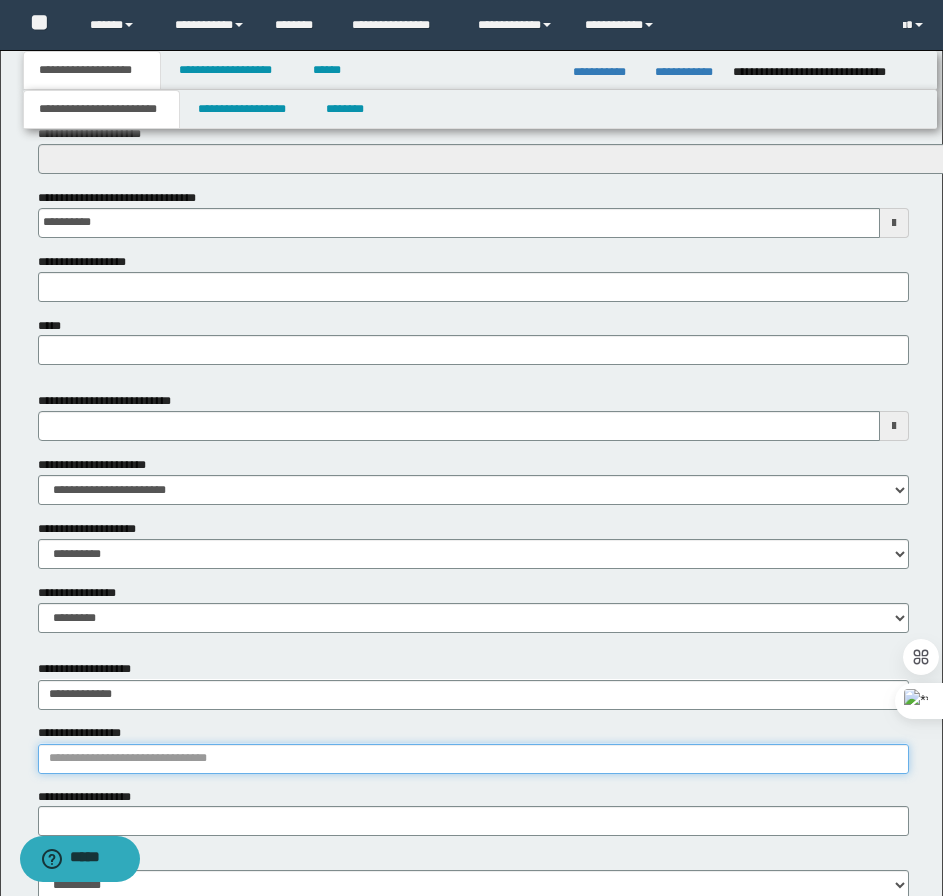 click on "**********" at bounding box center [473, 759] 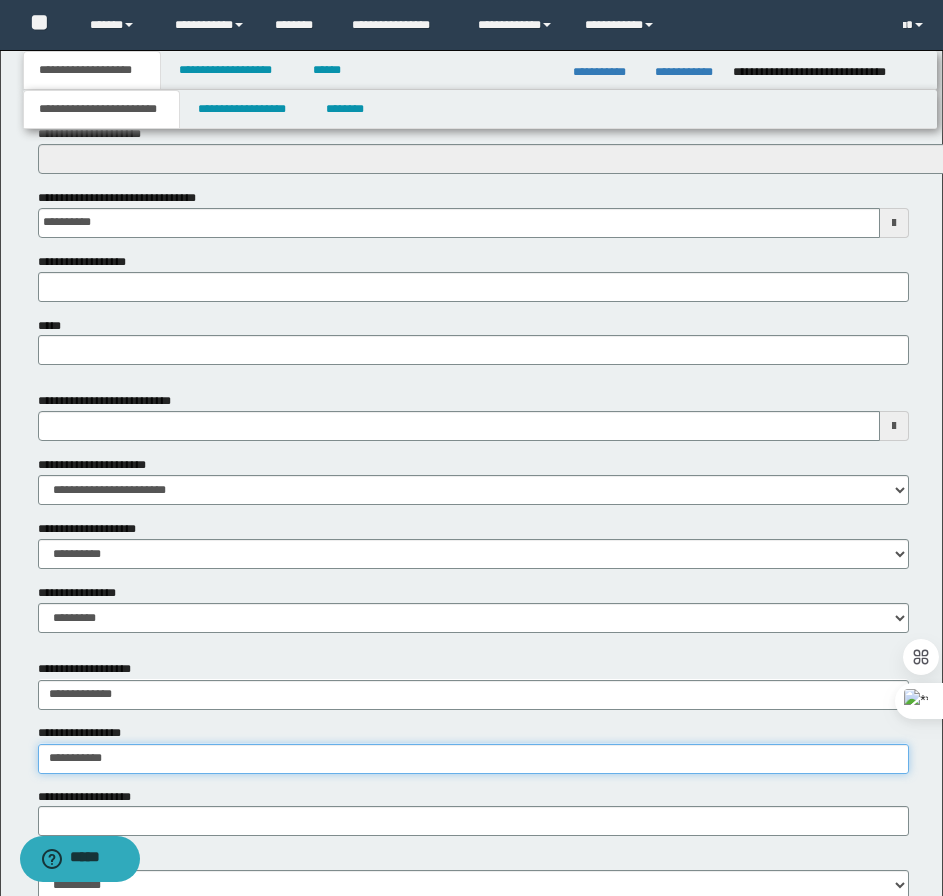 type on "**********" 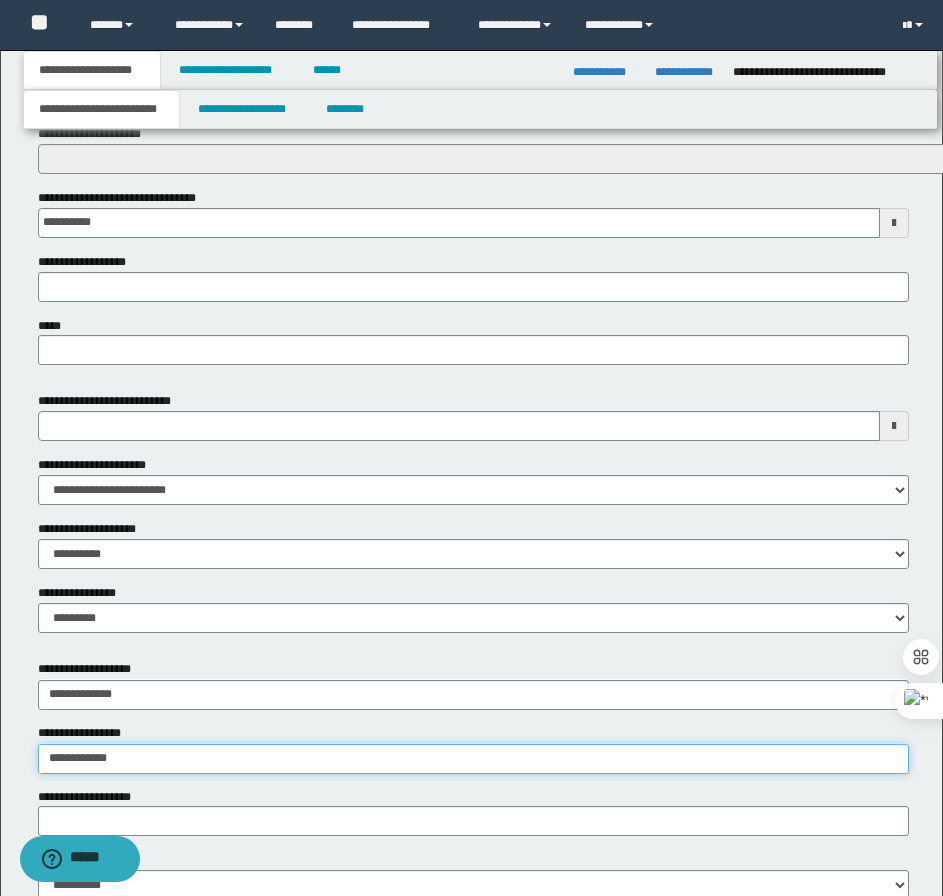 type on "**********" 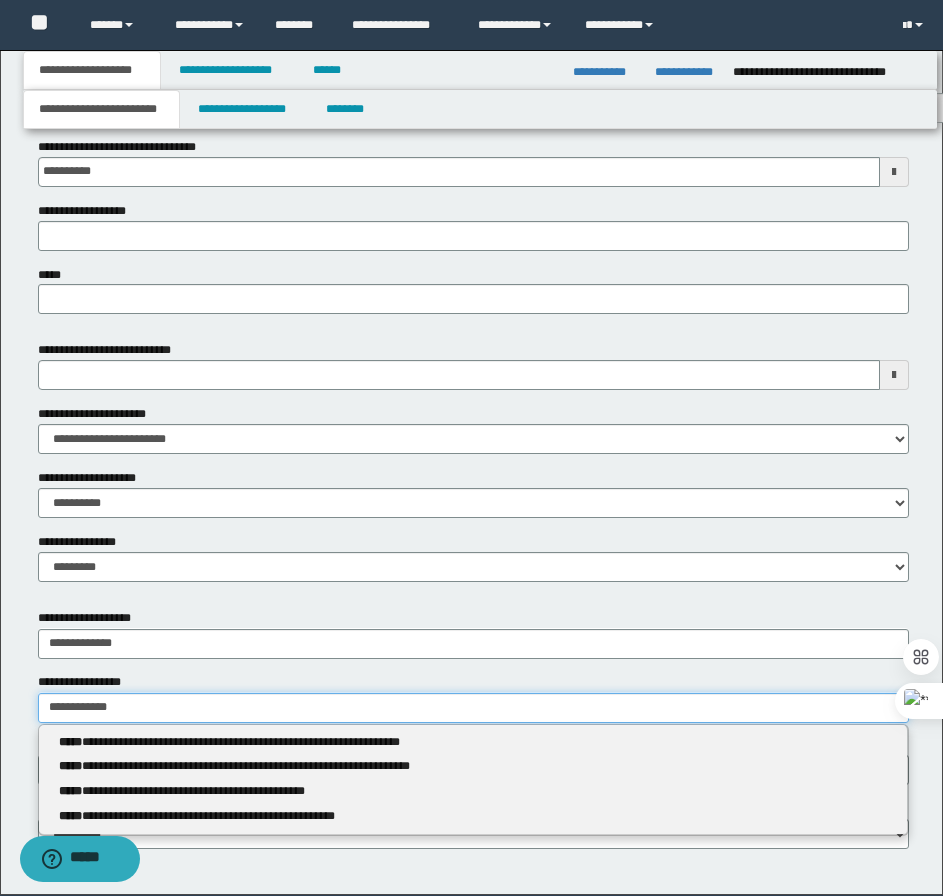 scroll, scrollTop: 896, scrollLeft: 0, axis: vertical 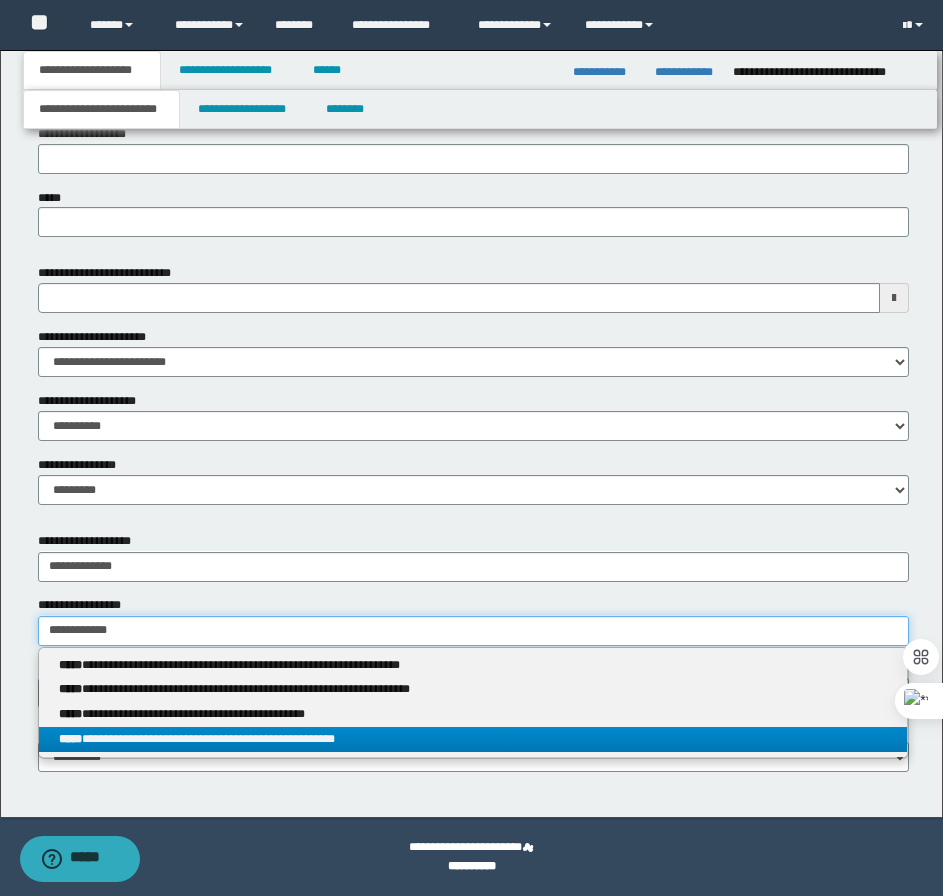 type on "**********" 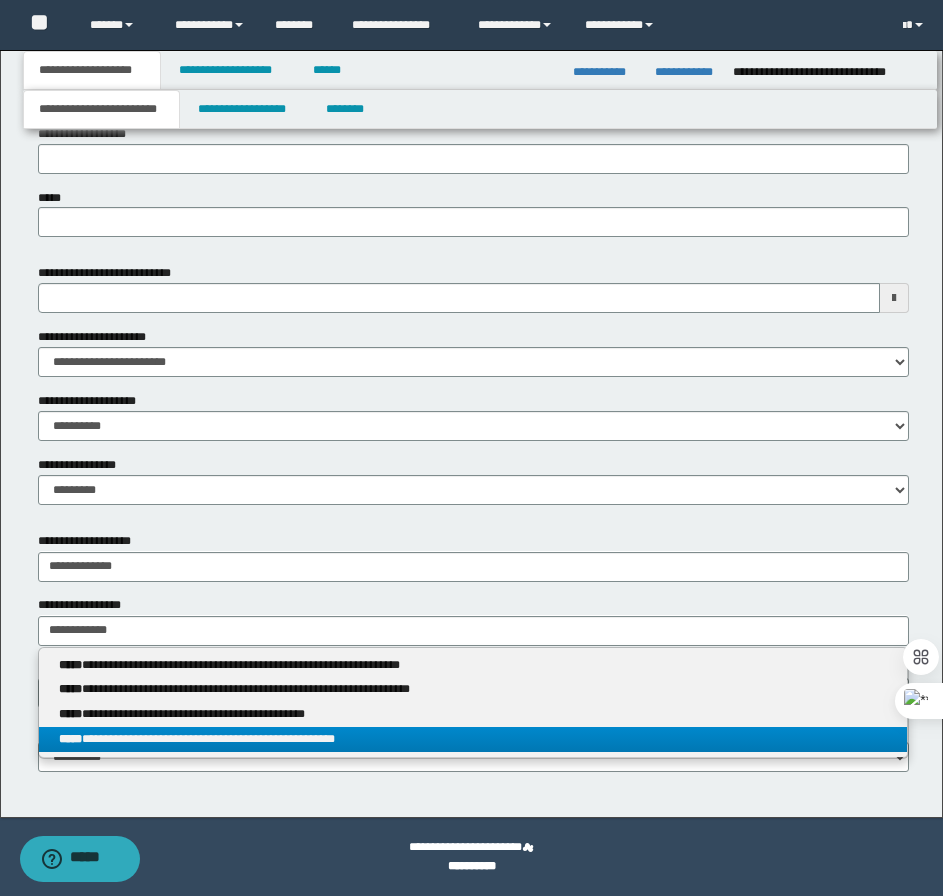 click on "**********" at bounding box center (473, 739) 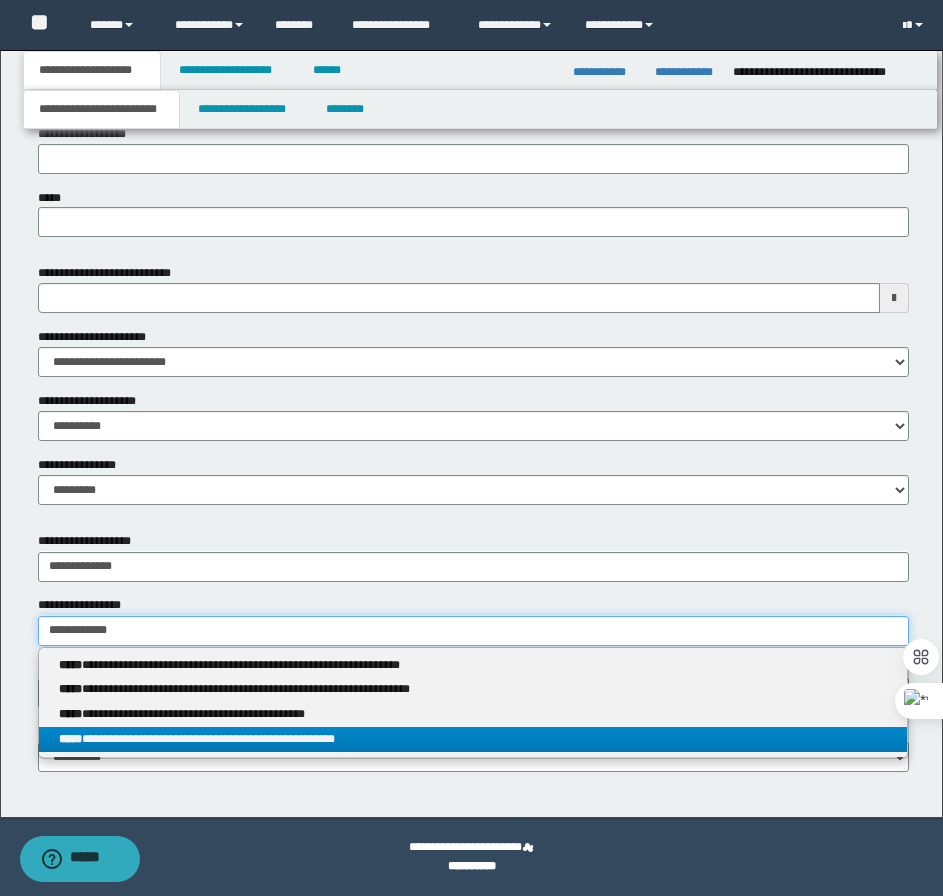 type 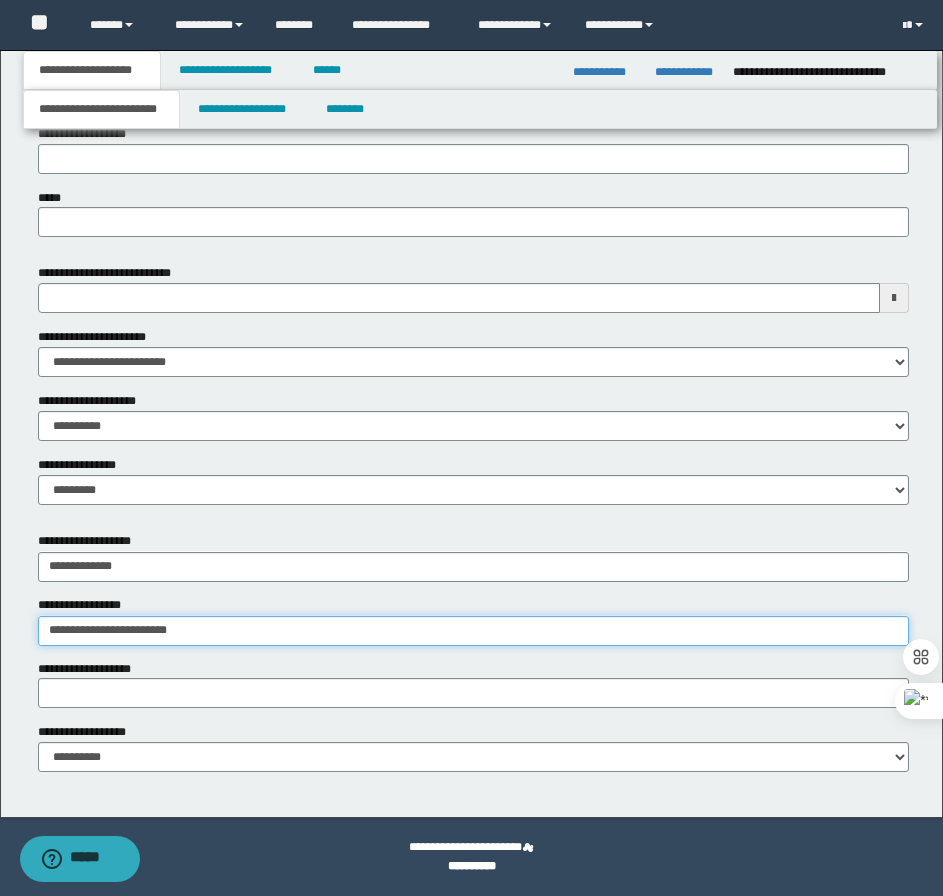 click on "**********" at bounding box center (473, 631) 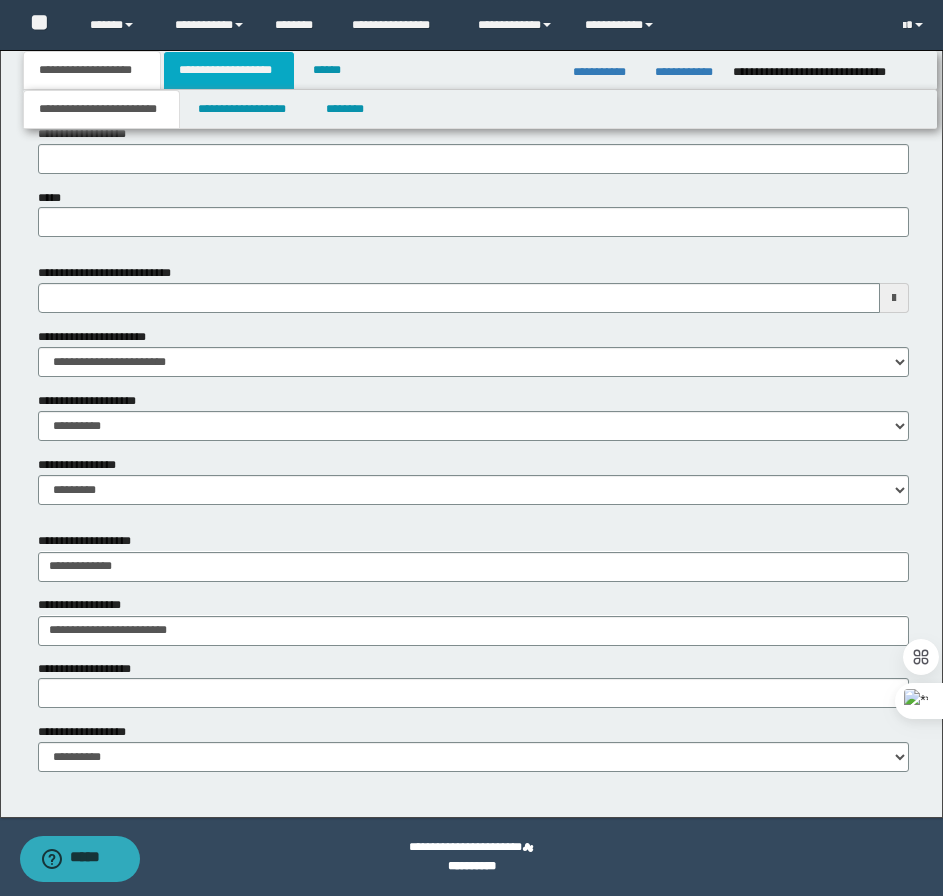 click on "**********" at bounding box center [229, 70] 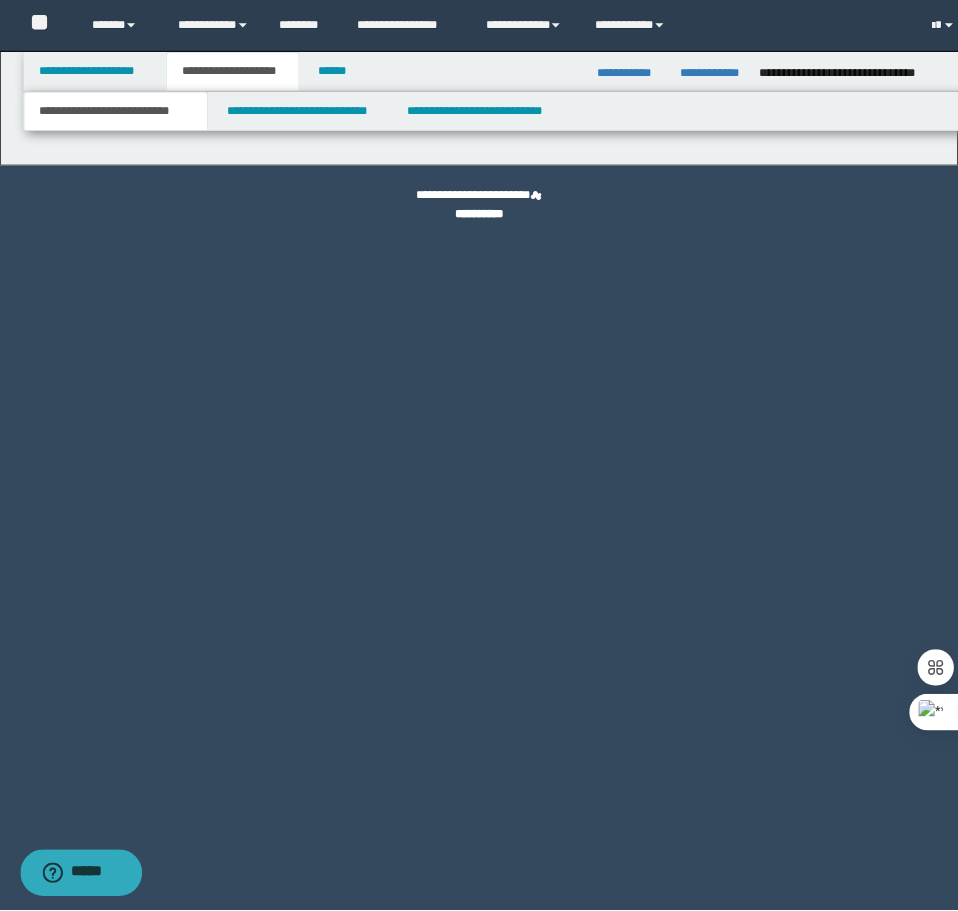 scroll, scrollTop: 0, scrollLeft: 0, axis: both 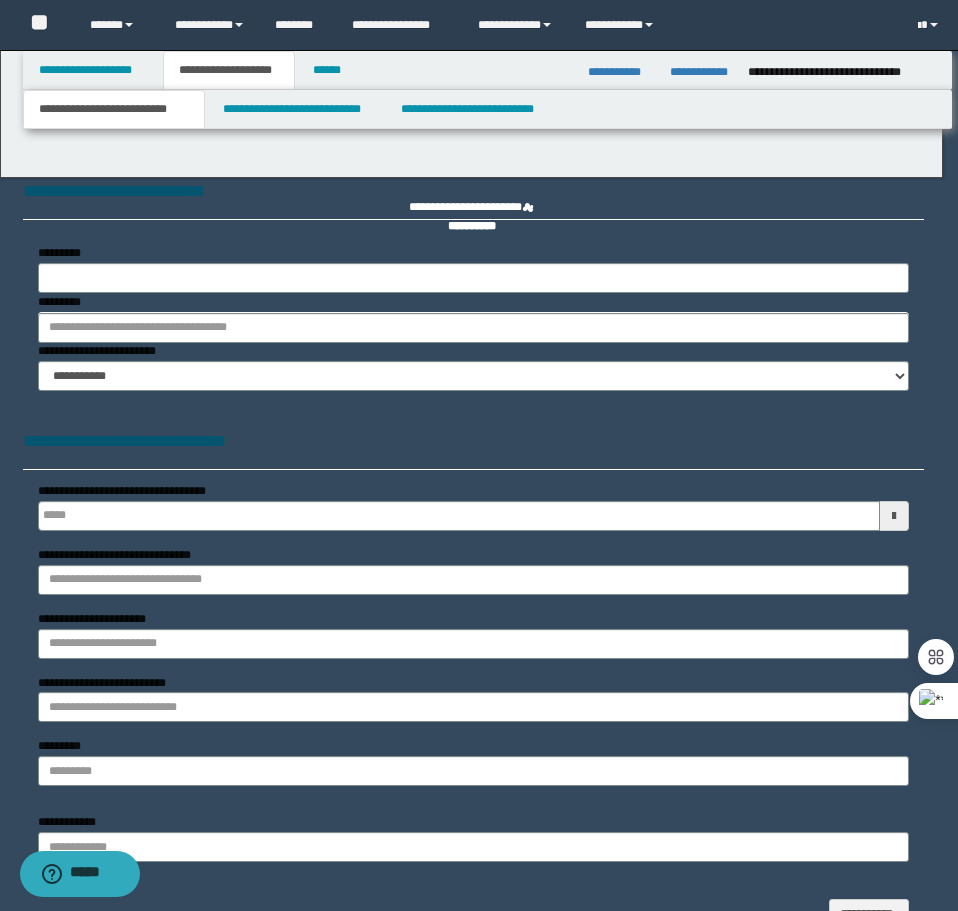 select on "*" 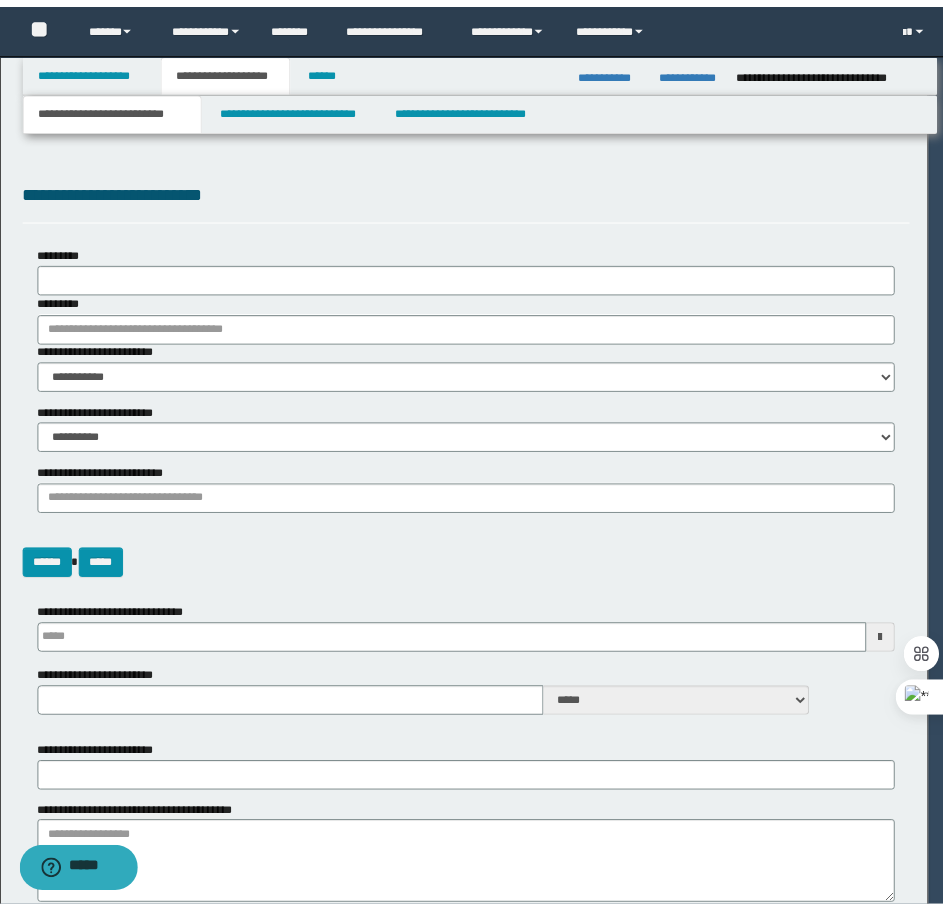 scroll, scrollTop: 0, scrollLeft: 0, axis: both 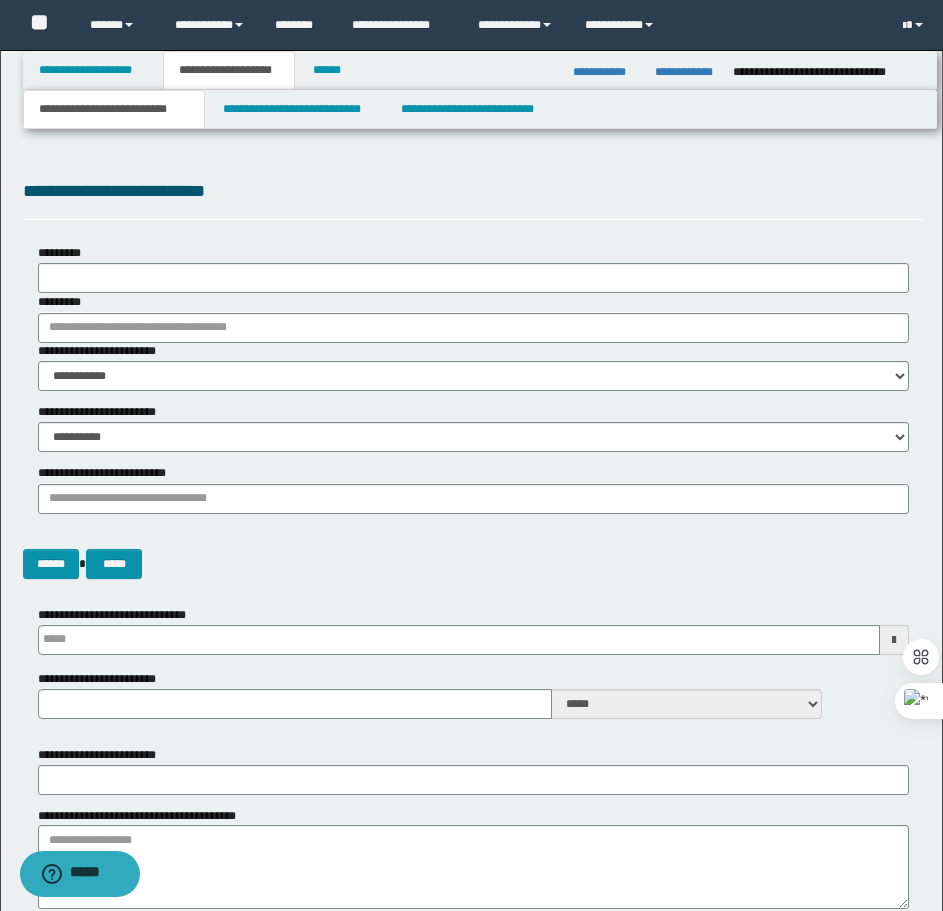 type 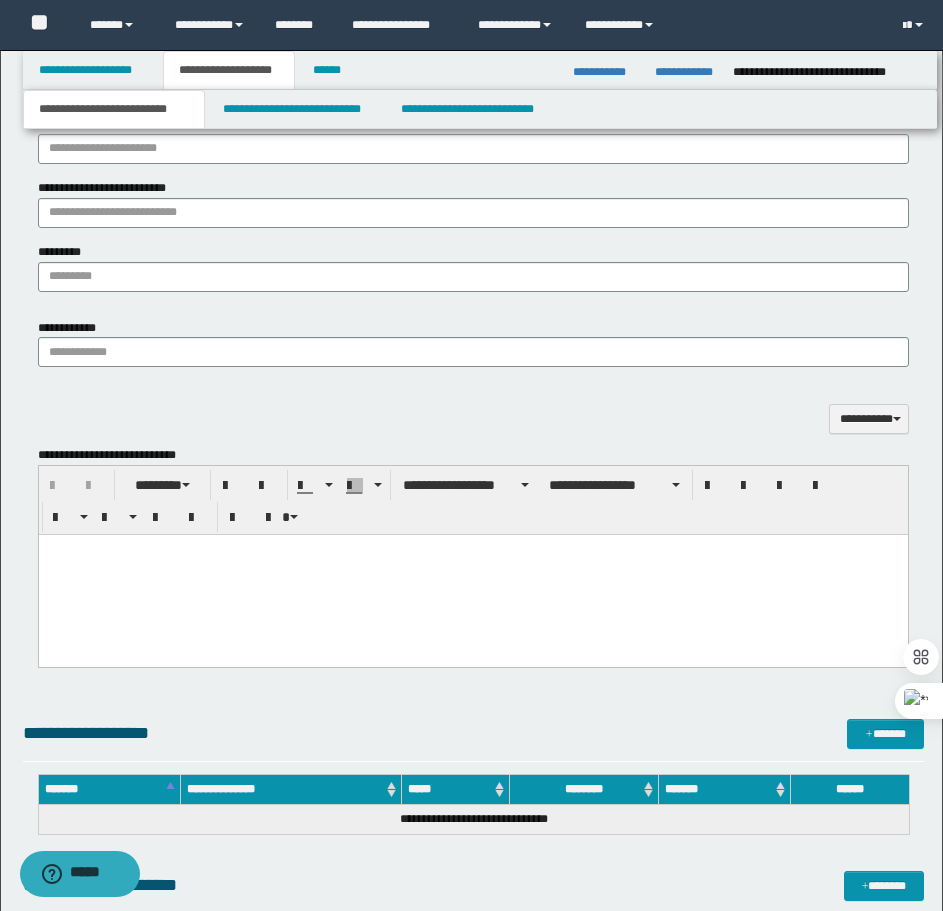 scroll, scrollTop: 1400, scrollLeft: 0, axis: vertical 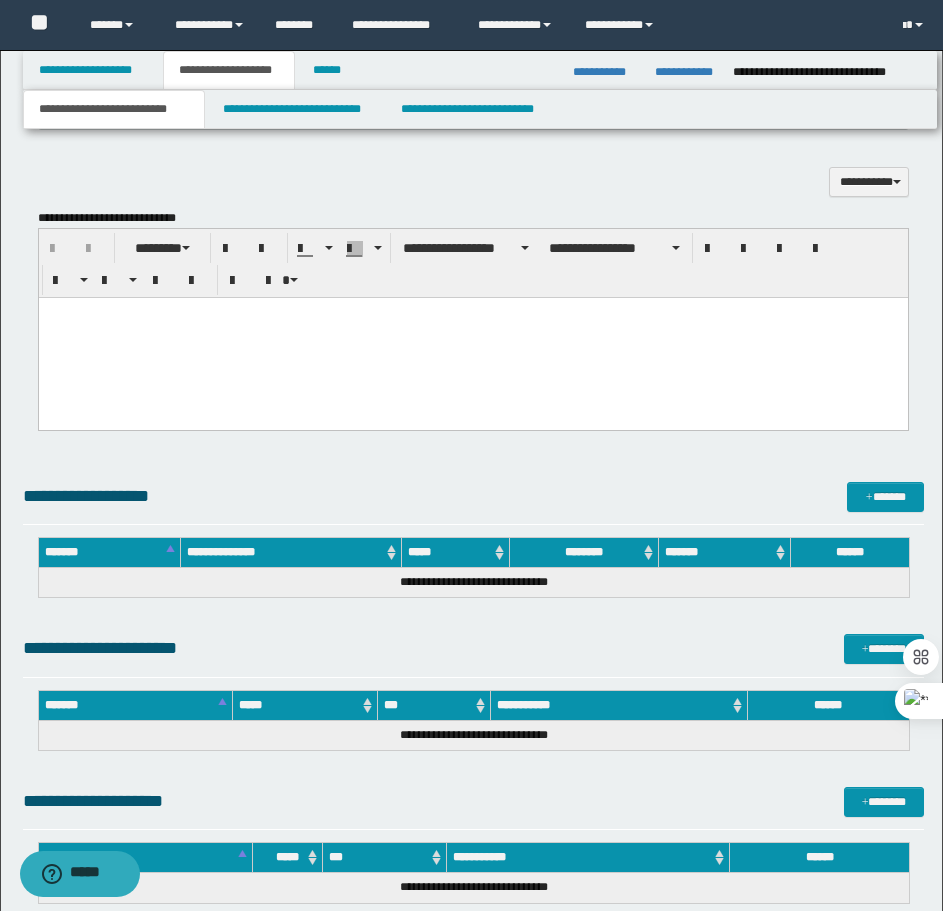 click at bounding box center (472, 337) 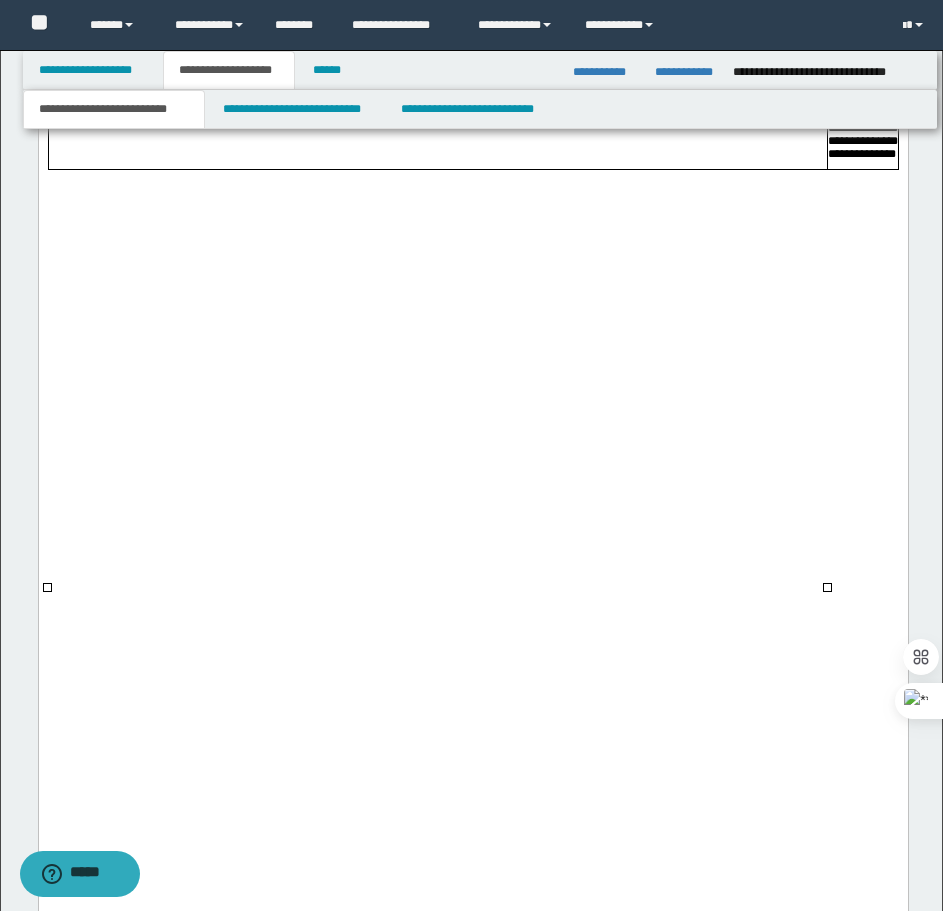 scroll, scrollTop: 5800, scrollLeft: 0, axis: vertical 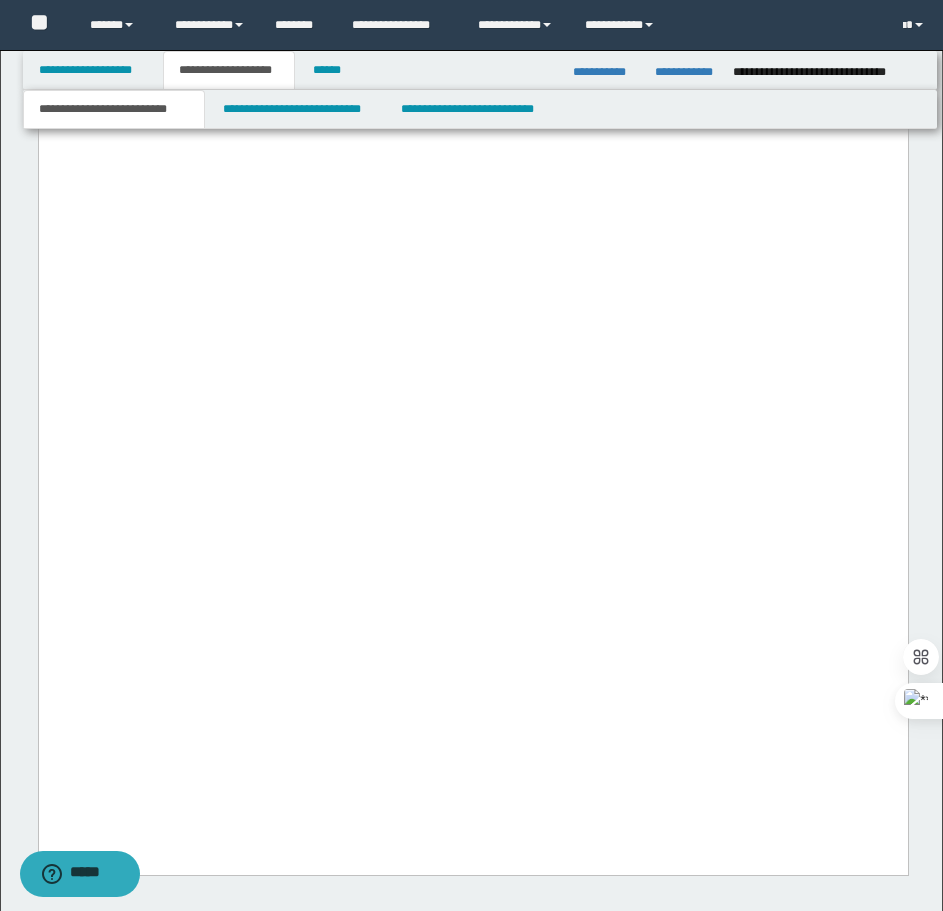 drag, startPoint x: 861, startPoint y: 724, endPoint x: 189, endPoint y: 267, distance: 812.6703 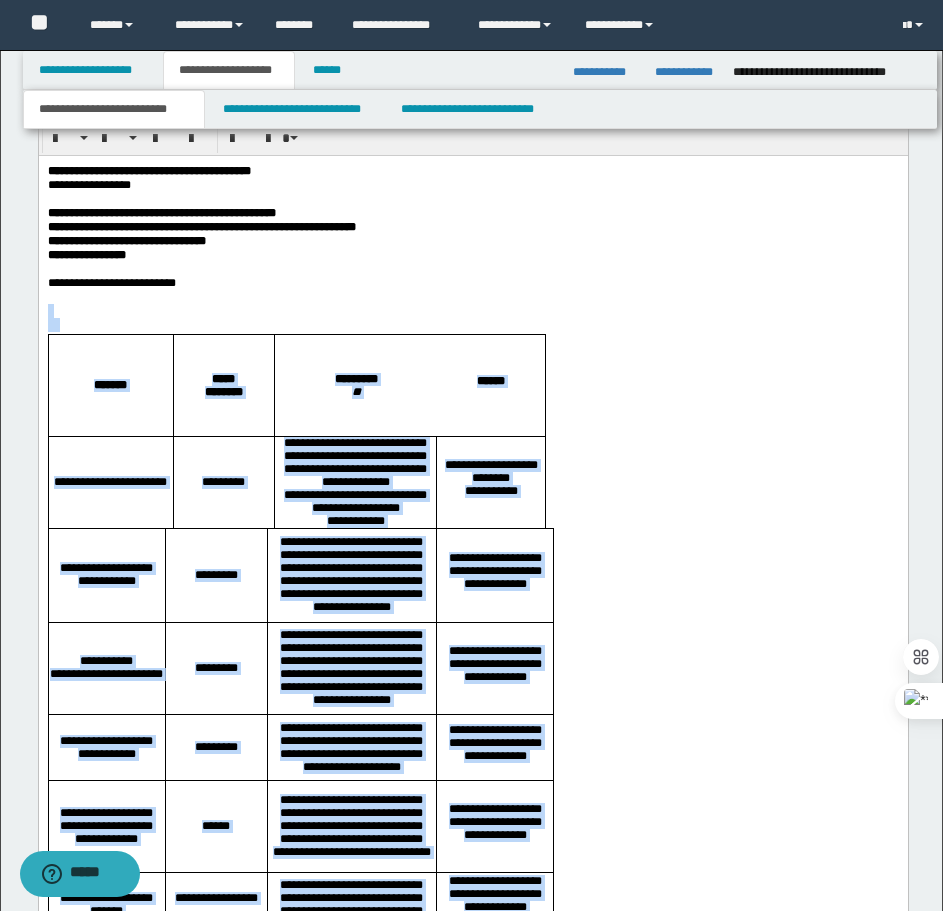 scroll, scrollTop: 1200, scrollLeft: 0, axis: vertical 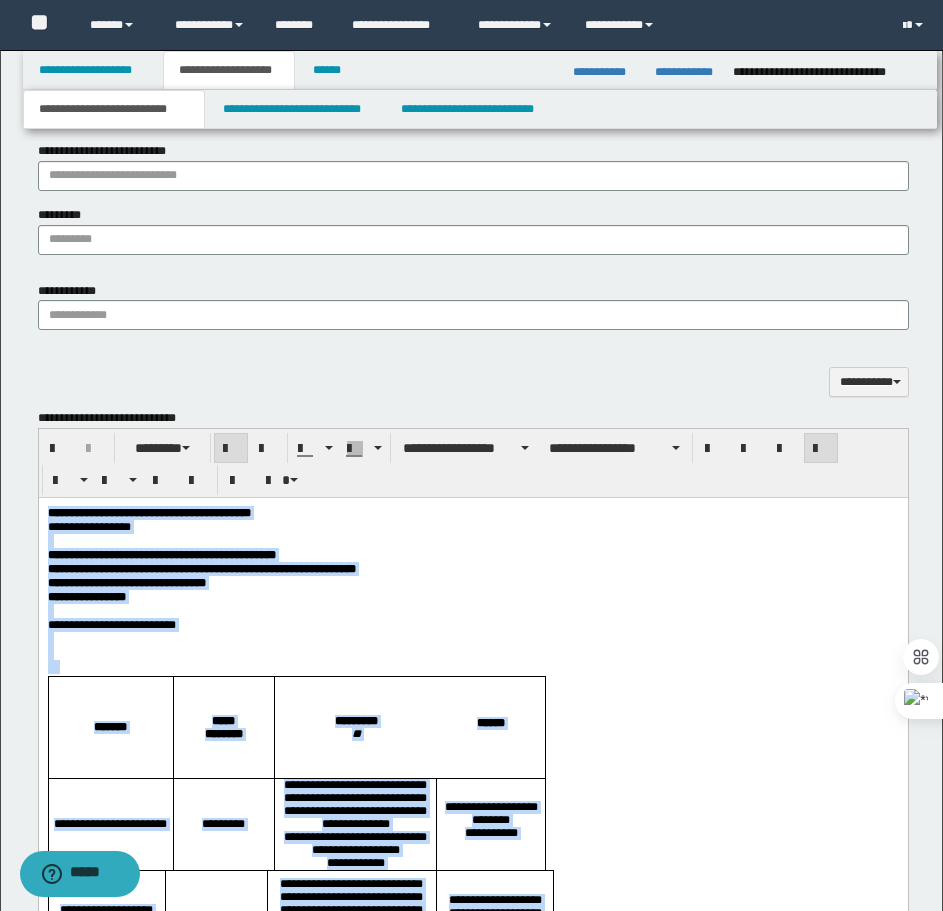 drag, startPoint x: 852, startPoint y: 5214, endPoint x: 45, endPoint y: 514, distance: 4768.779 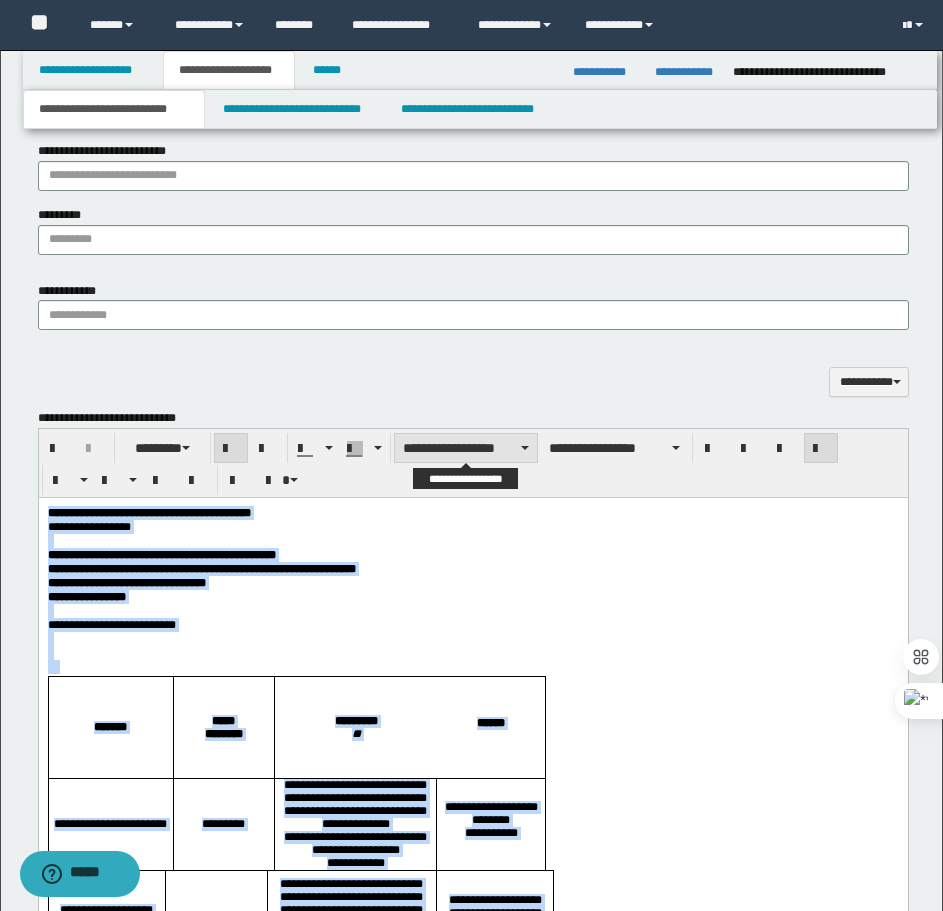click on "**********" at bounding box center [466, 448] 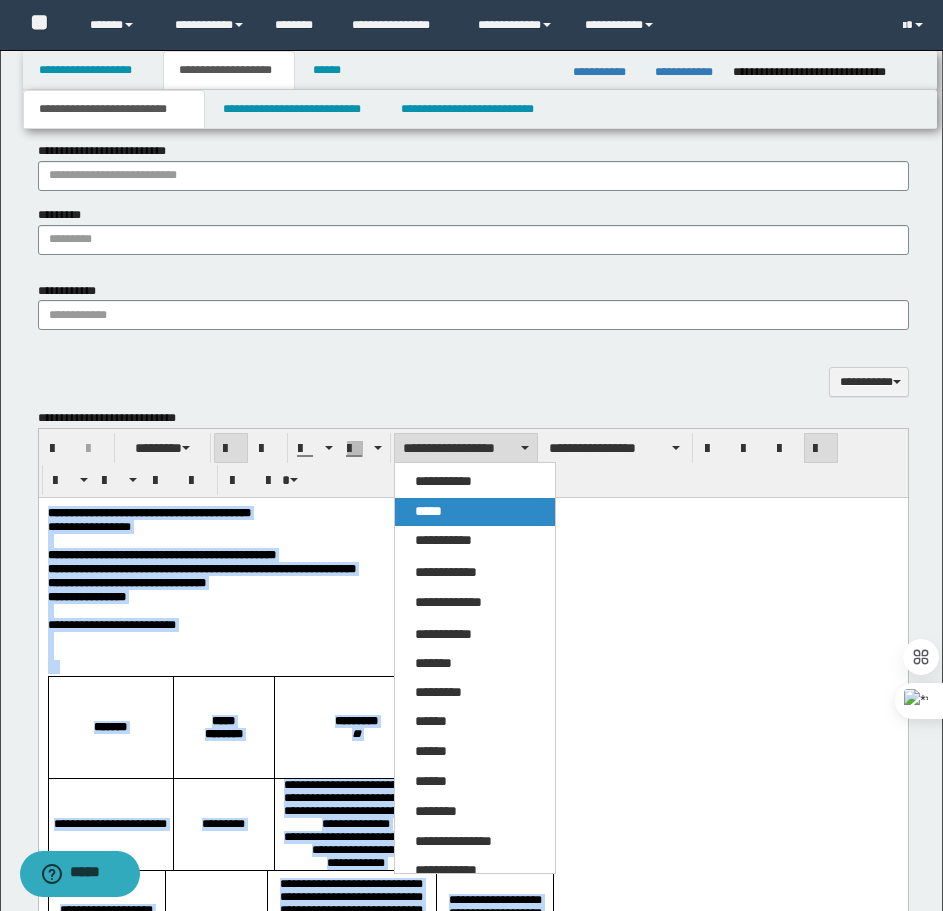 click on "*****" at bounding box center (428, 511) 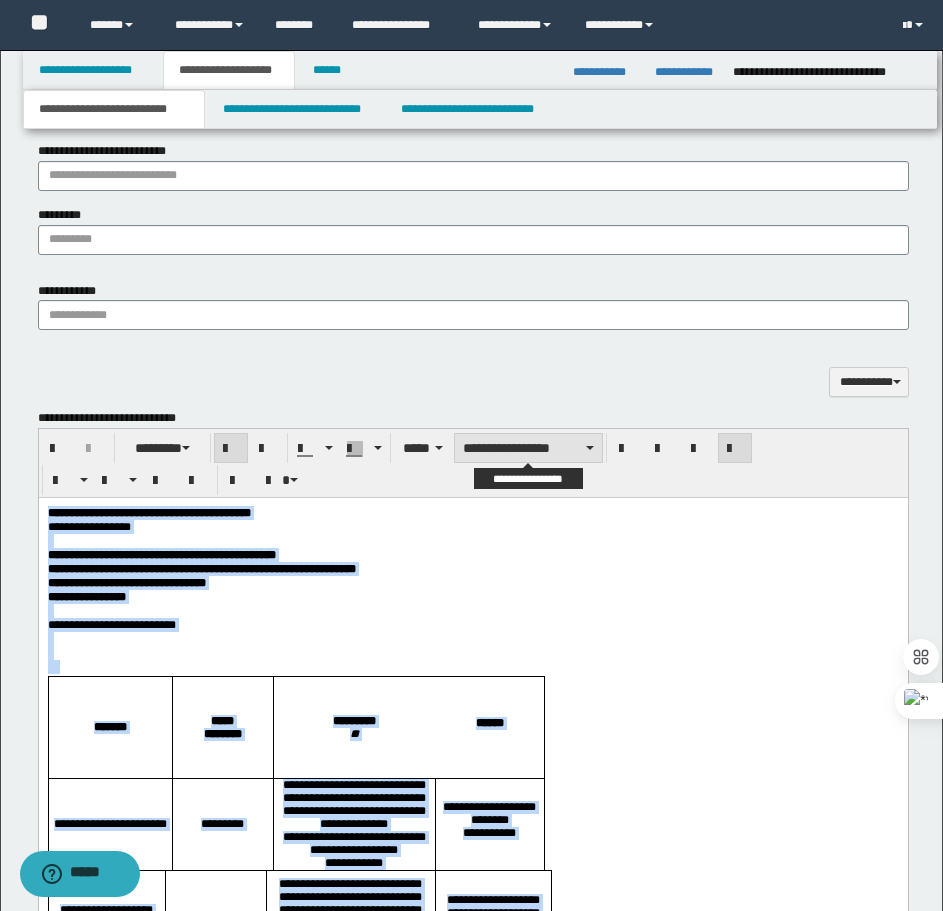 click on "**********" at bounding box center (528, 448) 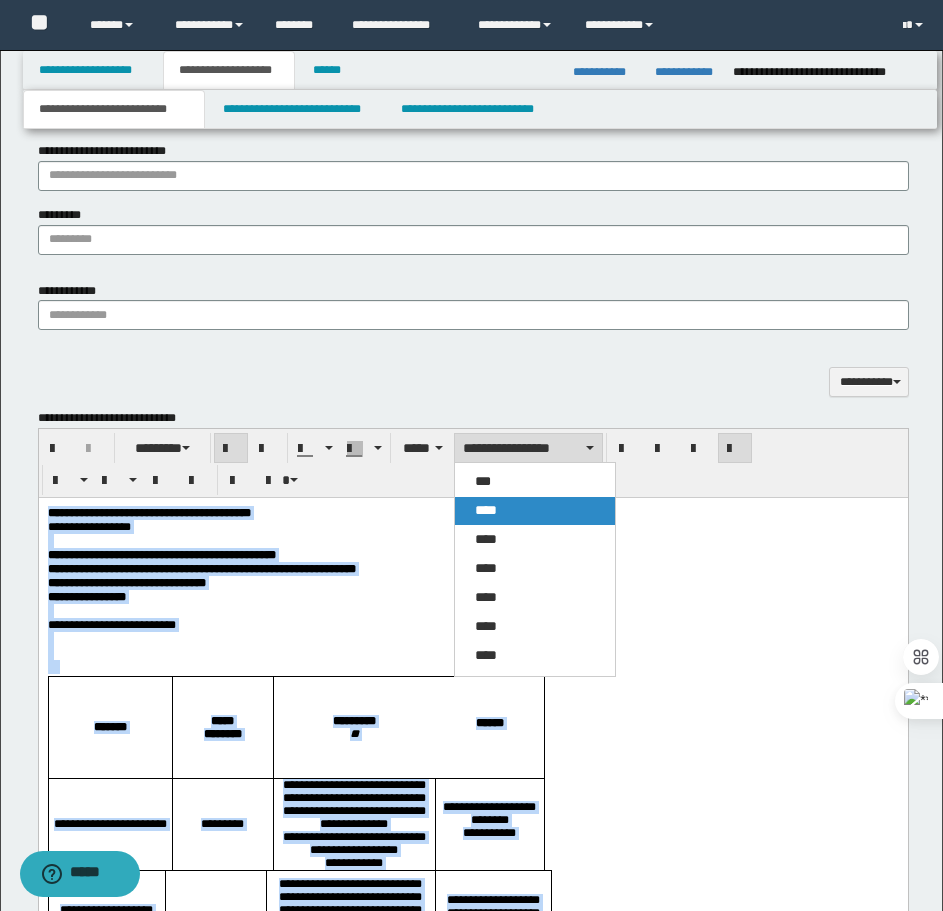 drag, startPoint x: 485, startPoint y: 514, endPoint x: 541, endPoint y: 486, distance: 62.609905 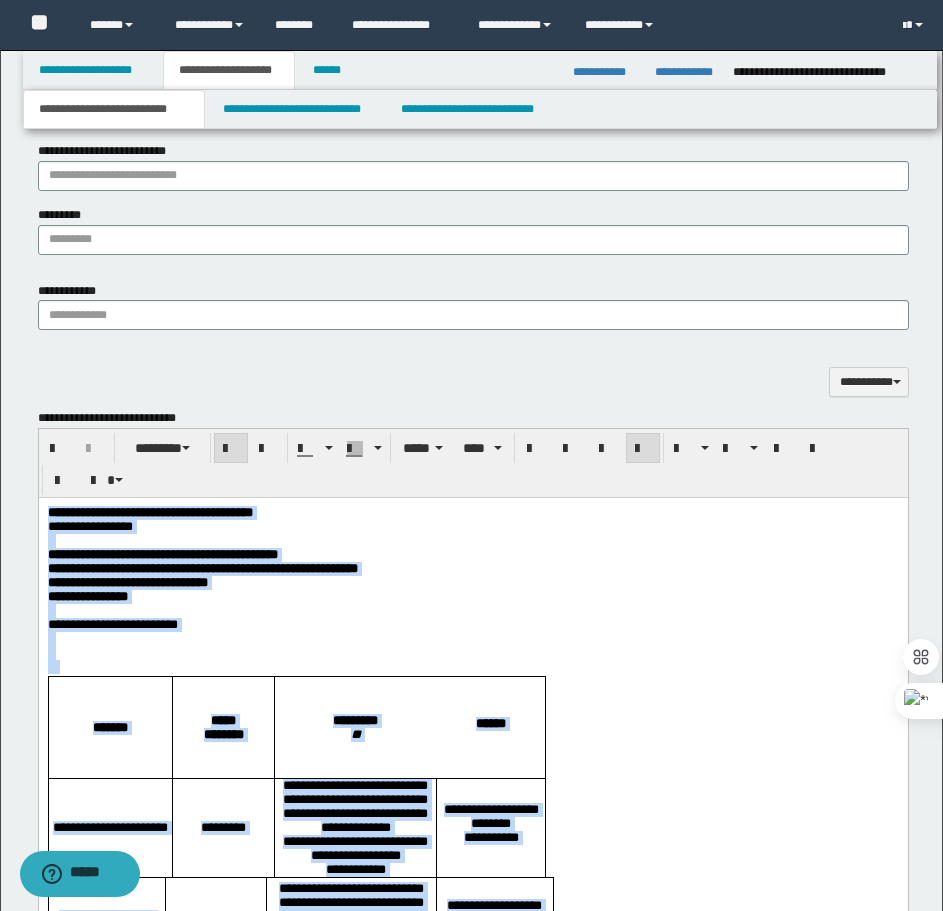 click at bounding box center [643, 449] 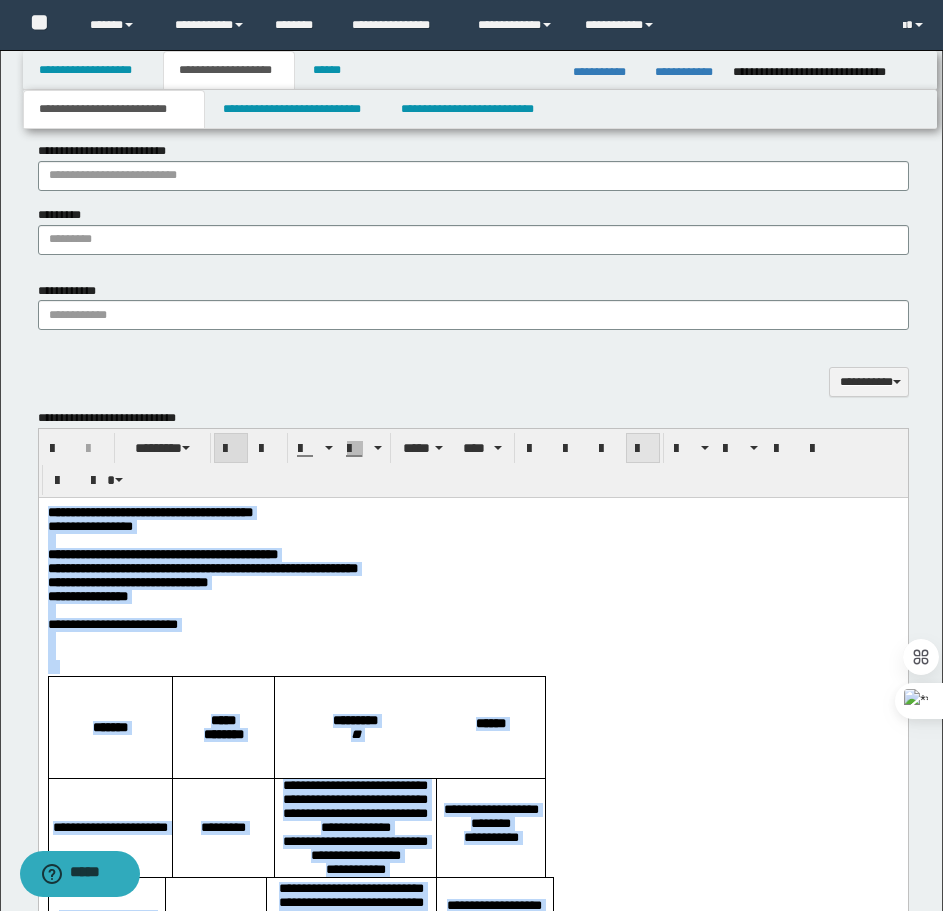 click at bounding box center (643, 449) 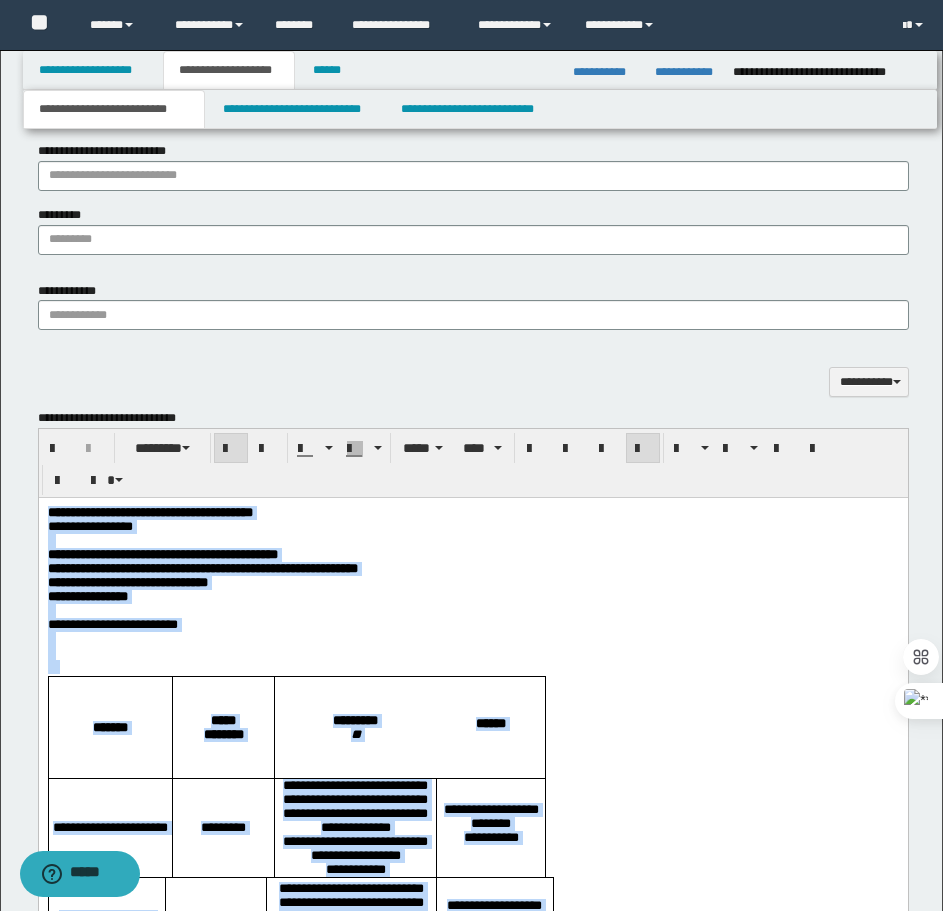 click on "**********" at bounding box center (472, 568) 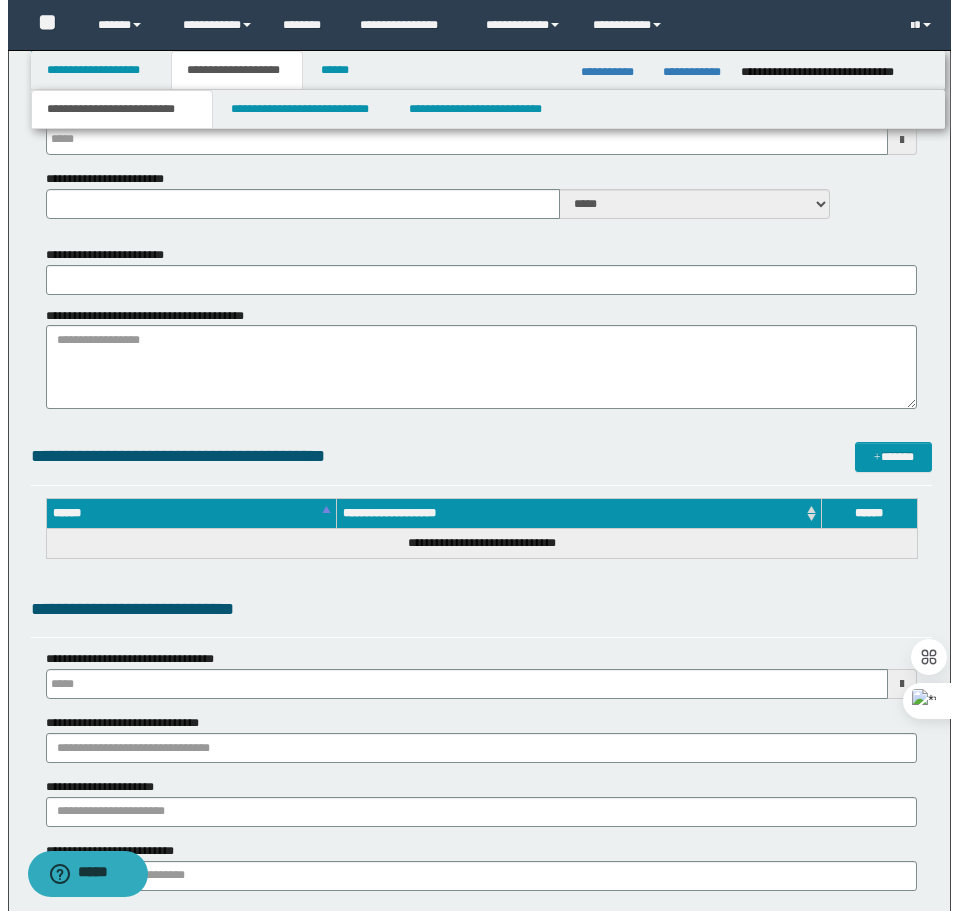 scroll, scrollTop: 0, scrollLeft: 0, axis: both 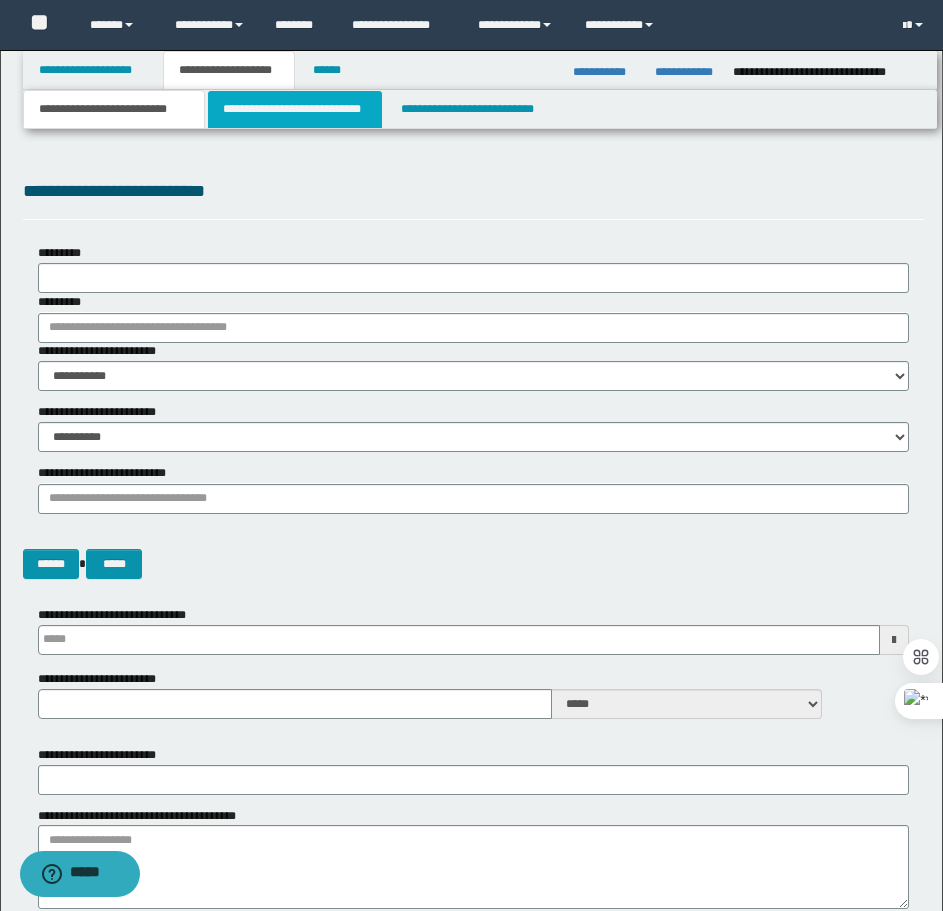 click on "**********" at bounding box center [295, 109] 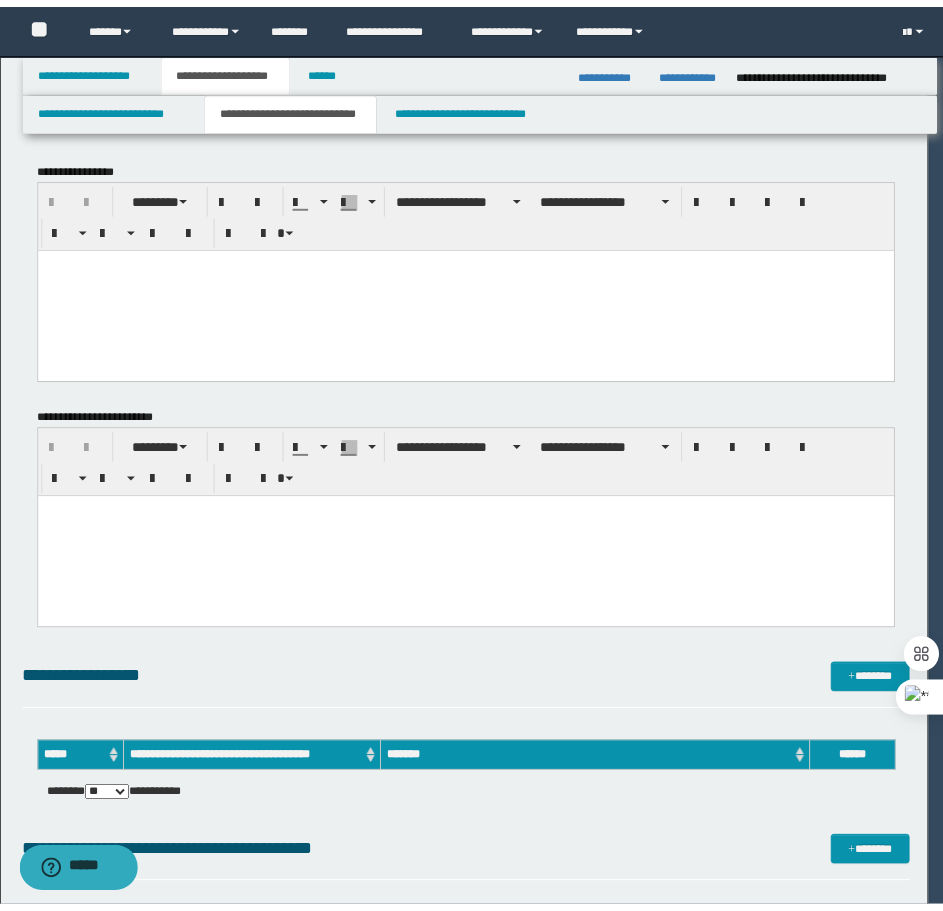 scroll, scrollTop: 0, scrollLeft: 0, axis: both 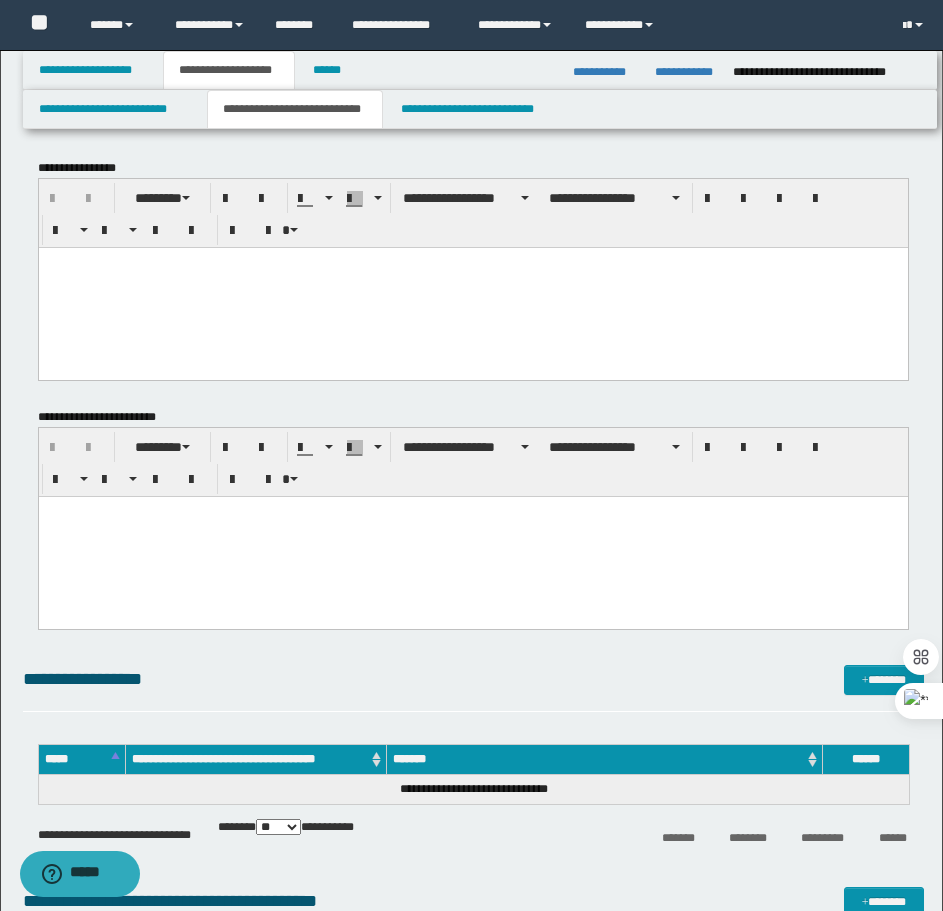 click at bounding box center [472, 287] 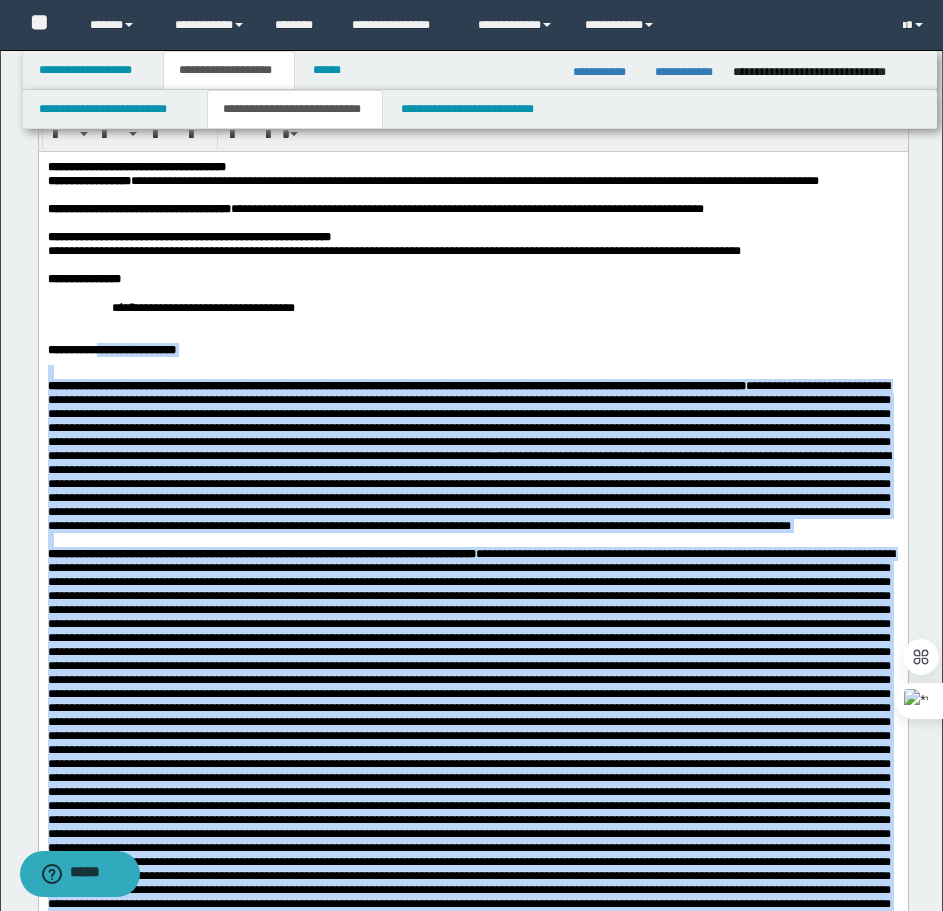 scroll, scrollTop: 0, scrollLeft: 0, axis: both 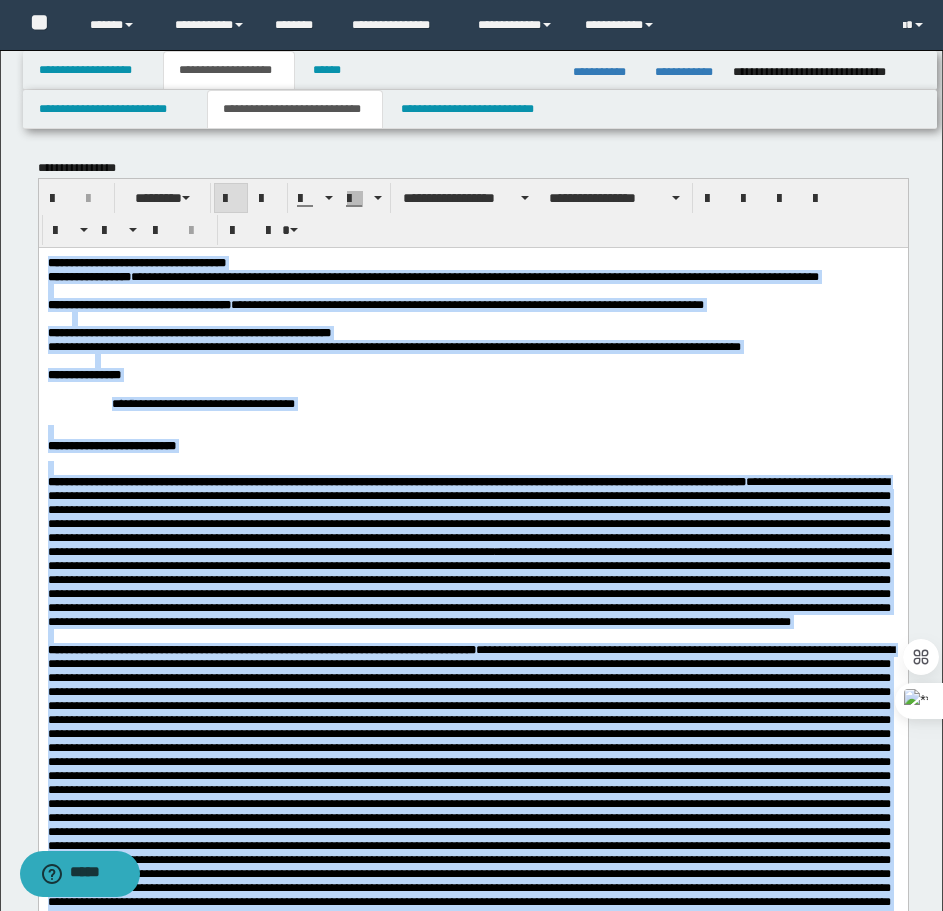 drag, startPoint x: 374, startPoint y: 1123, endPoint x: 98, endPoint y: 487, distance: 693.3051 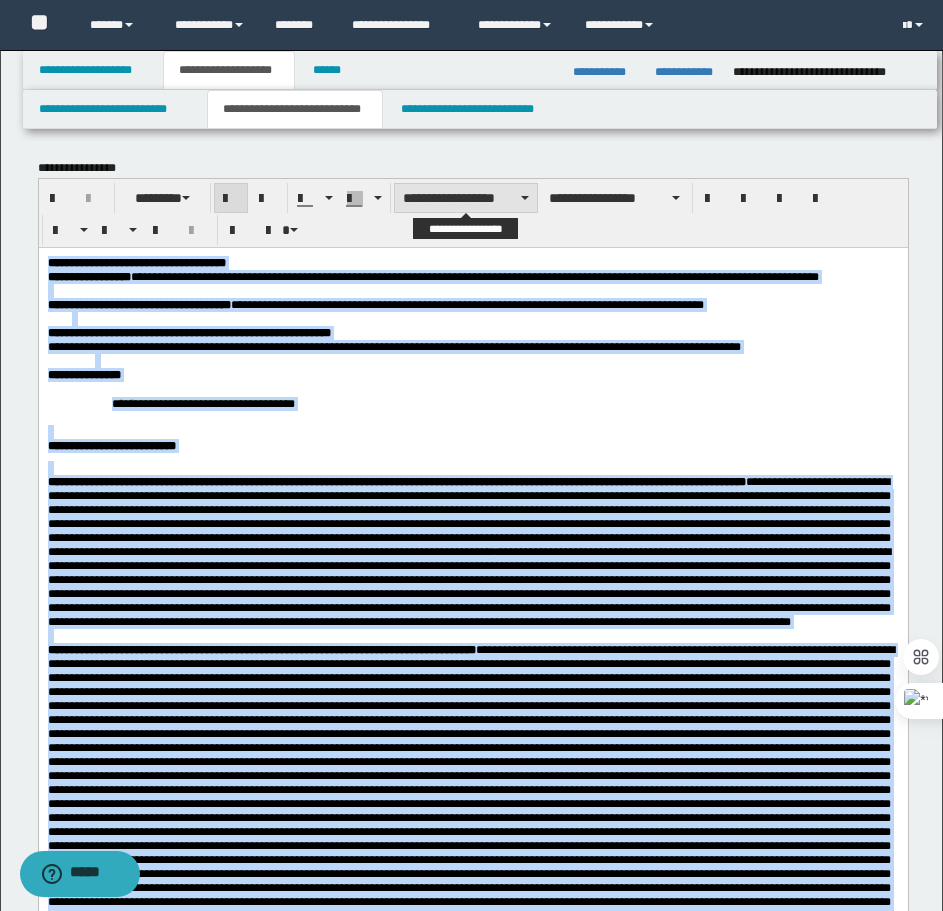click on "**********" at bounding box center (466, 198) 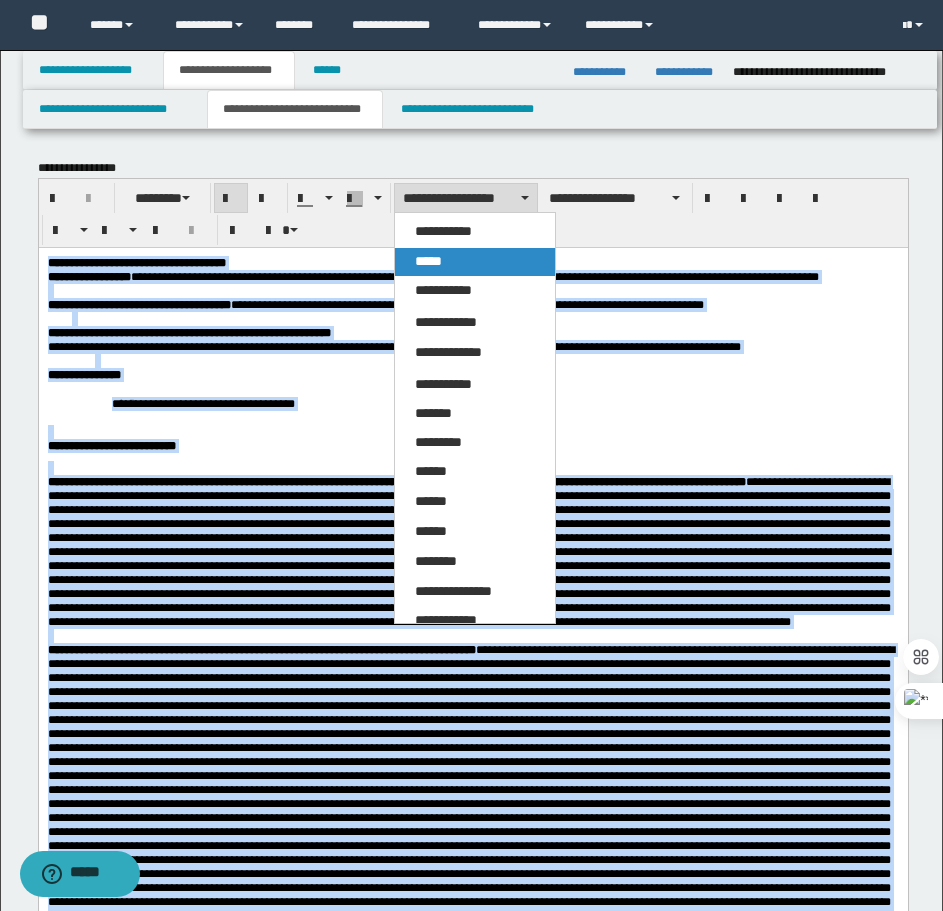 click on "*****" at bounding box center [475, 262] 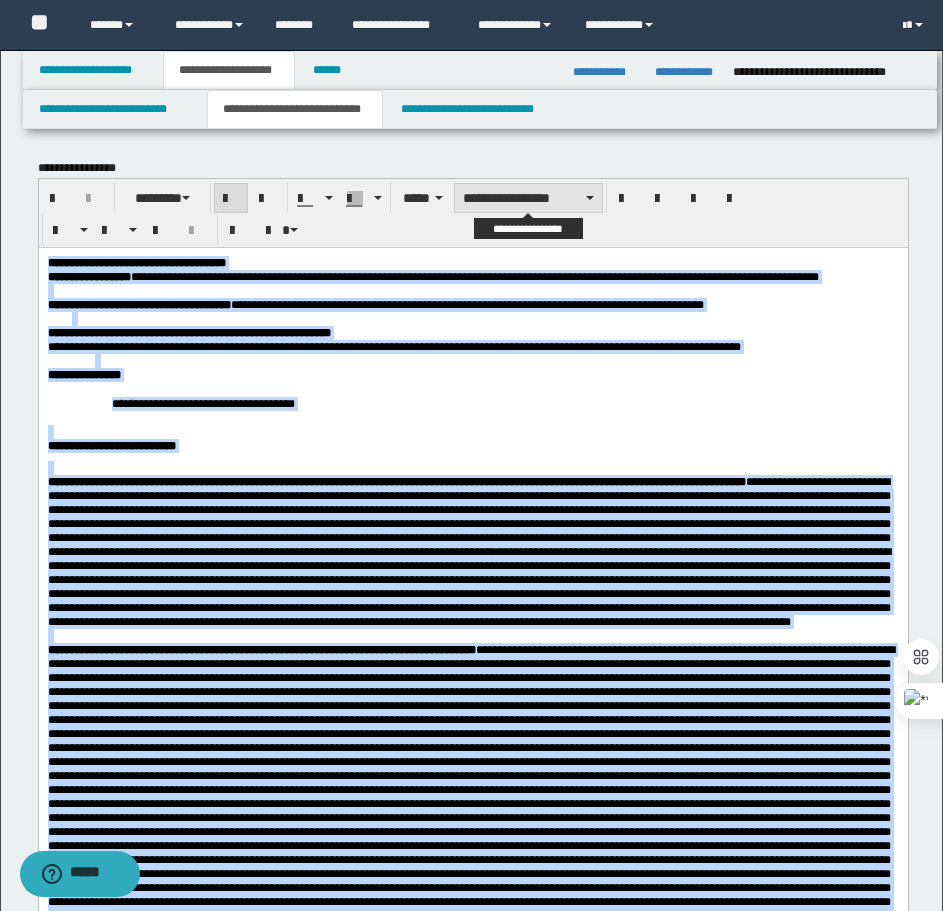 drag, startPoint x: 588, startPoint y: 189, endPoint x: 574, endPoint y: 206, distance: 22.022715 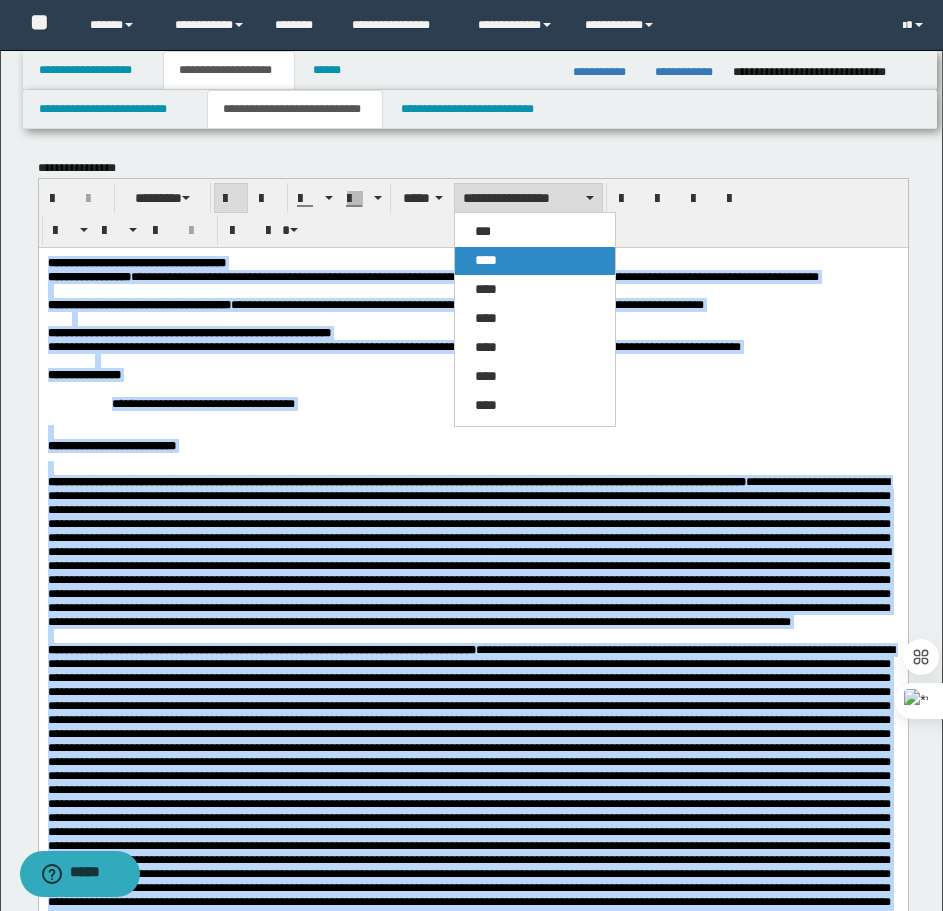 drag, startPoint x: 498, startPoint y: 257, endPoint x: 664, endPoint y: 209, distance: 172.80046 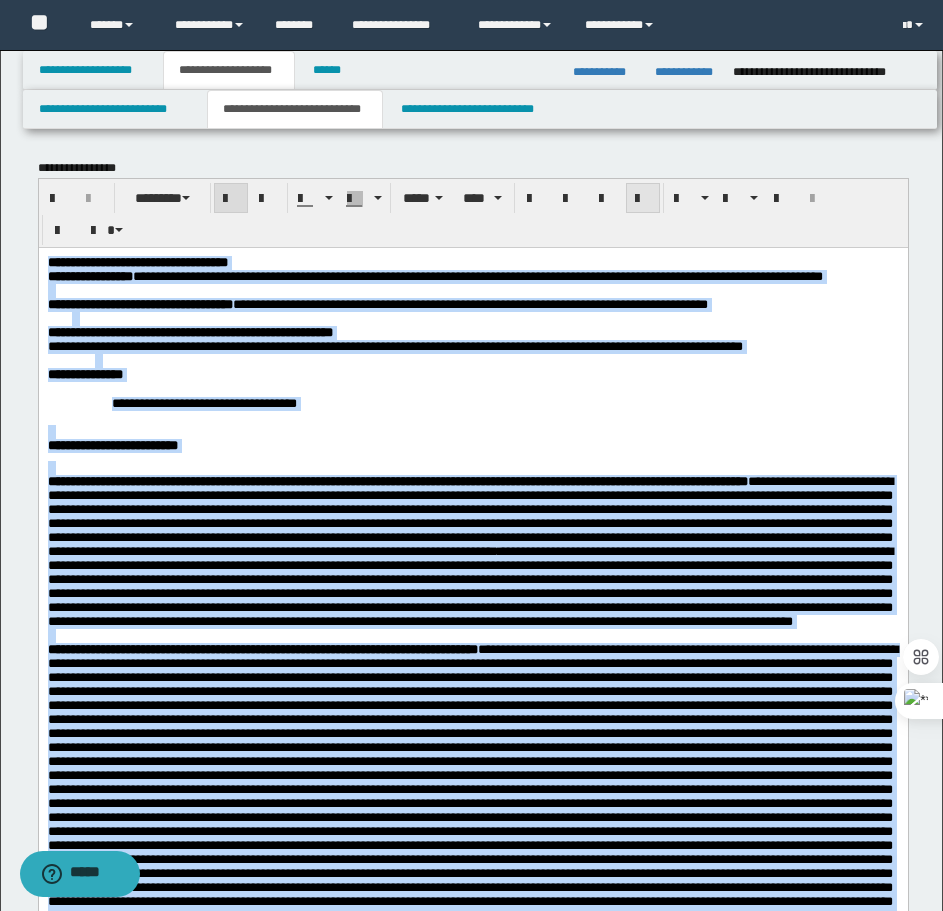 click at bounding box center (643, 198) 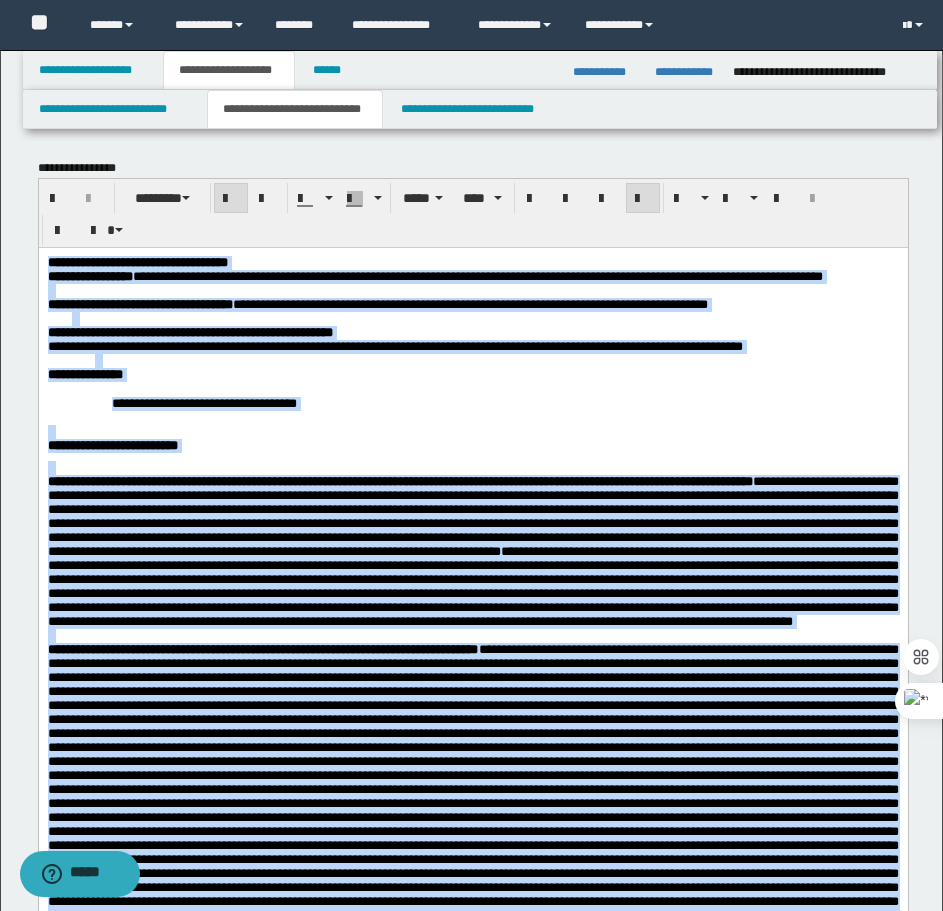 click on "**********" at bounding box center [472, 346] 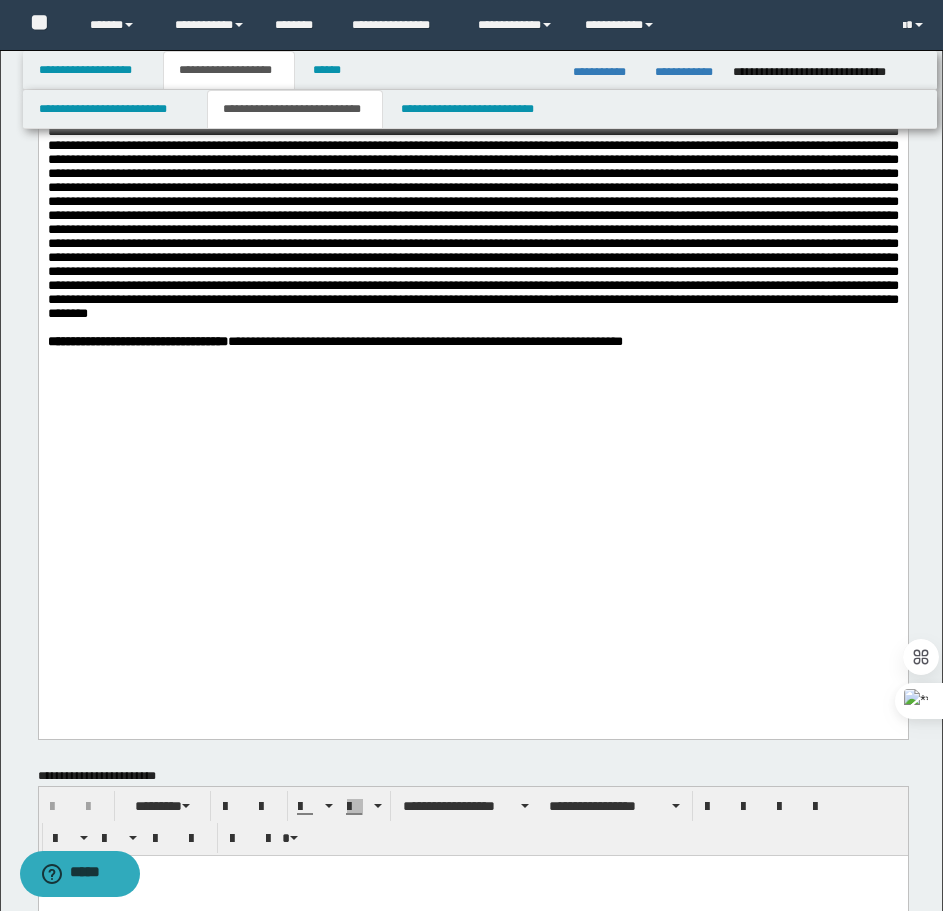 scroll, scrollTop: 1100, scrollLeft: 0, axis: vertical 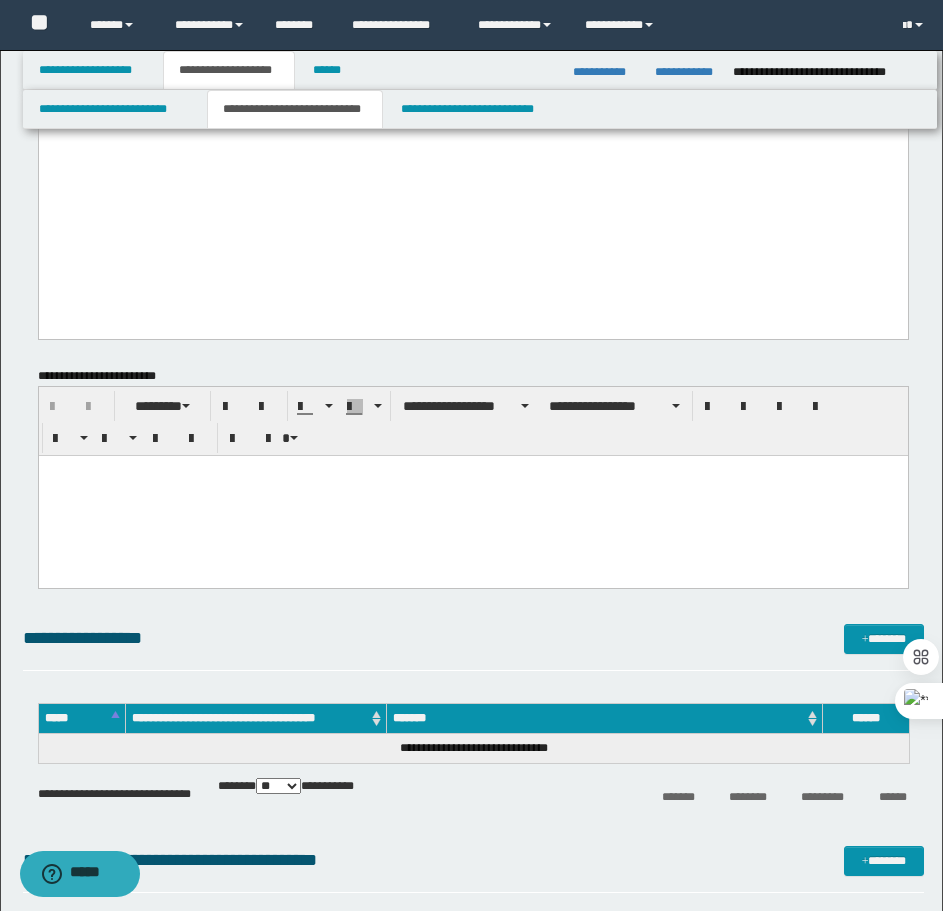 click at bounding box center [472, 495] 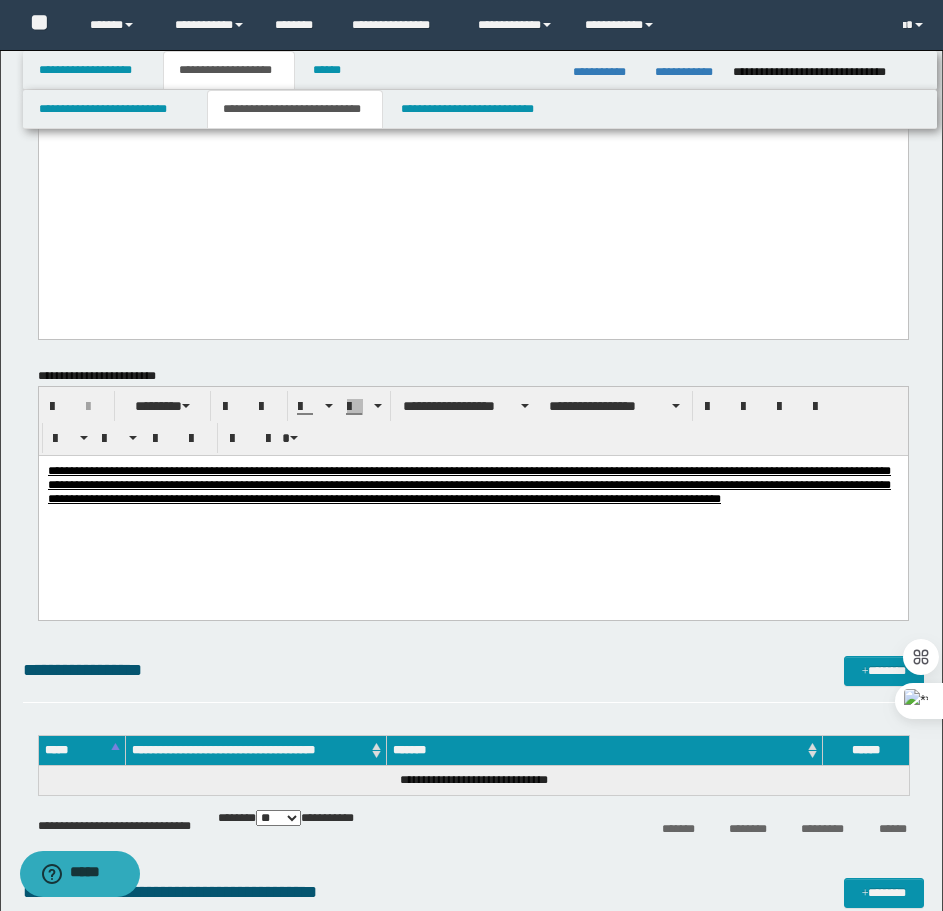 click on "**********" at bounding box center [468, 484] 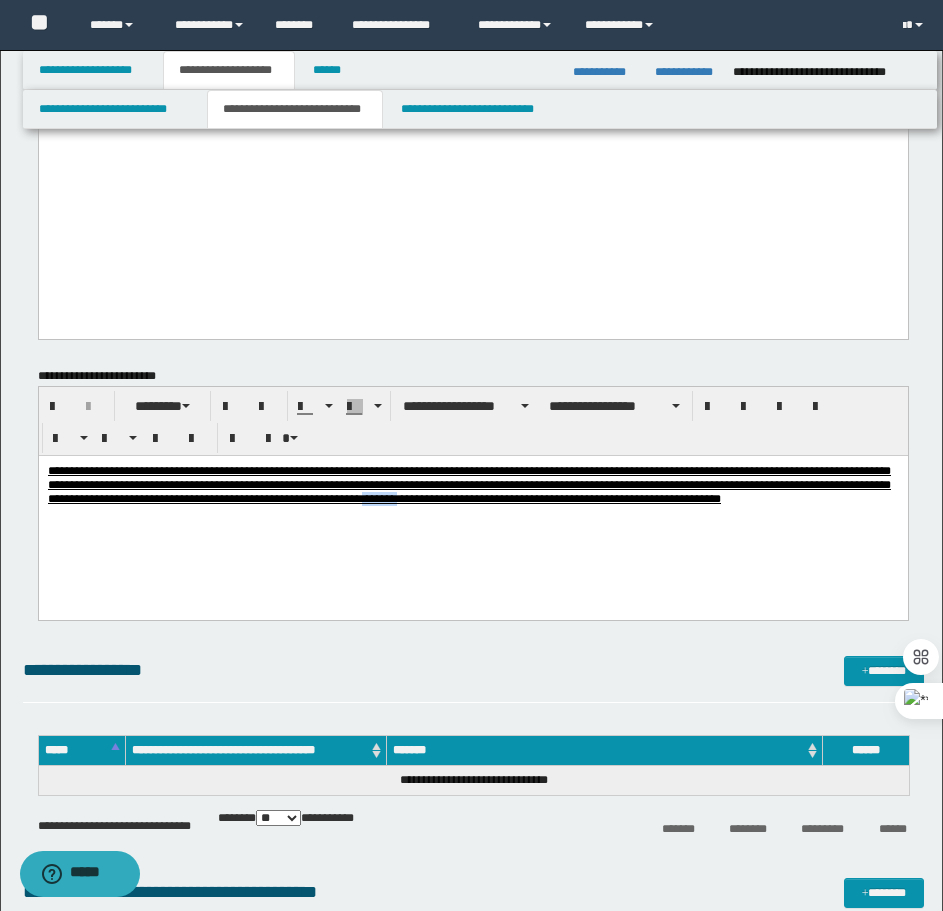 click on "**********" at bounding box center [468, 484] 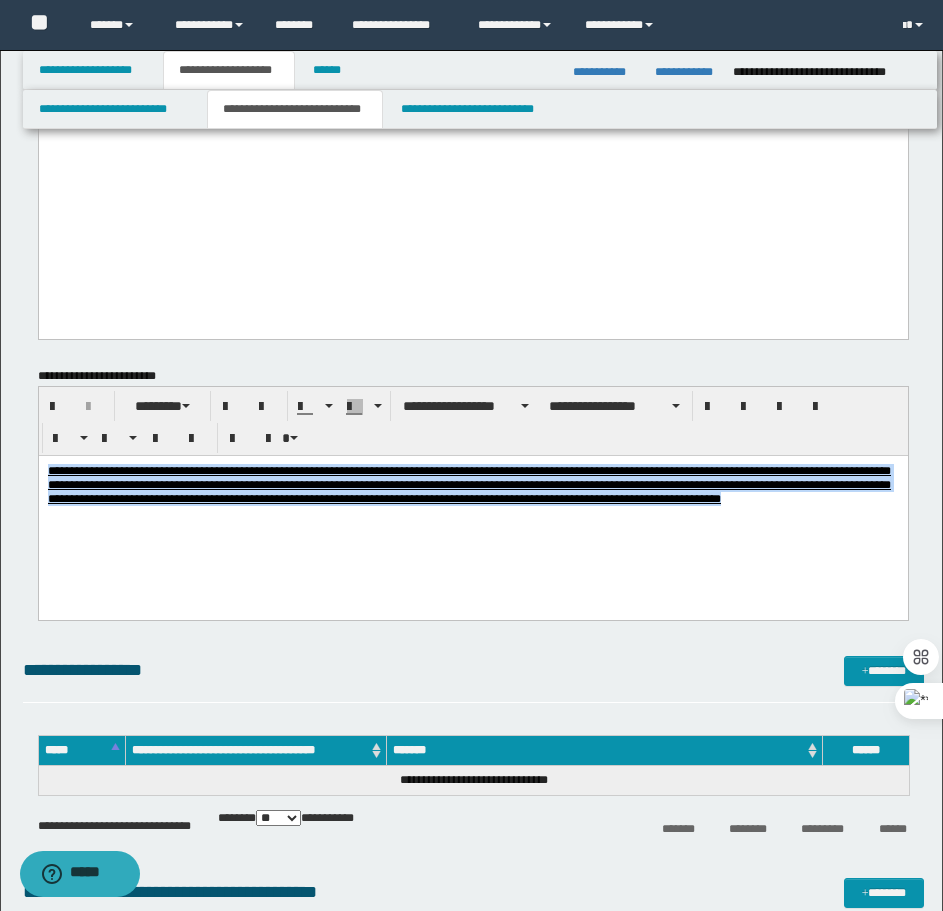 click on "**********" at bounding box center [468, 483] 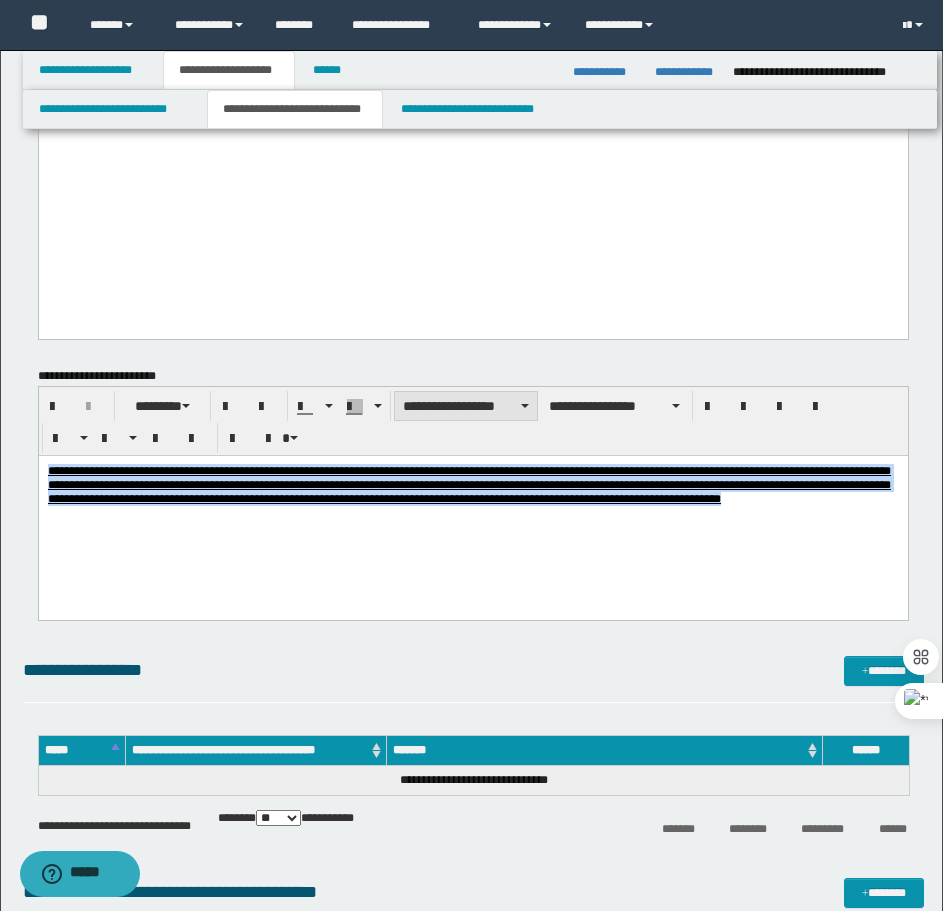 click on "**********" at bounding box center (466, 406) 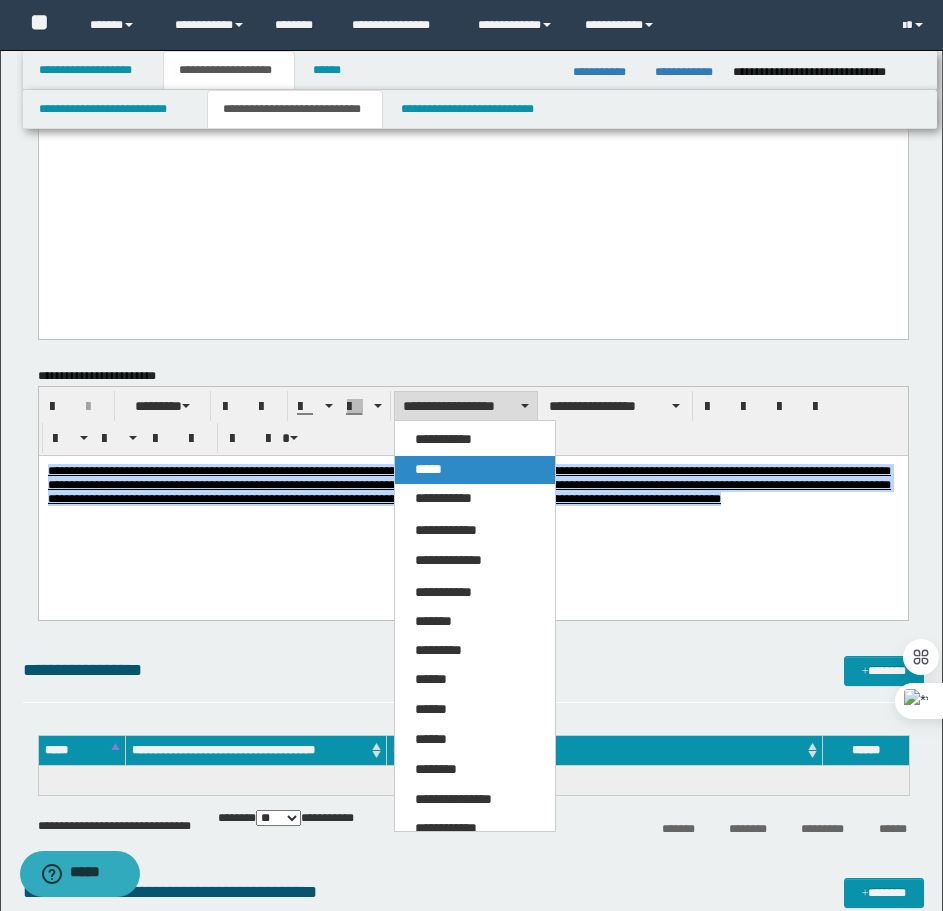 click on "*****" at bounding box center [428, 469] 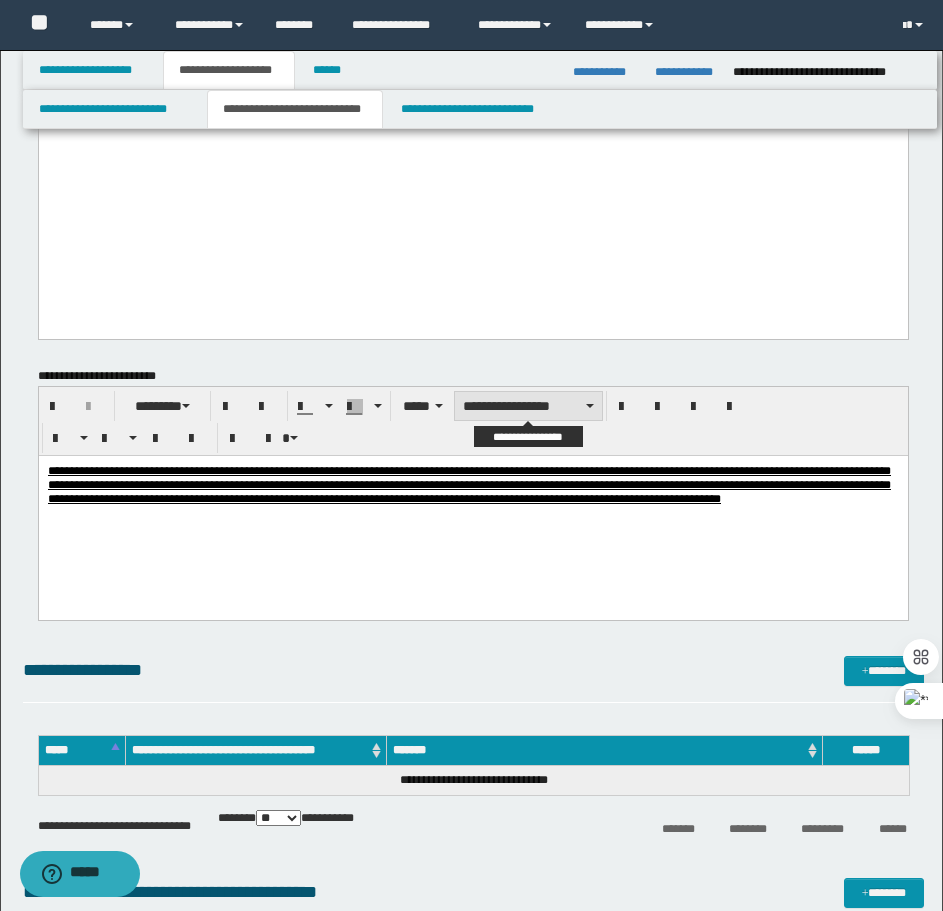 click on "**********" at bounding box center [528, 406] 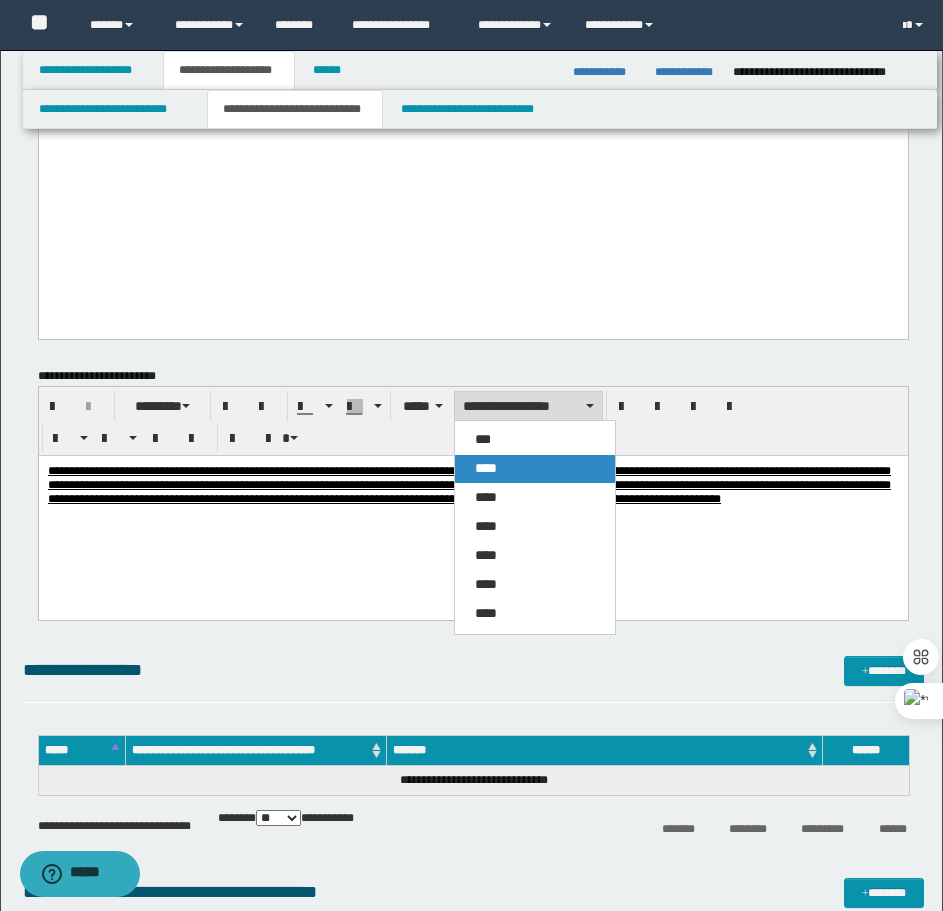 click on "****" at bounding box center [486, 468] 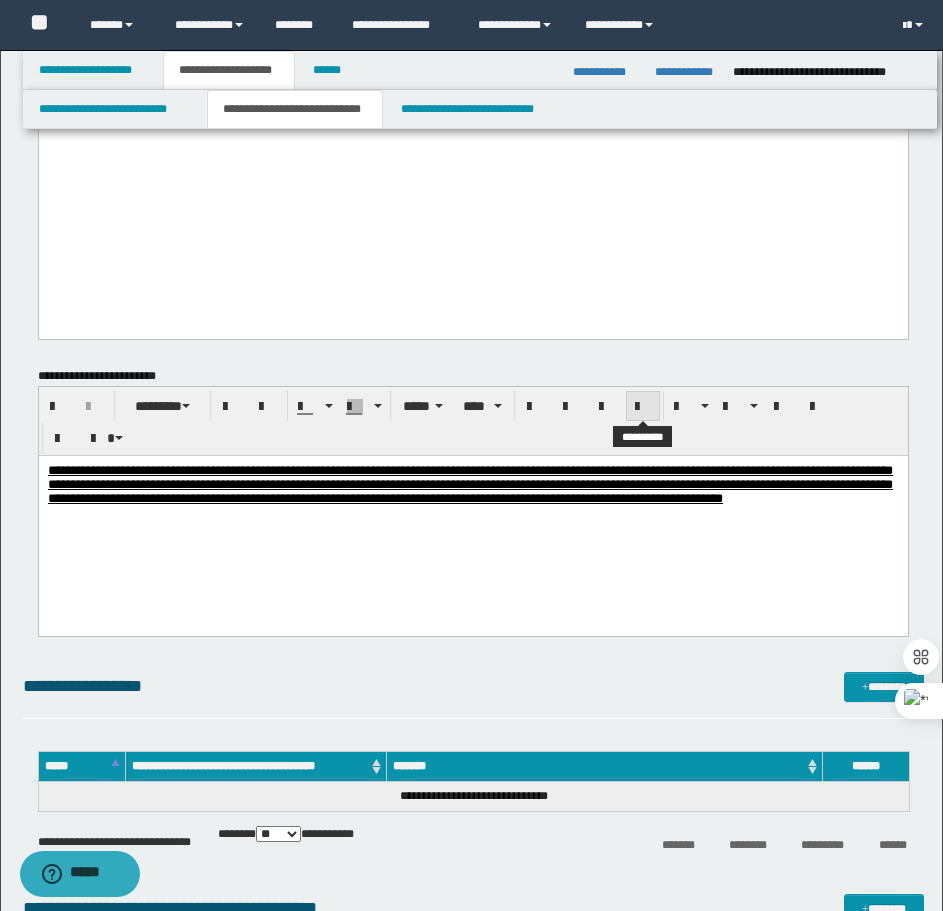 drag, startPoint x: 644, startPoint y: 408, endPoint x: 621, endPoint y: 445, distance: 43.56604 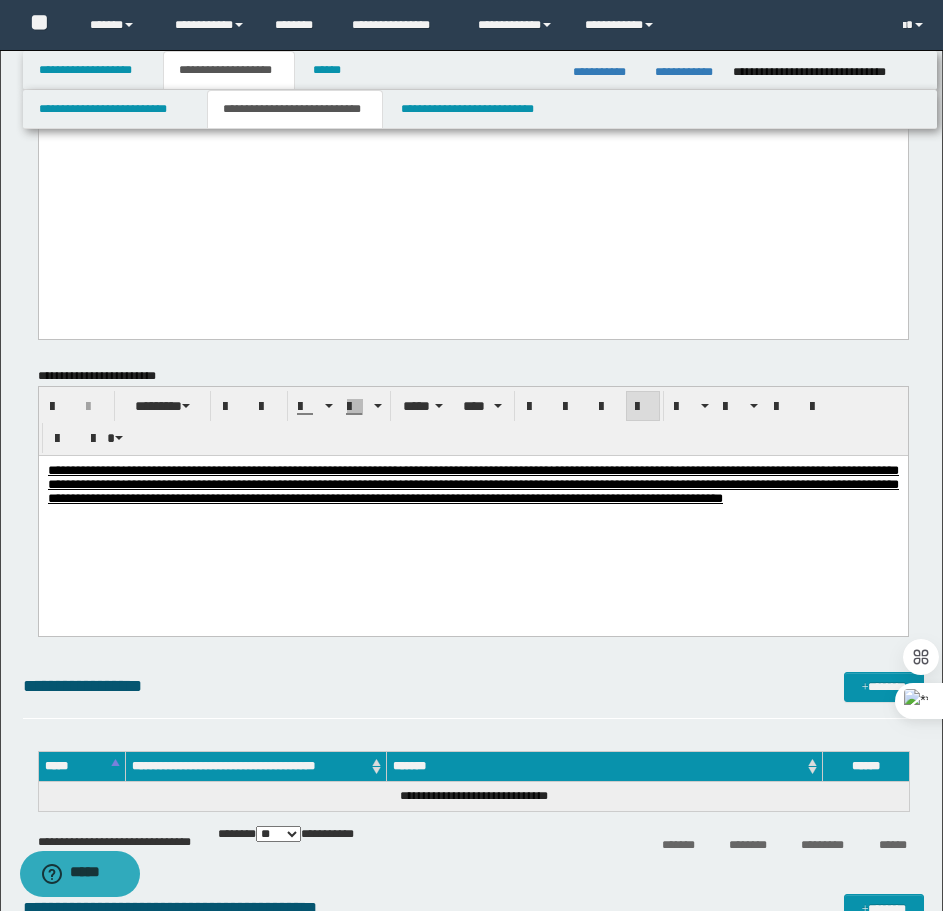 click on "**********" at bounding box center [472, 509] 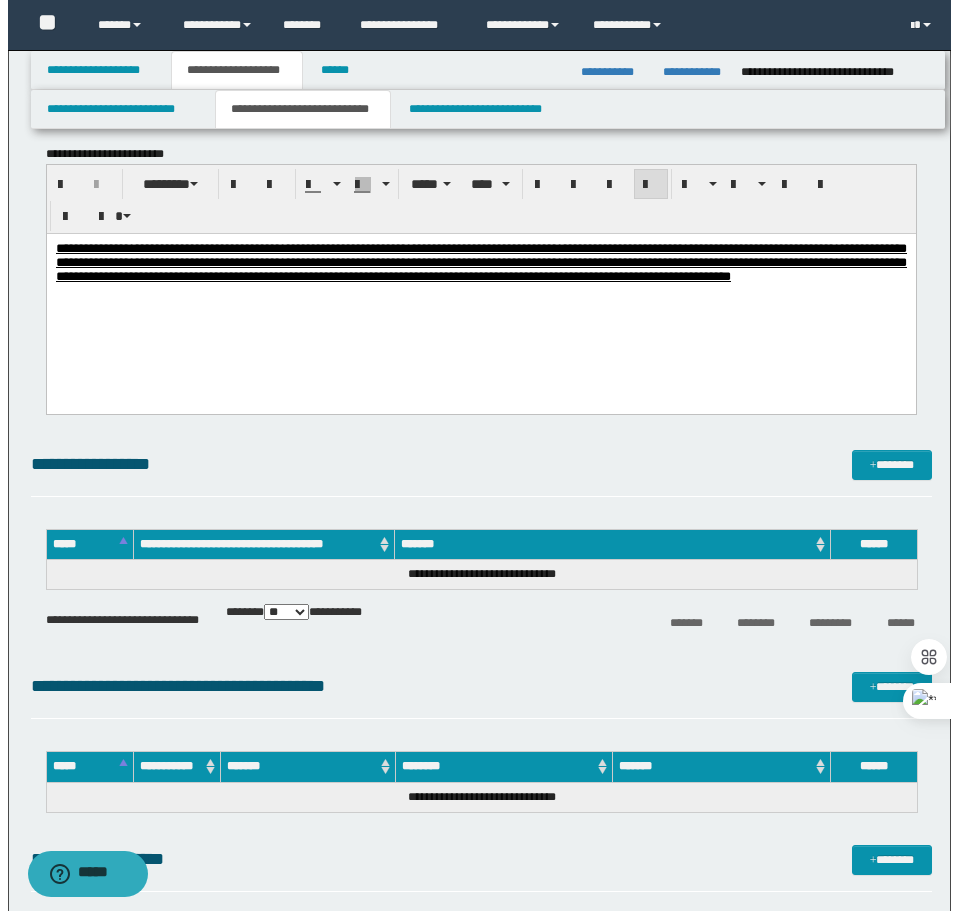 scroll, scrollTop: 1600, scrollLeft: 0, axis: vertical 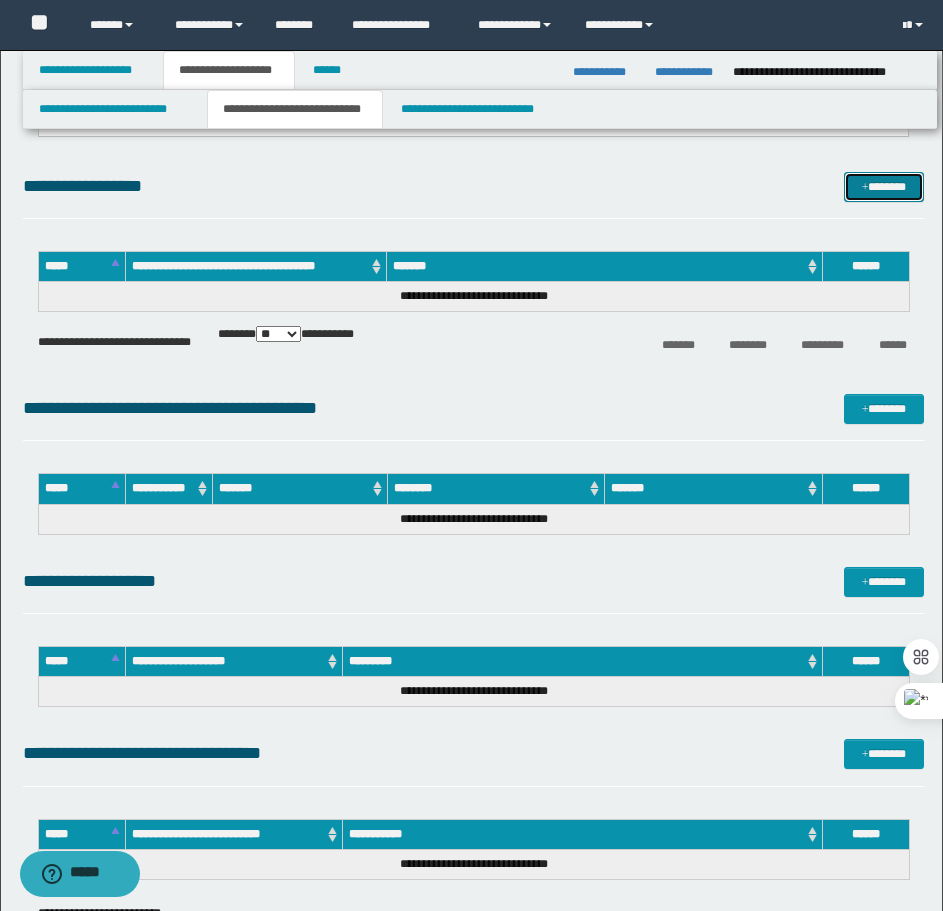 click at bounding box center [865, 188] 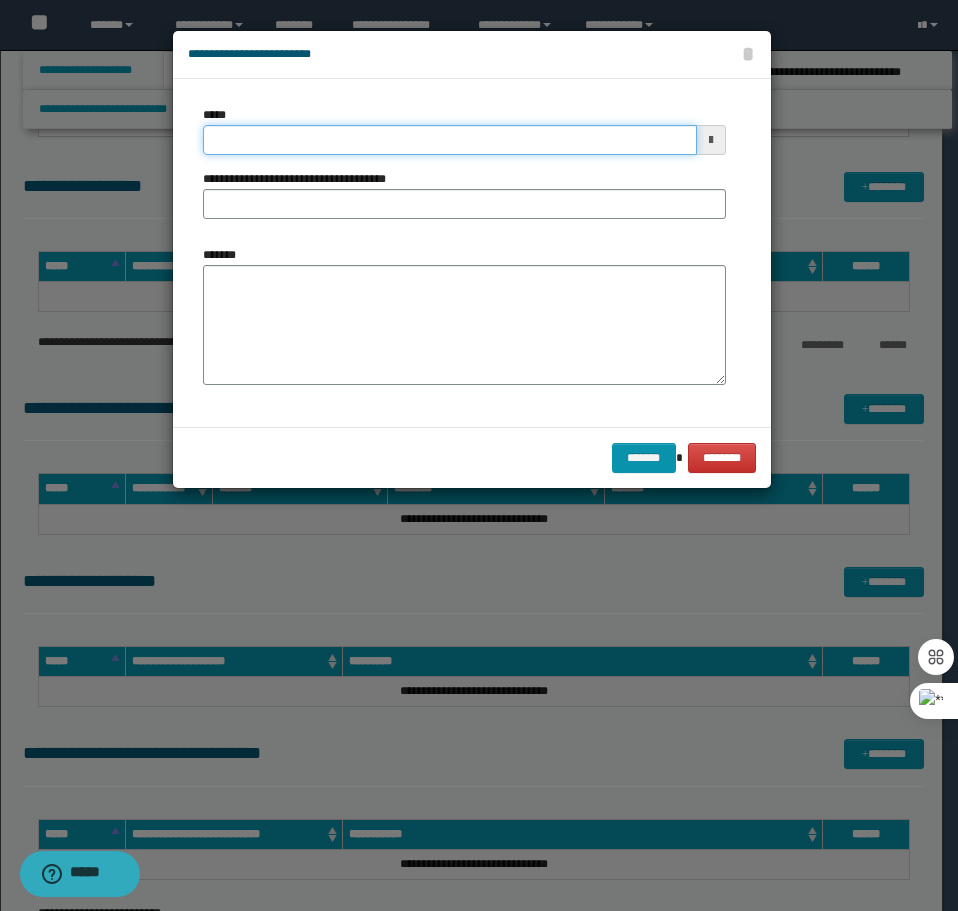 click on "*****" at bounding box center (450, 140) 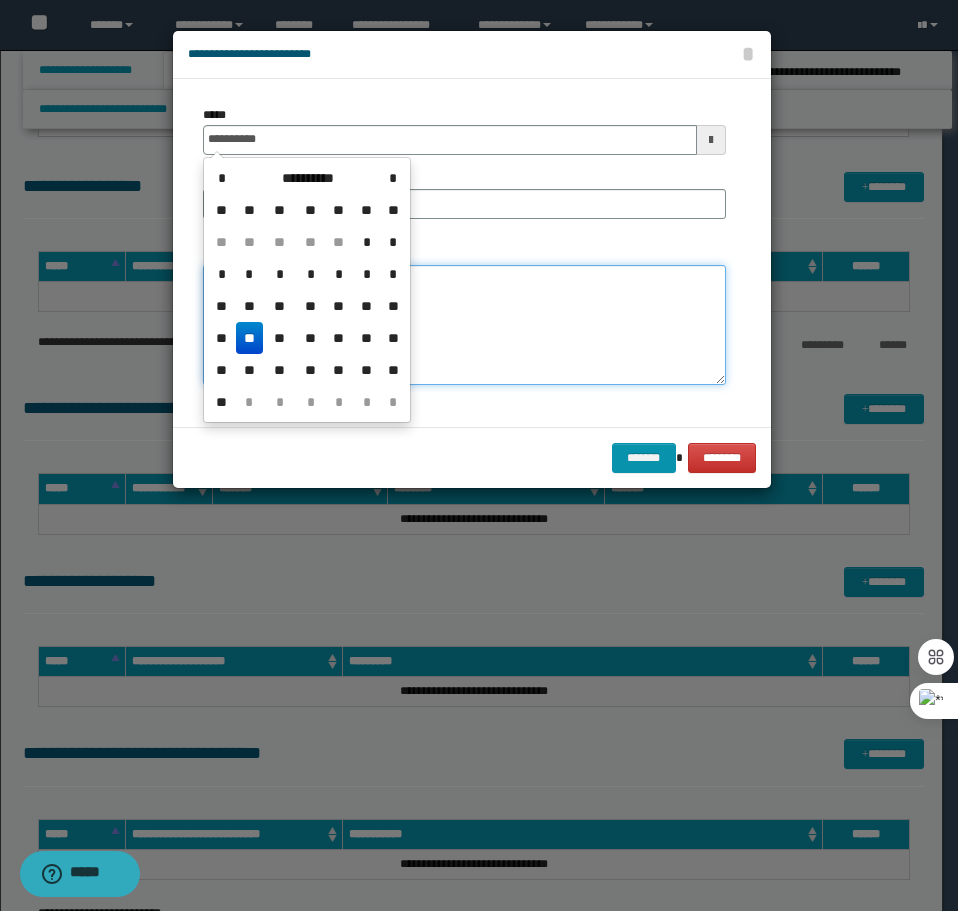 type on "**********" 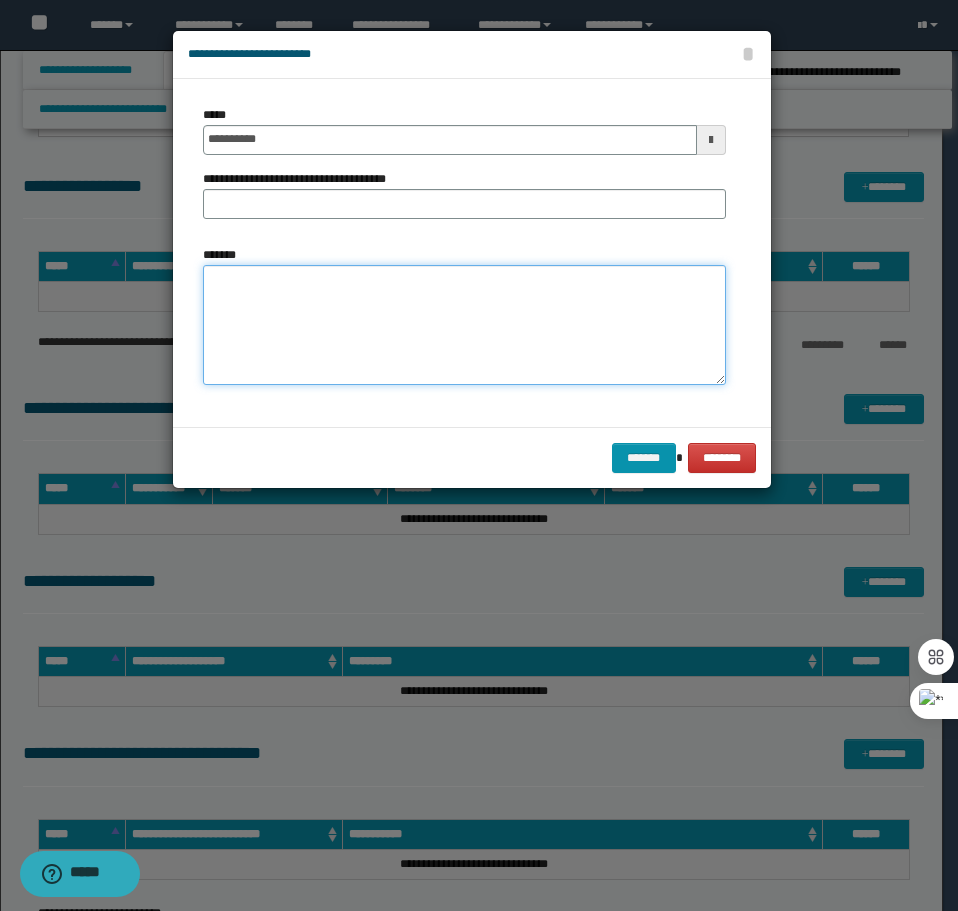 paste on "**********" 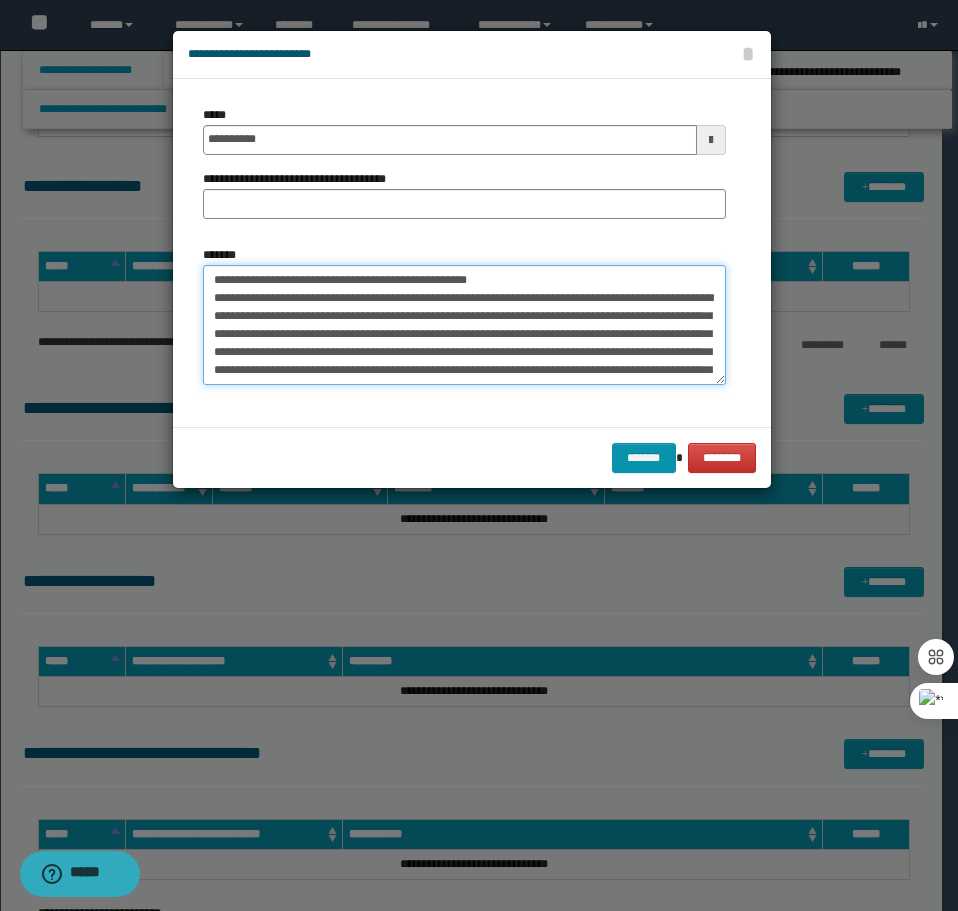 click on "**********" at bounding box center (464, 325) 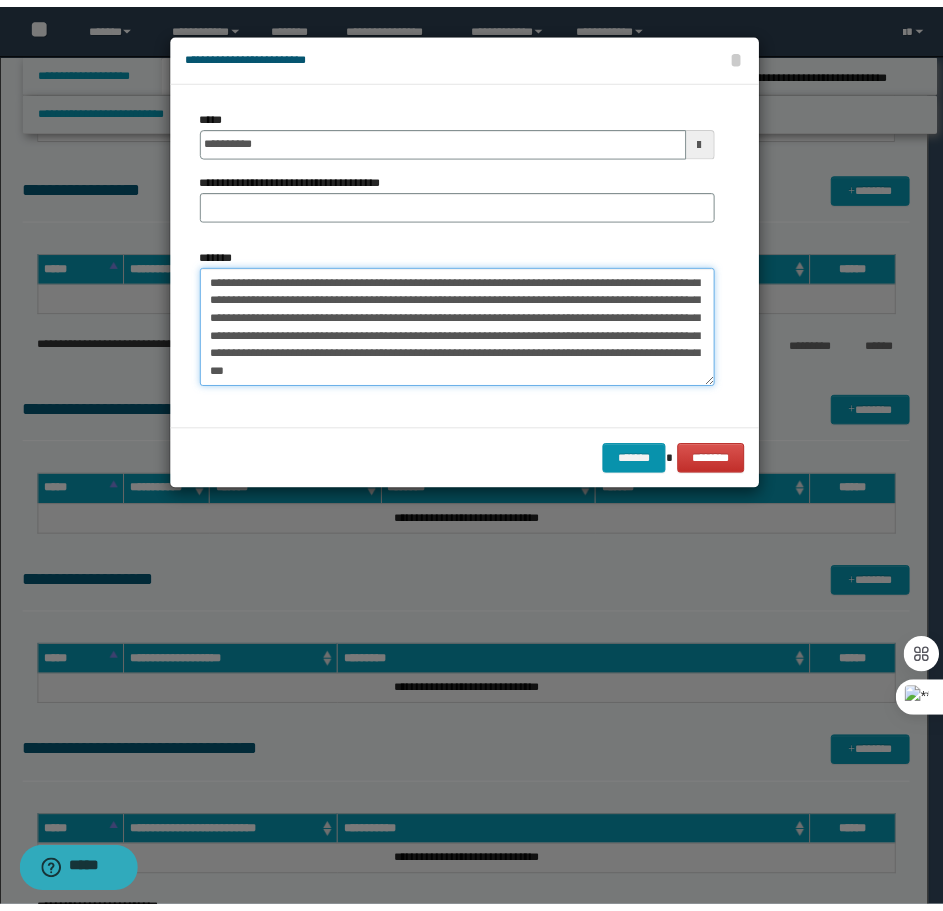scroll, scrollTop: 0, scrollLeft: 0, axis: both 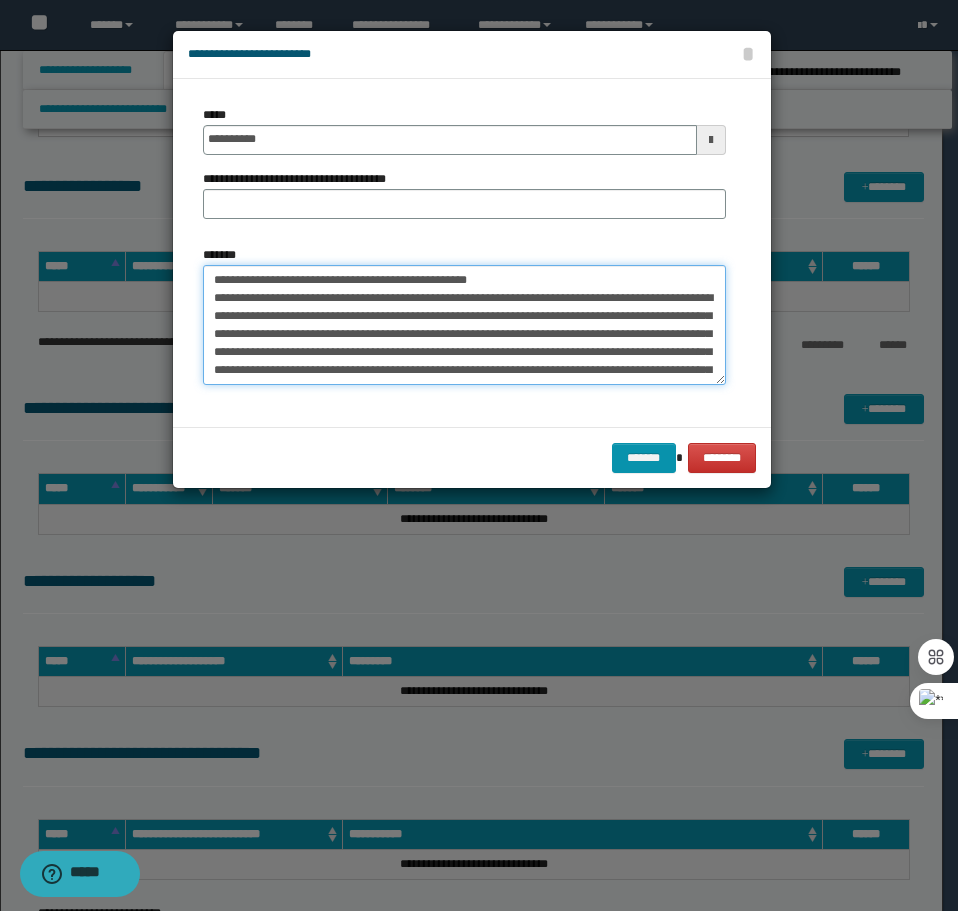 drag, startPoint x: 514, startPoint y: 282, endPoint x: 278, endPoint y: 284, distance: 236.00847 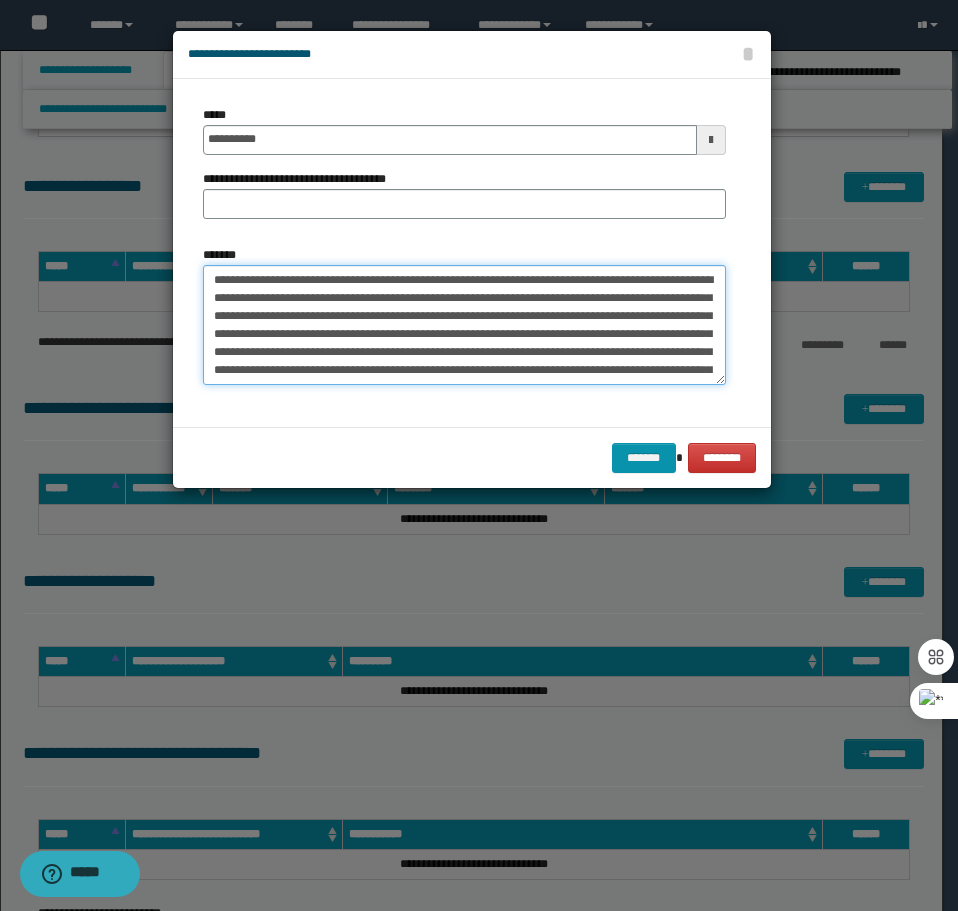 type on "**********" 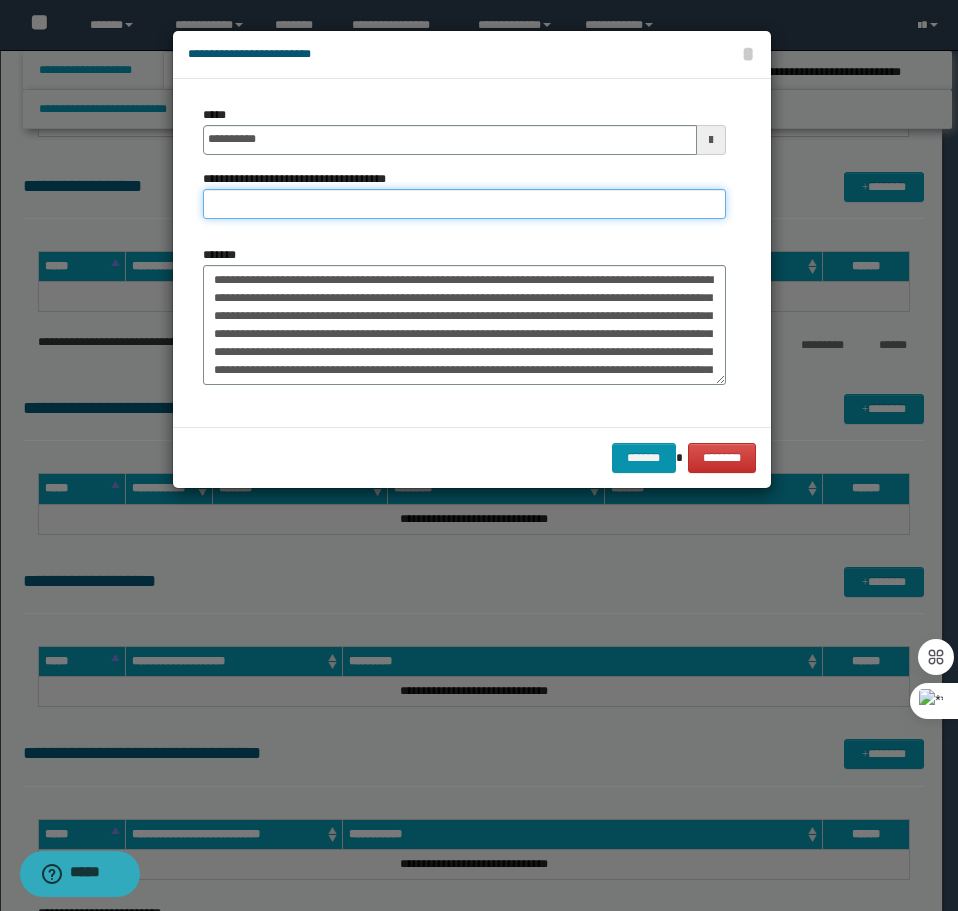 click on "**********" at bounding box center [464, 204] 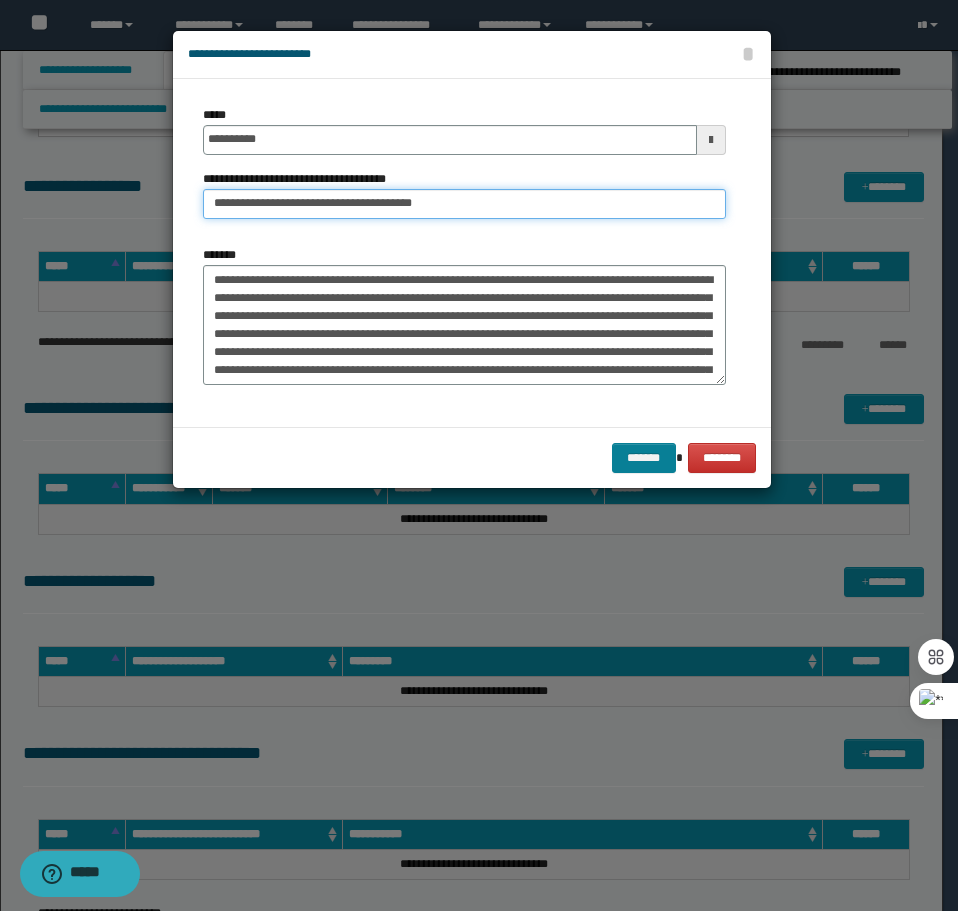 type on "**********" 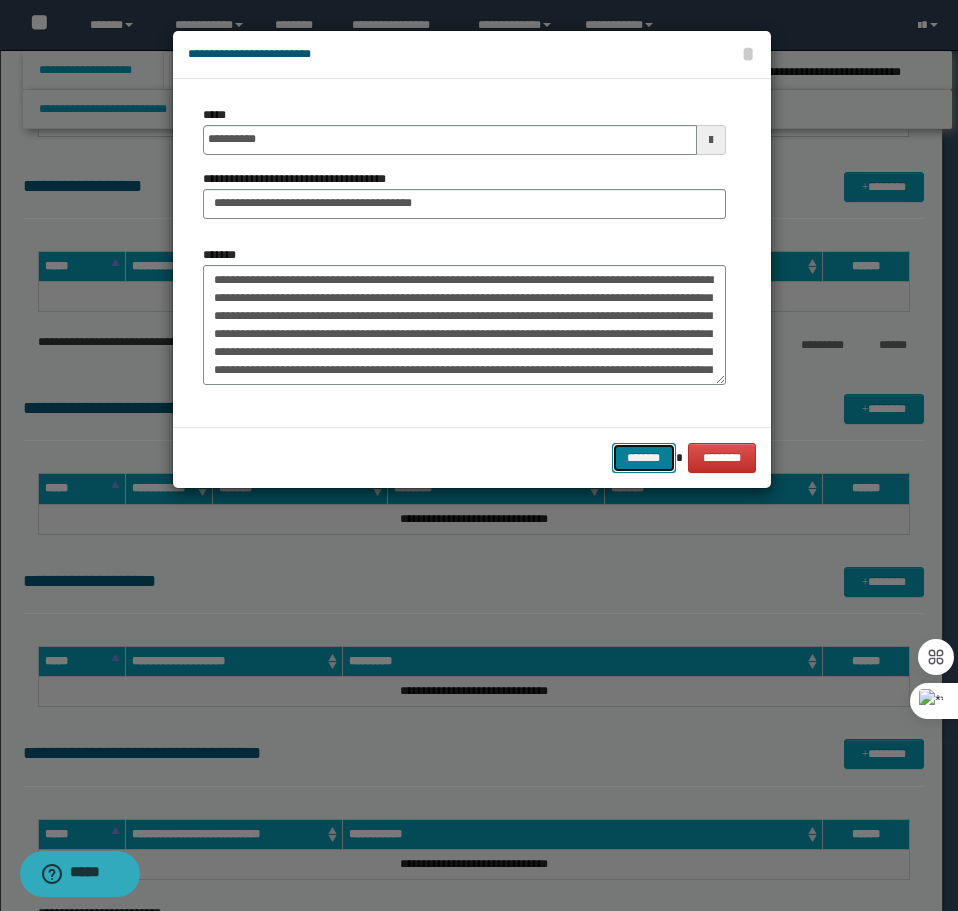 click on "*******" at bounding box center (644, 458) 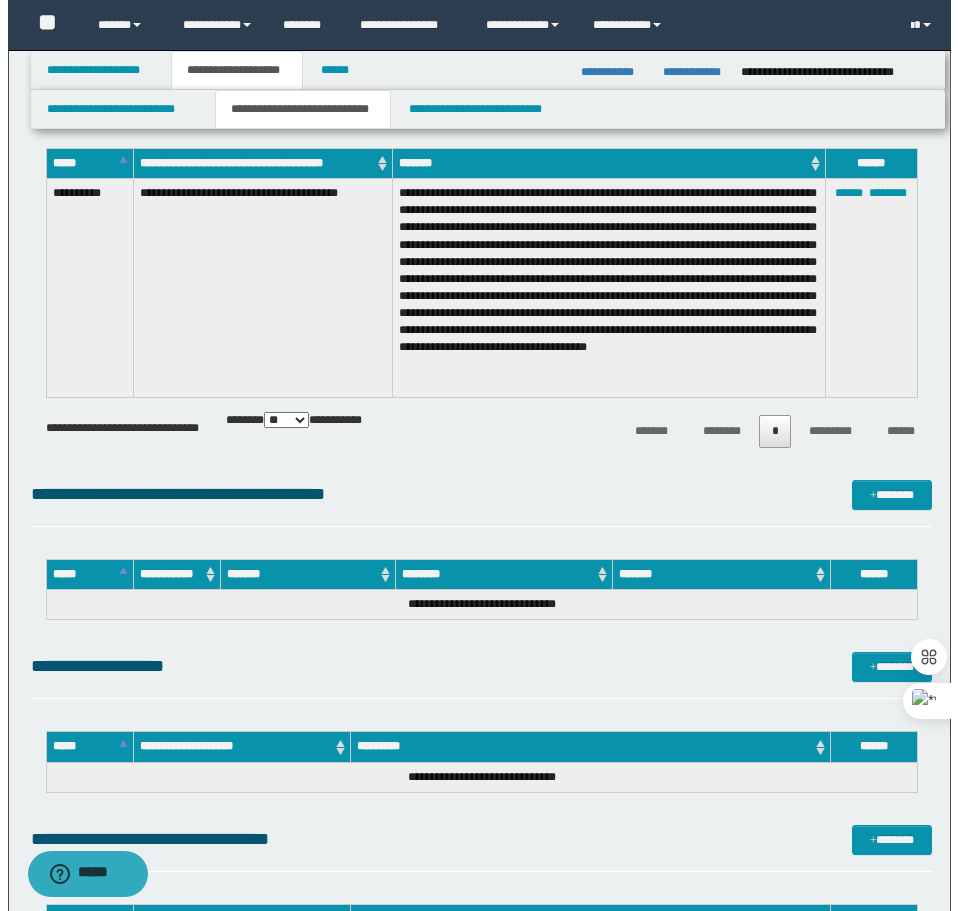 scroll, scrollTop: 1800, scrollLeft: 0, axis: vertical 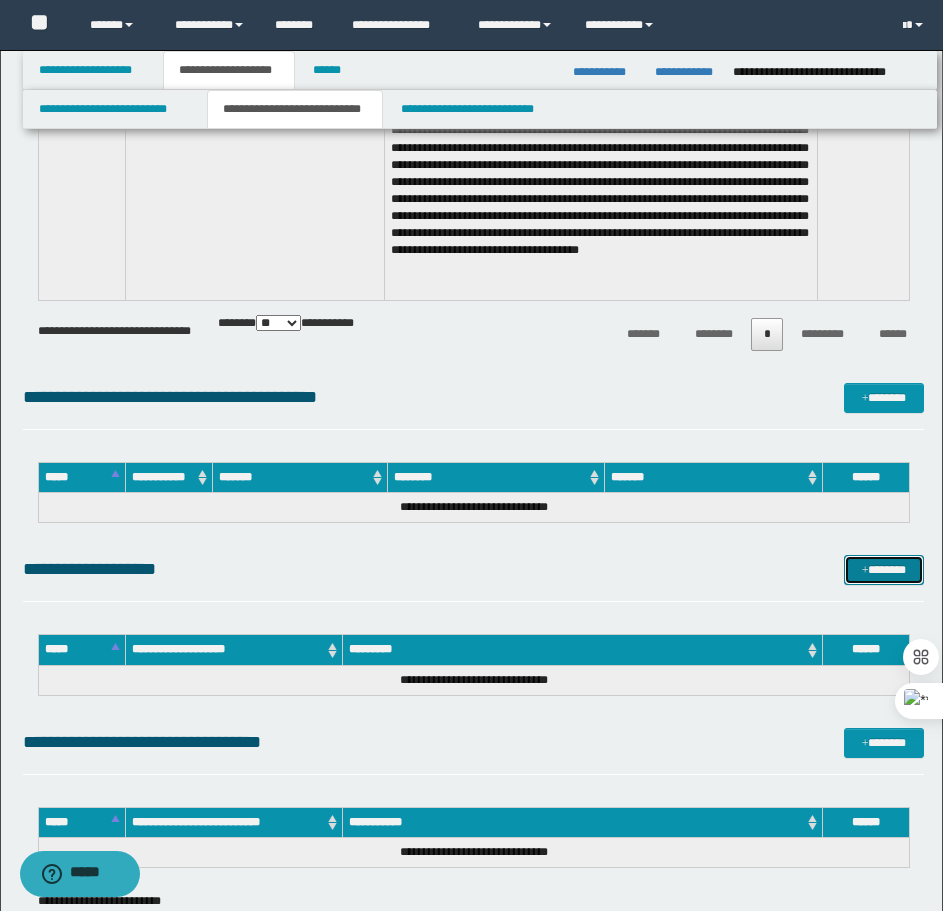 click on "*******" at bounding box center (884, 570) 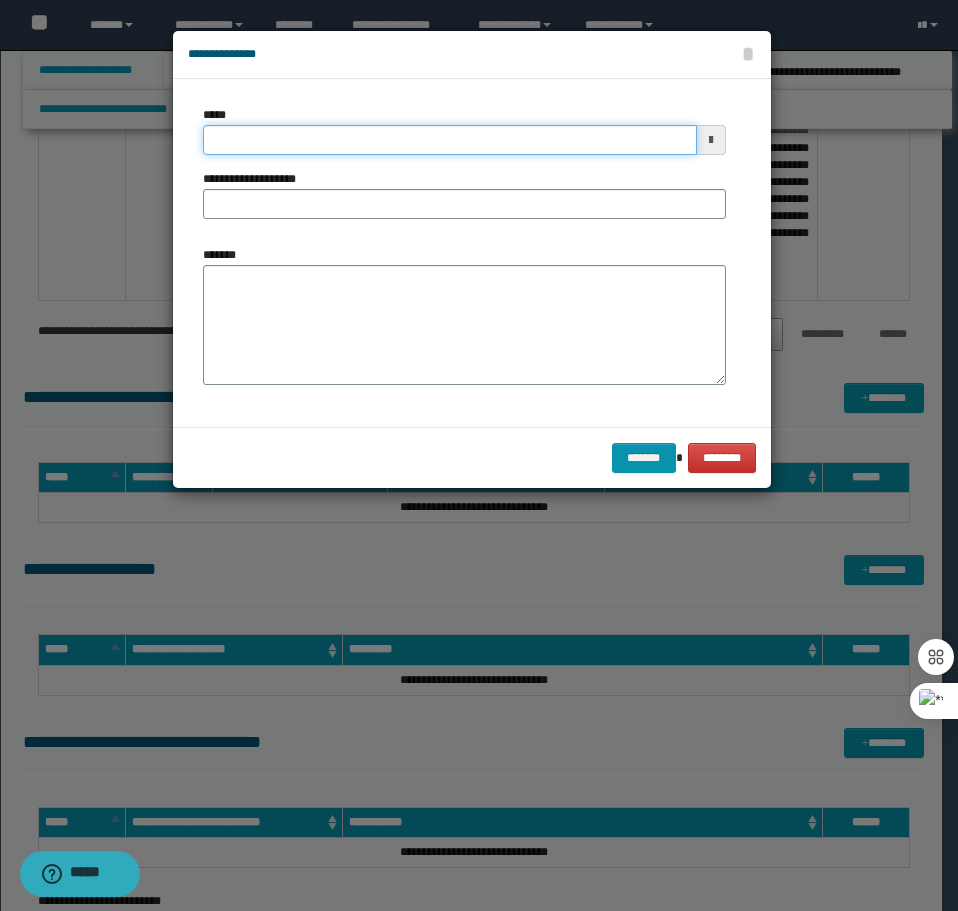 click on "*****" at bounding box center [450, 140] 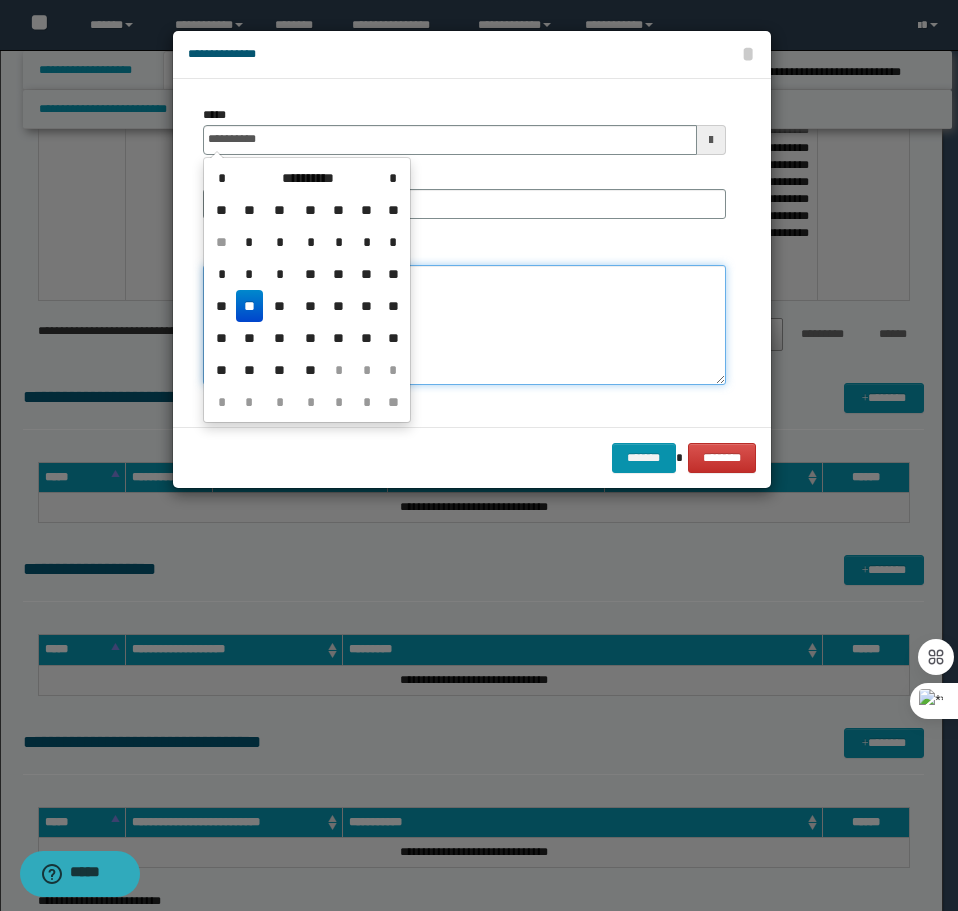 type on "**********" 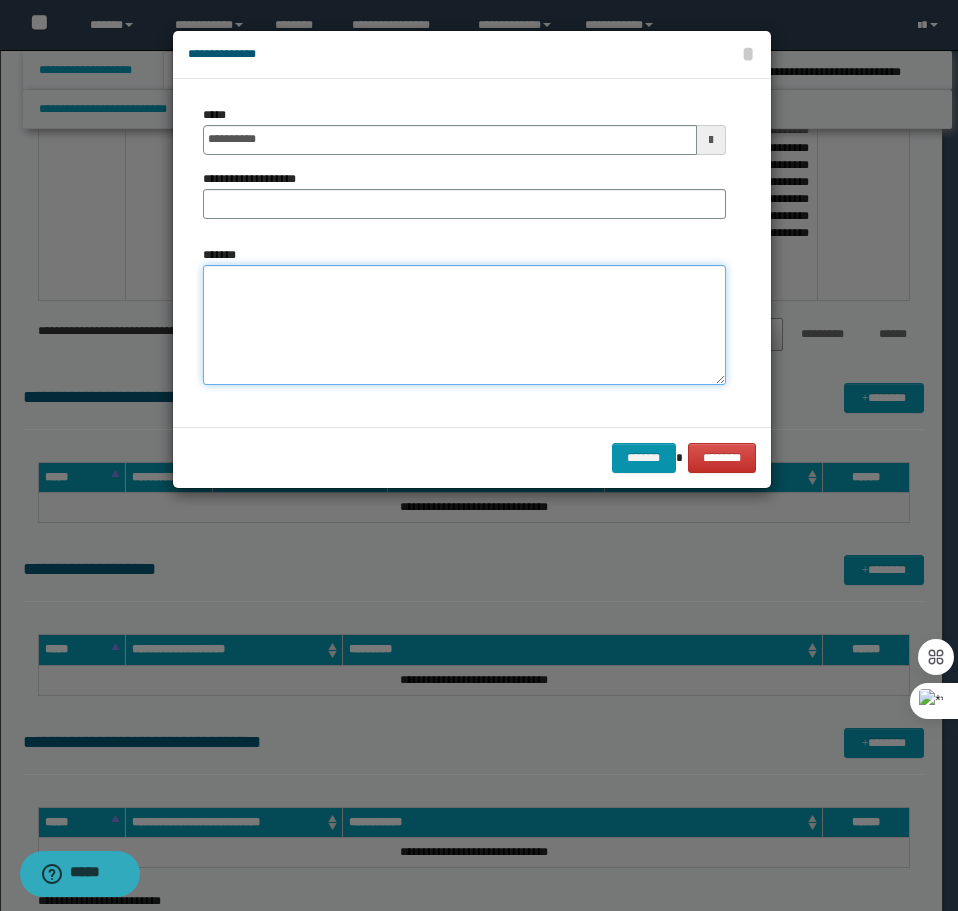 paste on "**********" 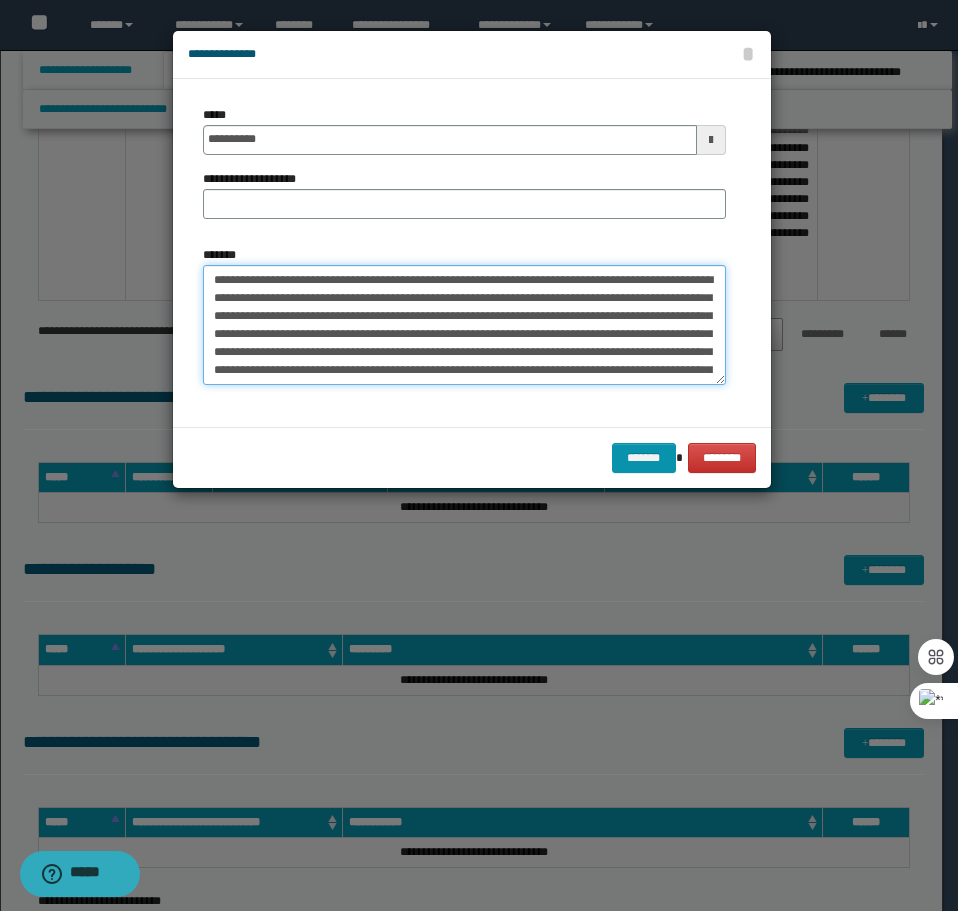 scroll, scrollTop: 0, scrollLeft: 0, axis: both 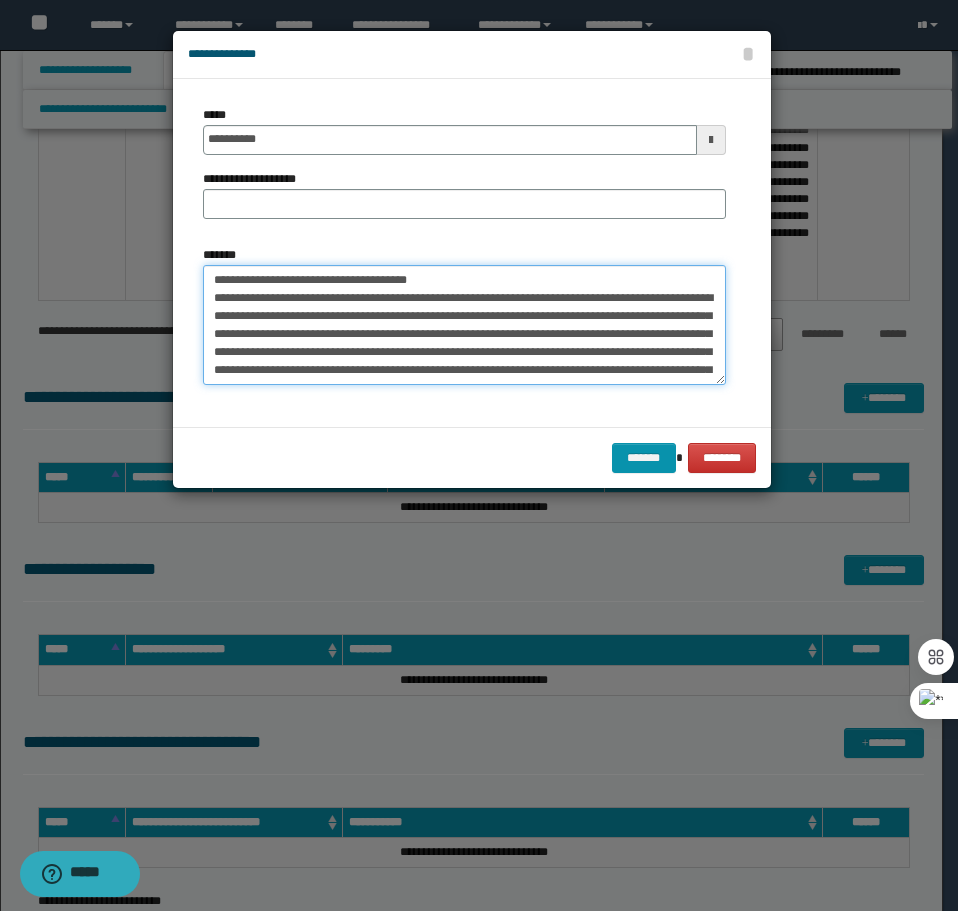 drag, startPoint x: 465, startPoint y: 285, endPoint x: 280, endPoint y: 279, distance: 185.09727 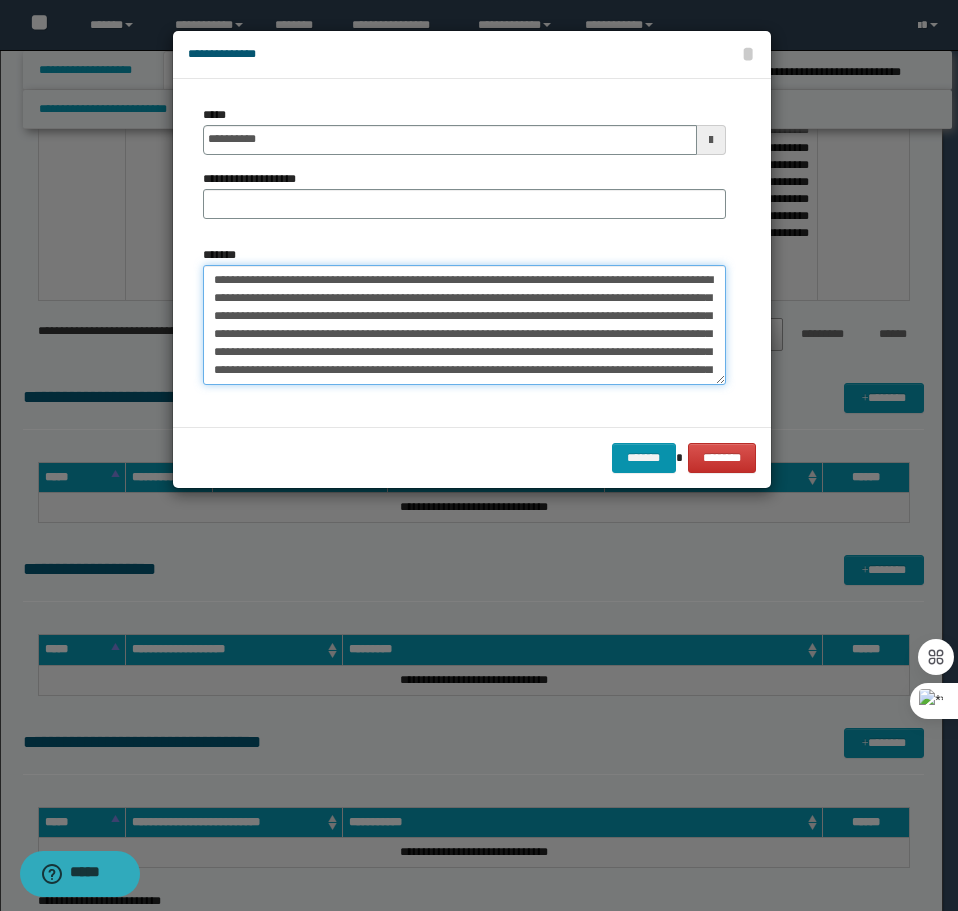 type on "**********" 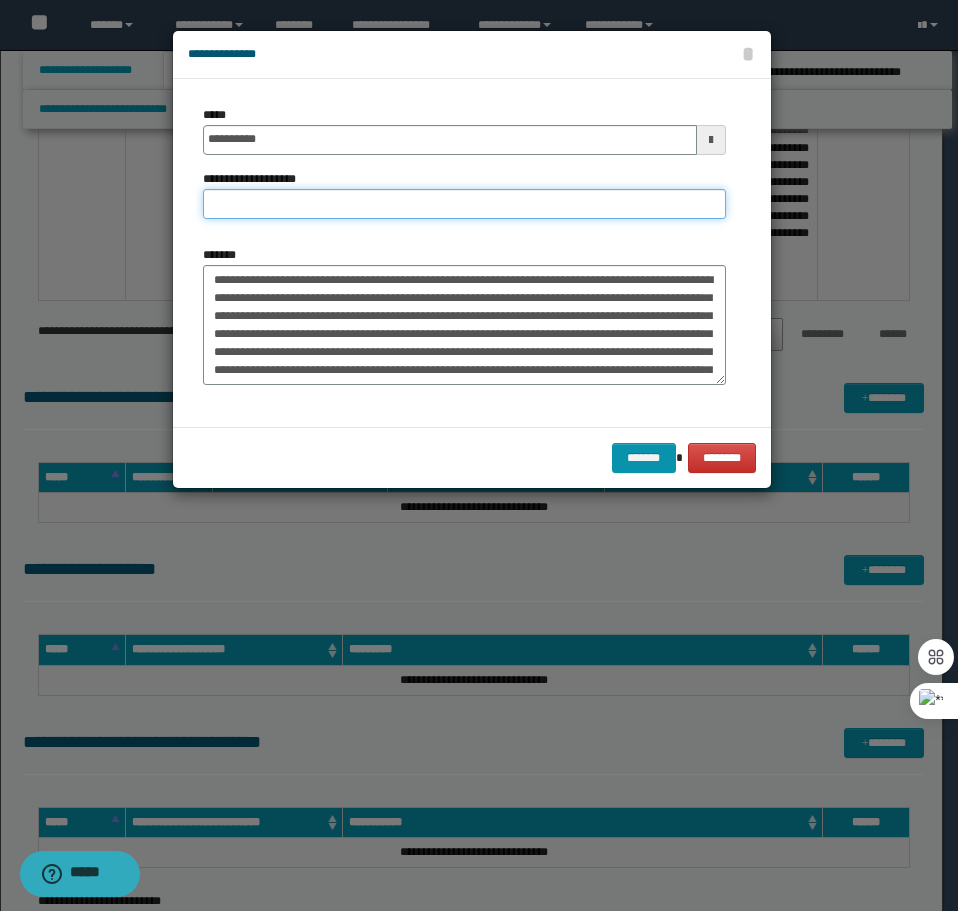 click on "**********" at bounding box center [464, 204] 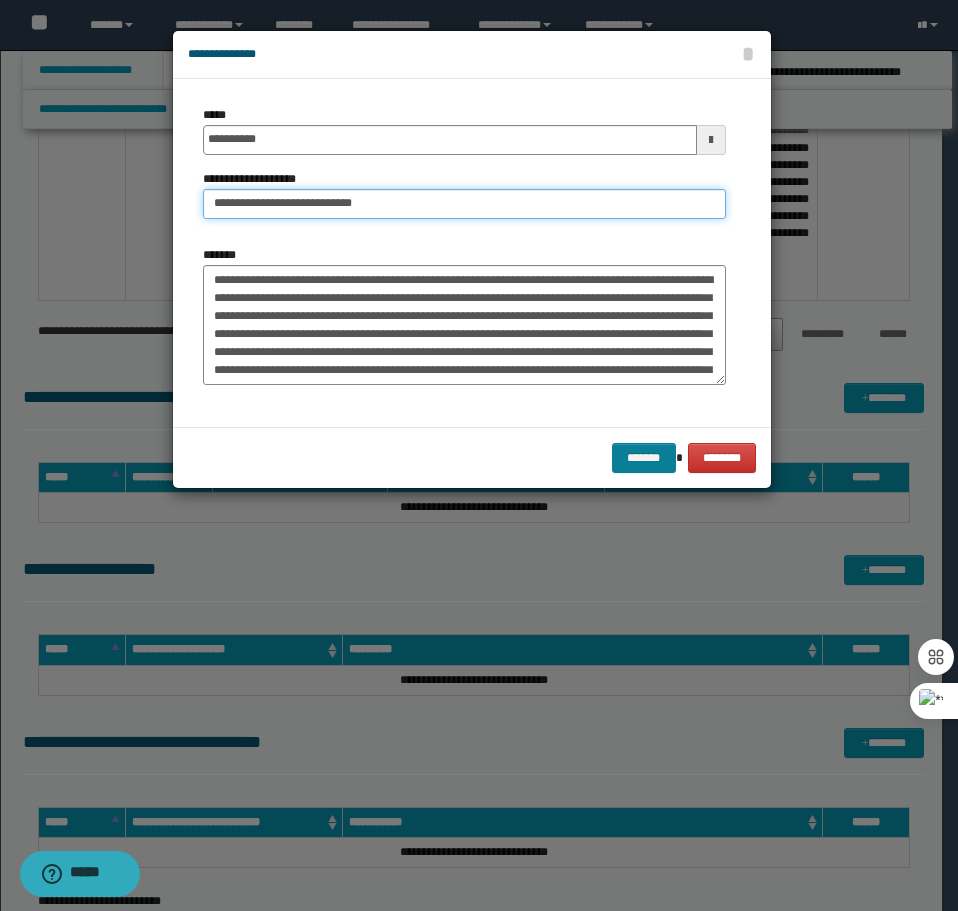 type on "**********" 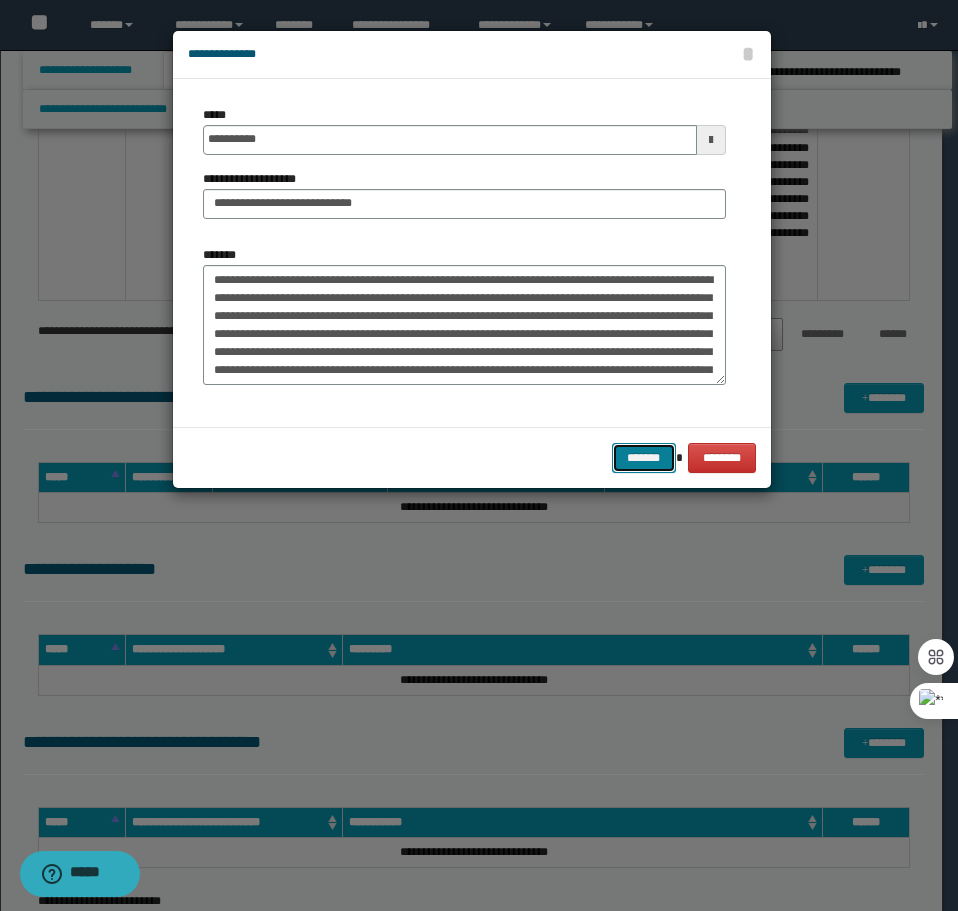 click on "*******" at bounding box center (644, 458) 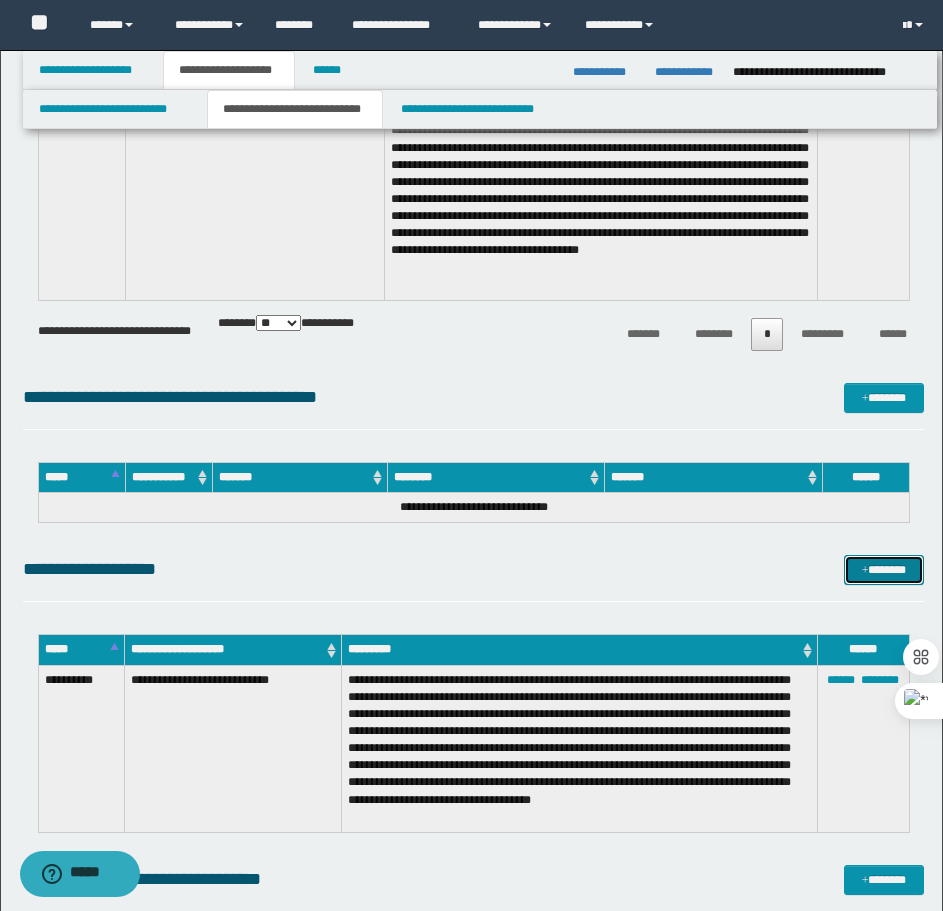 click on "*******" at bounding box center (884, 570) 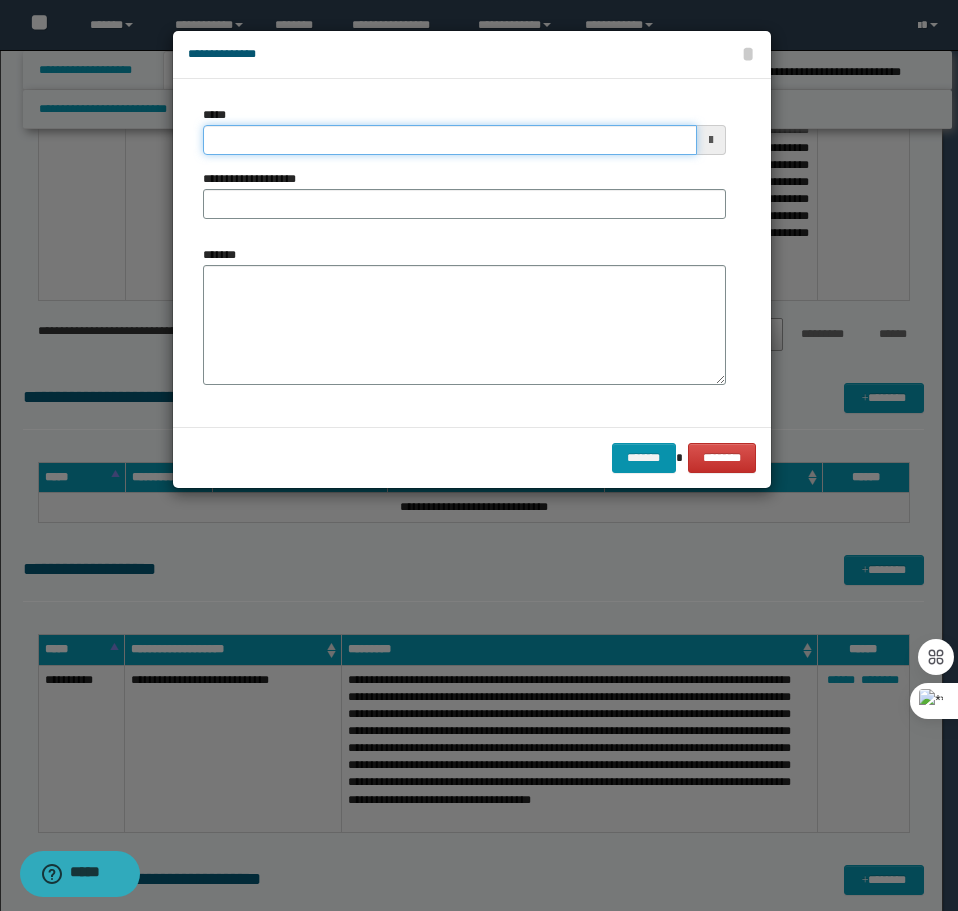 click on "*****" at bounding box center [450, 140] 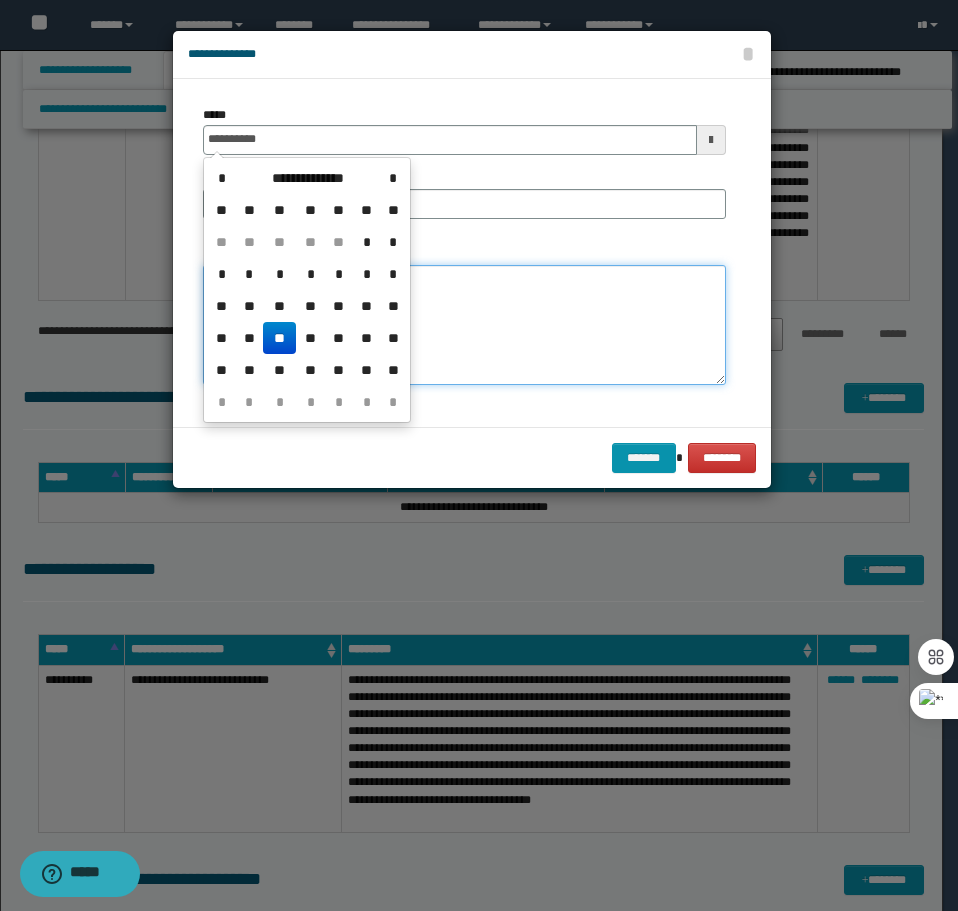 type on "**********" 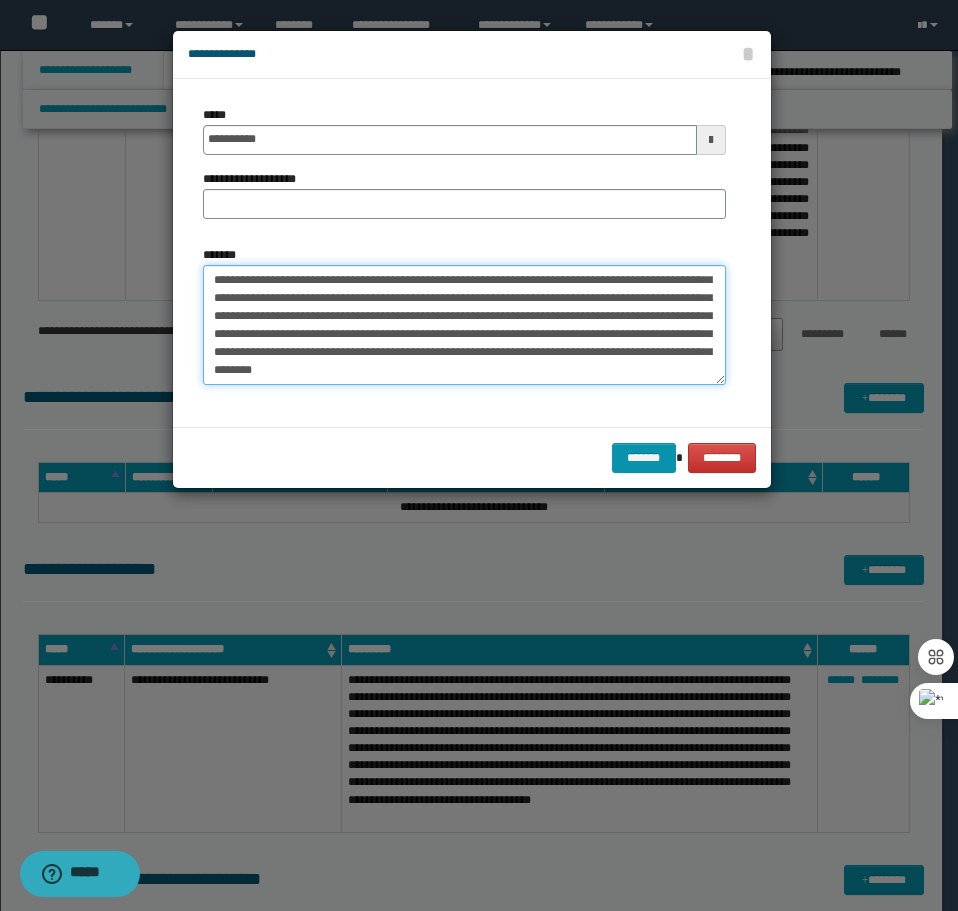 scroll, scrollTop: 0, scrollLeft: 0, axis: both 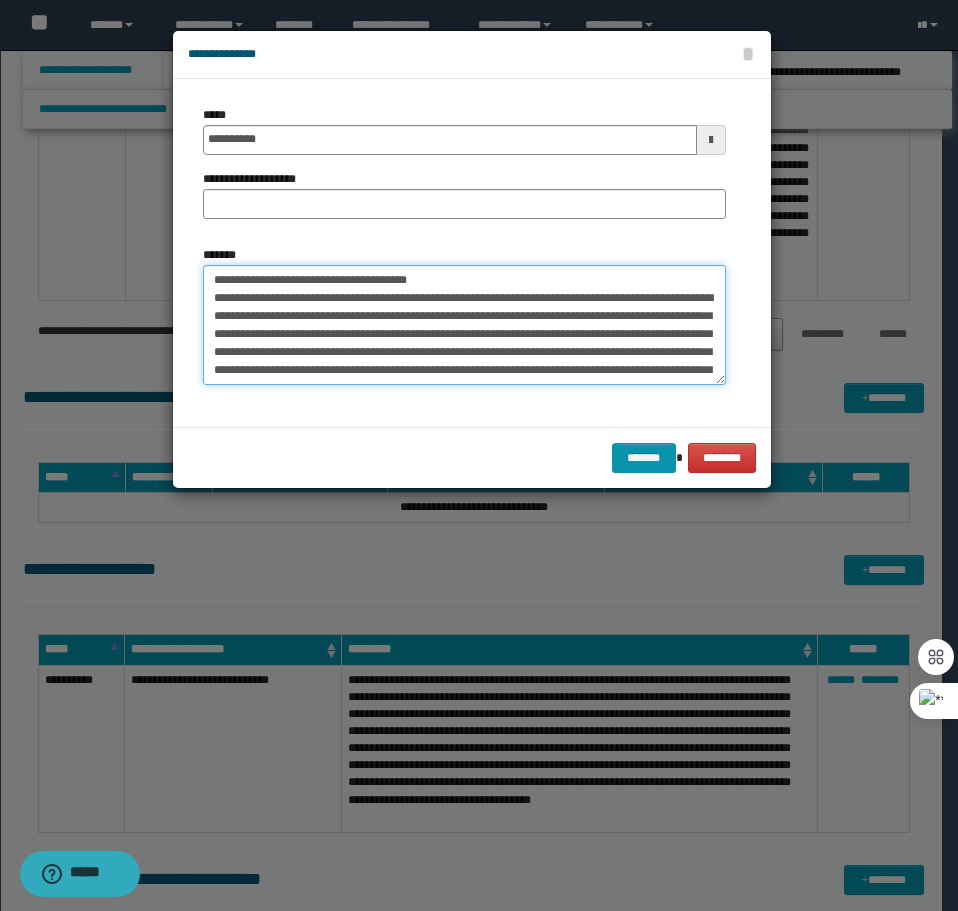 drag, startPoint x: 449, startPoint y: 280, endPoint x: 275, endPoint y: 272, distance: 174.1838 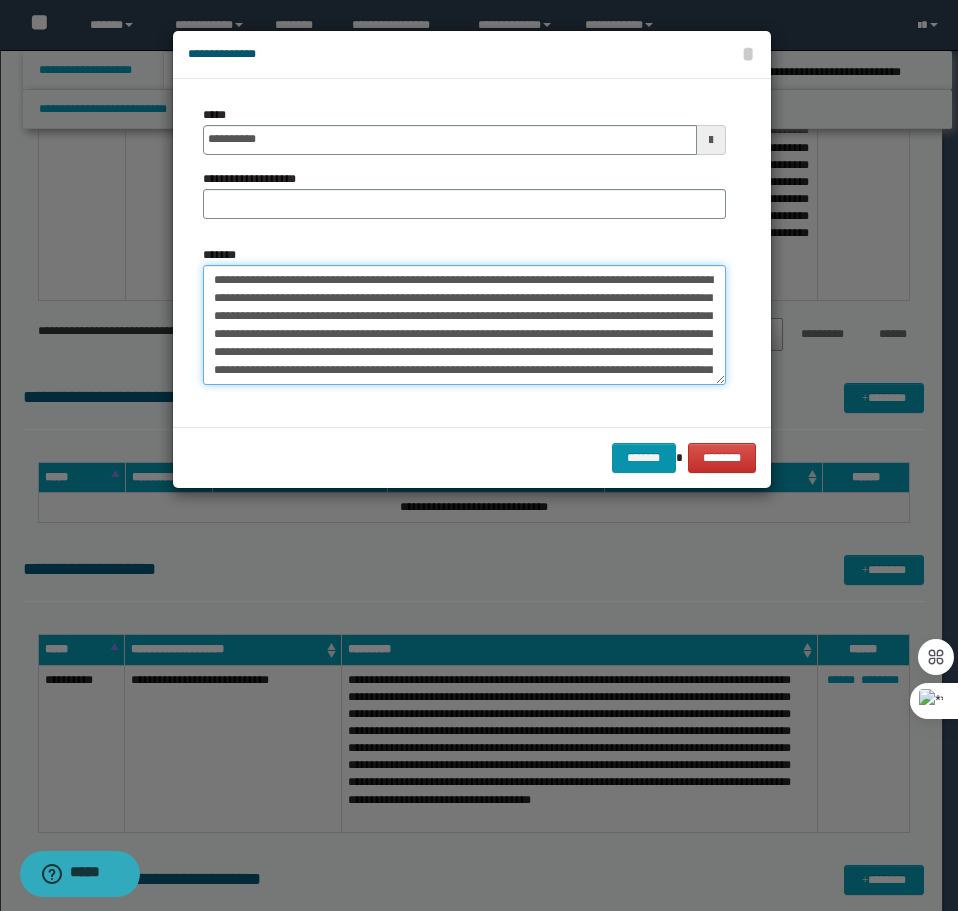 type on "**********" 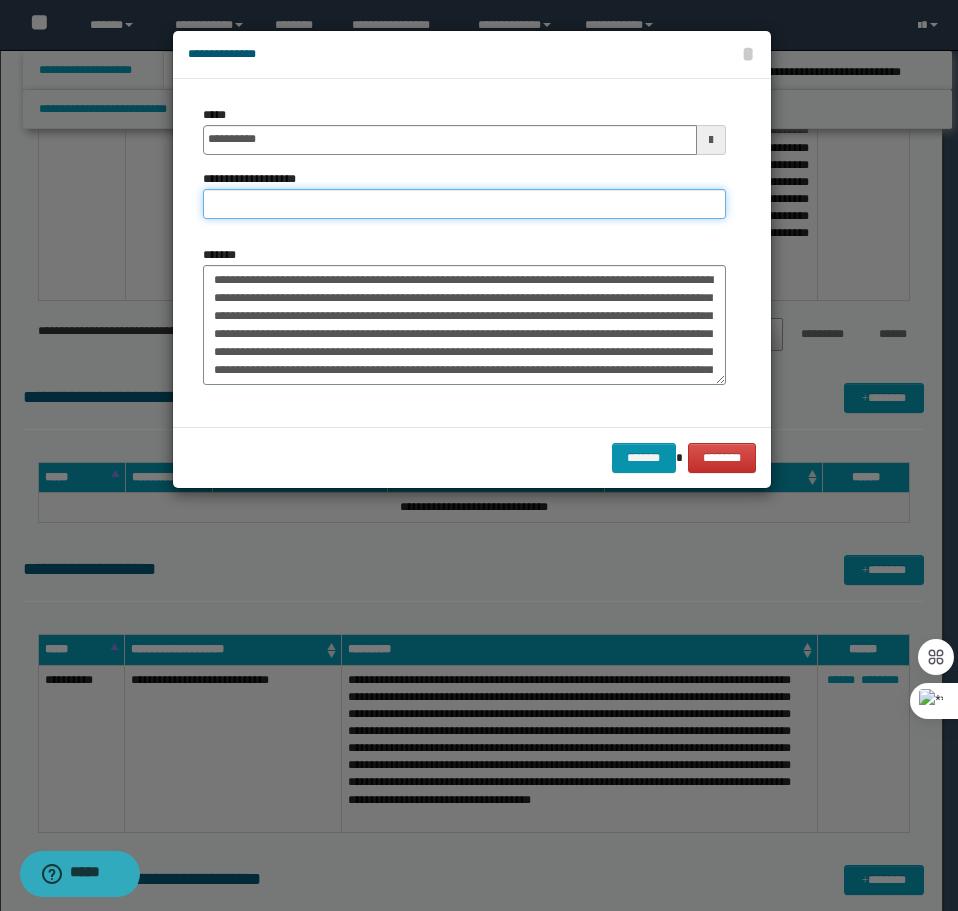 click on "**********" at bounding box center [464, 204] 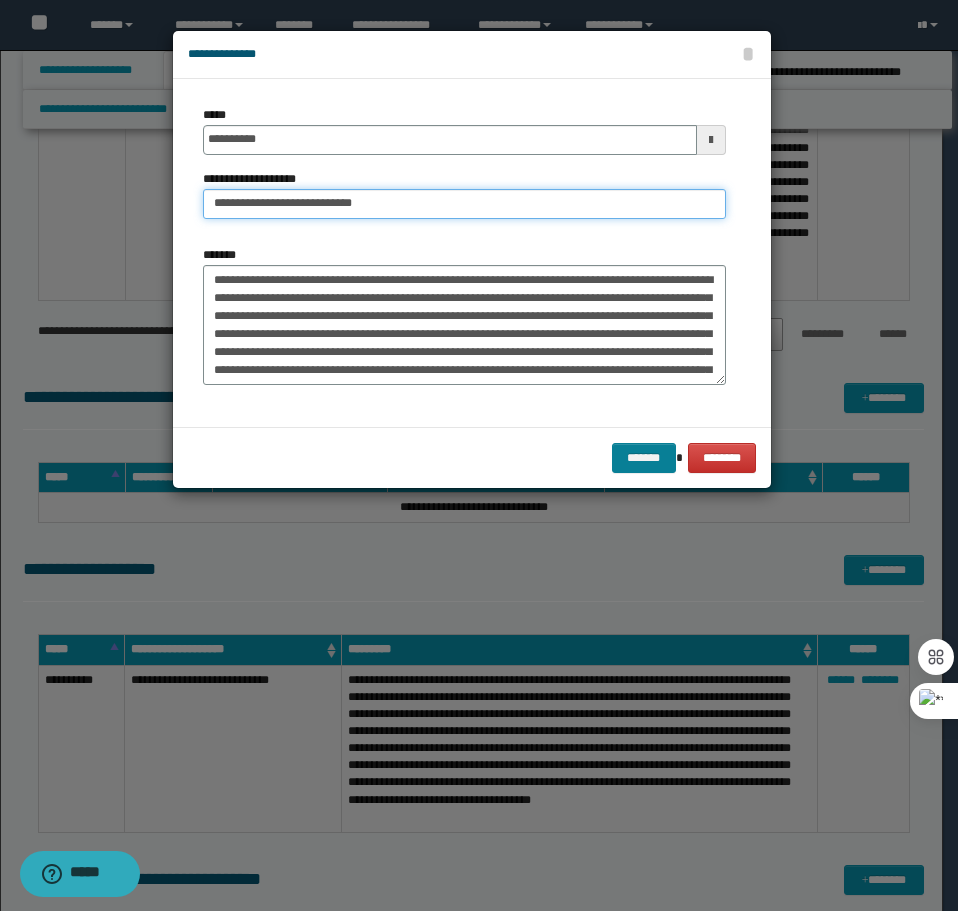 type on "**********" 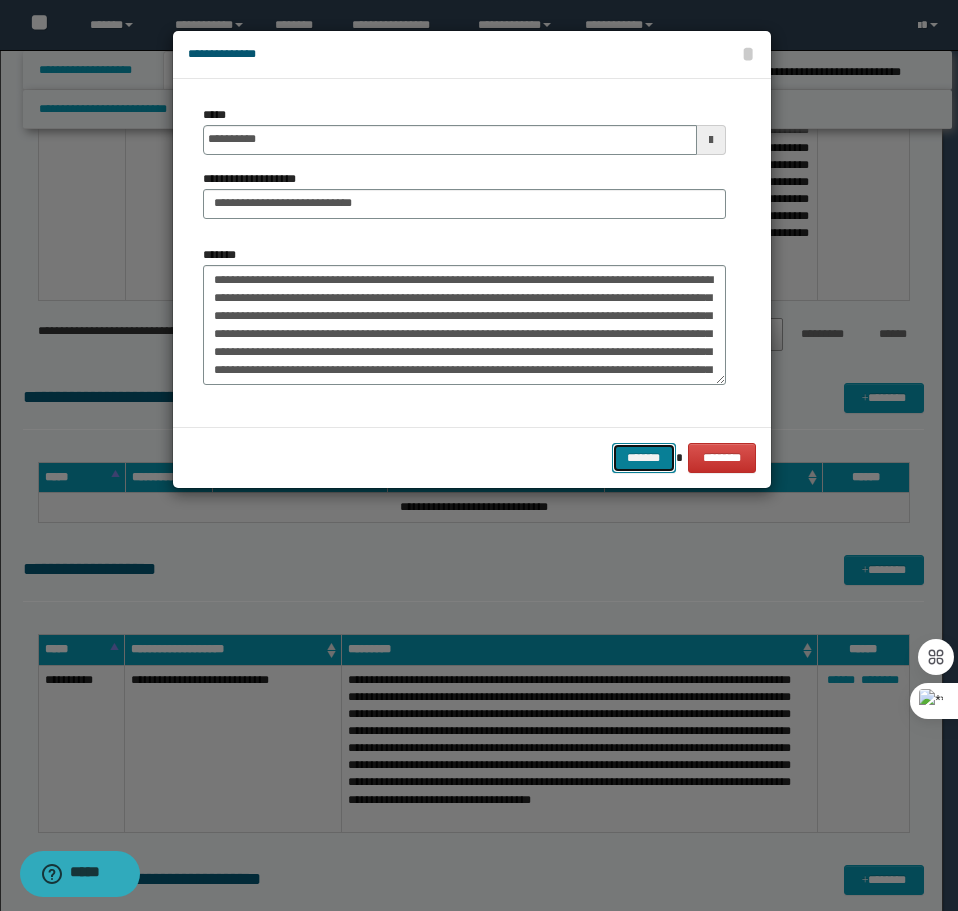 click on "*******" at bounding box center [644, 458] 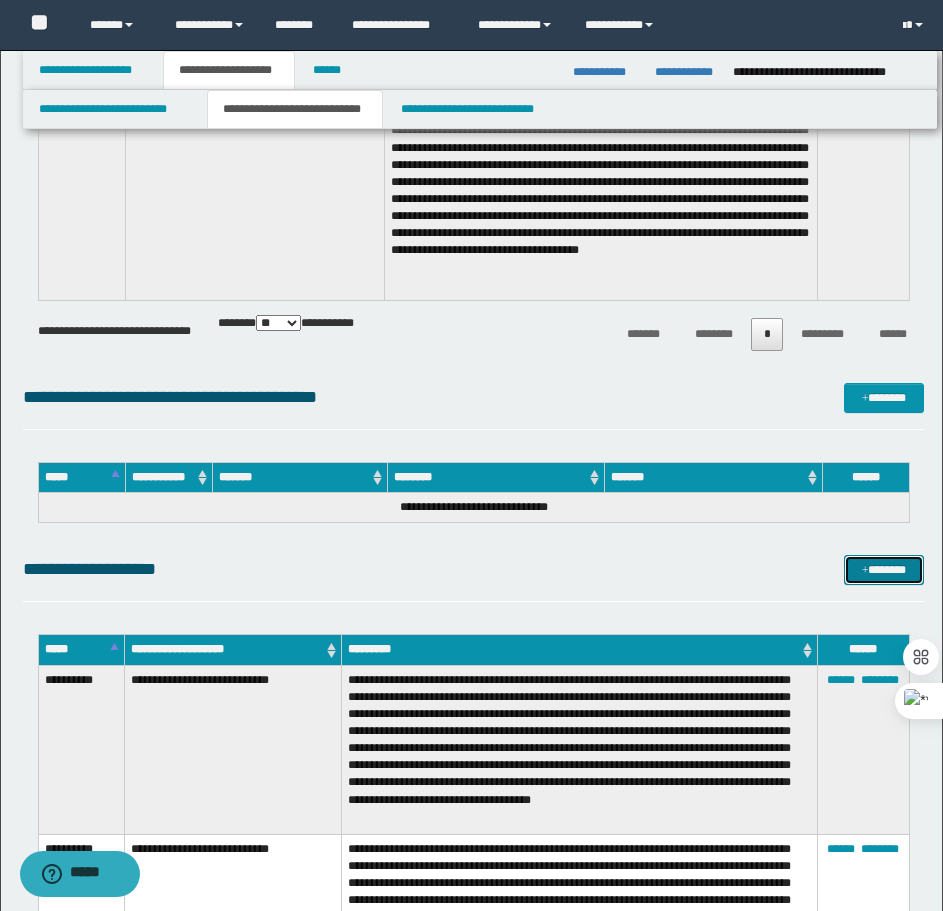 click on "*******" at bounding box center [884, 570] 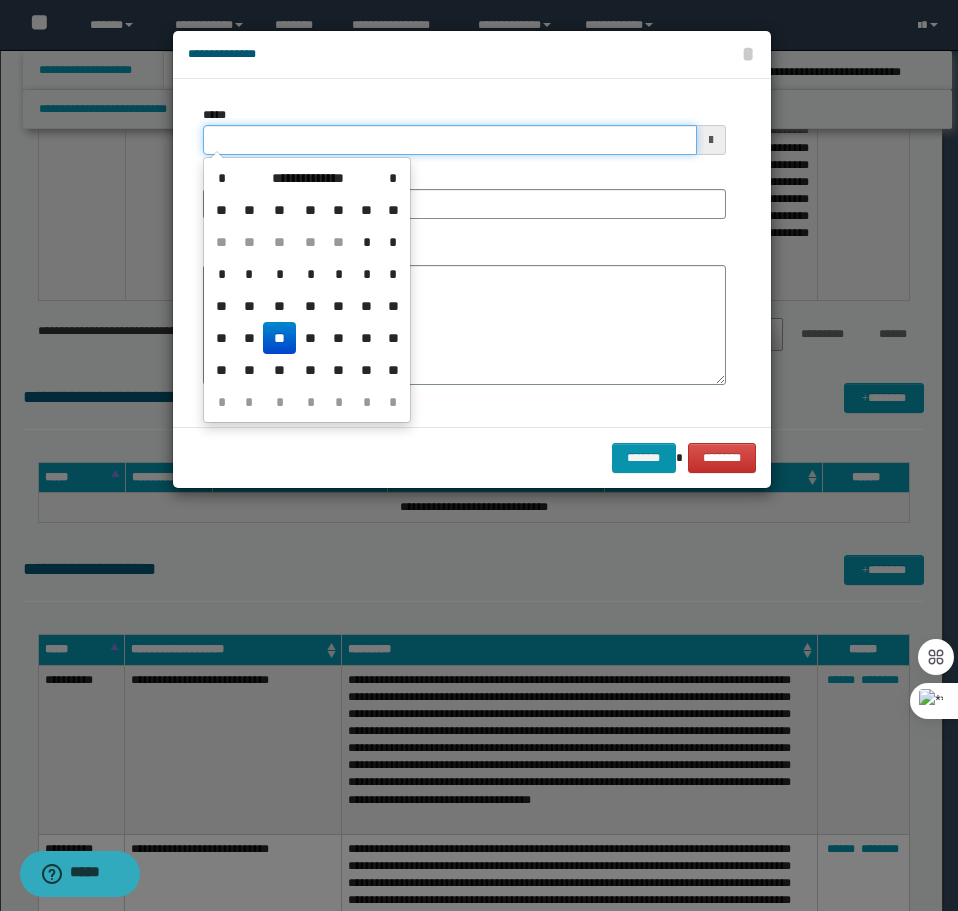 click on "*****" at bounding box center [450, 140] 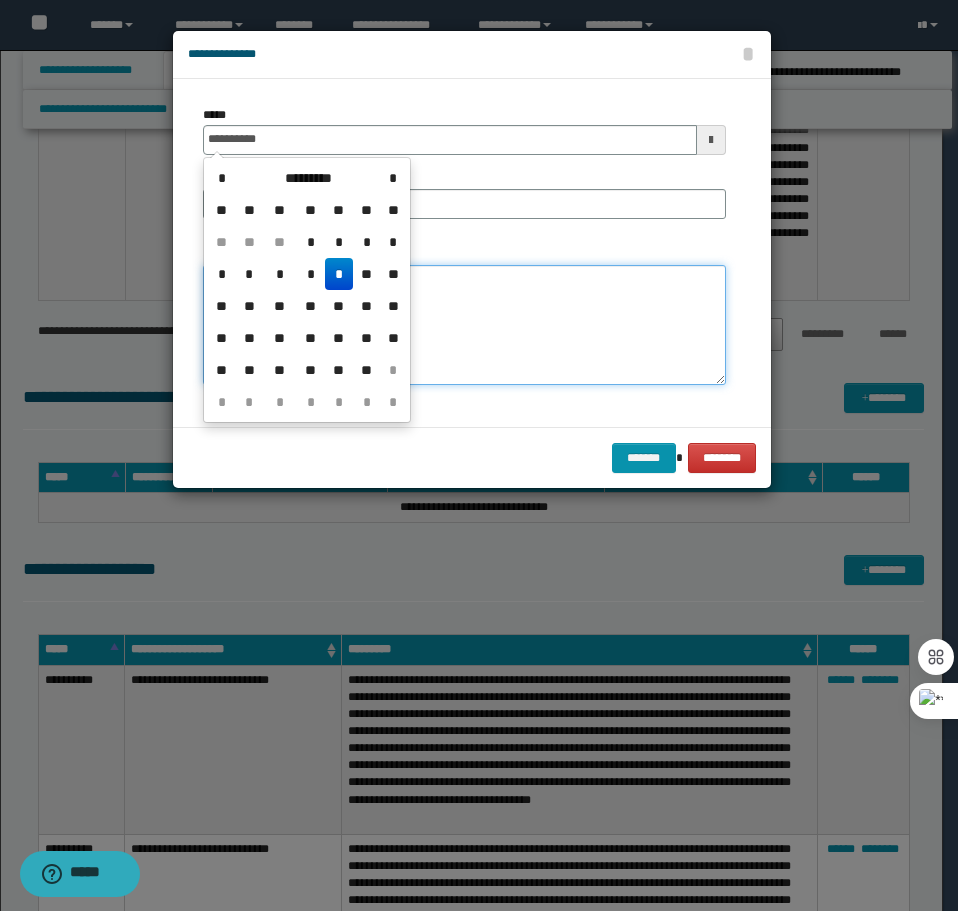 type on "**********" 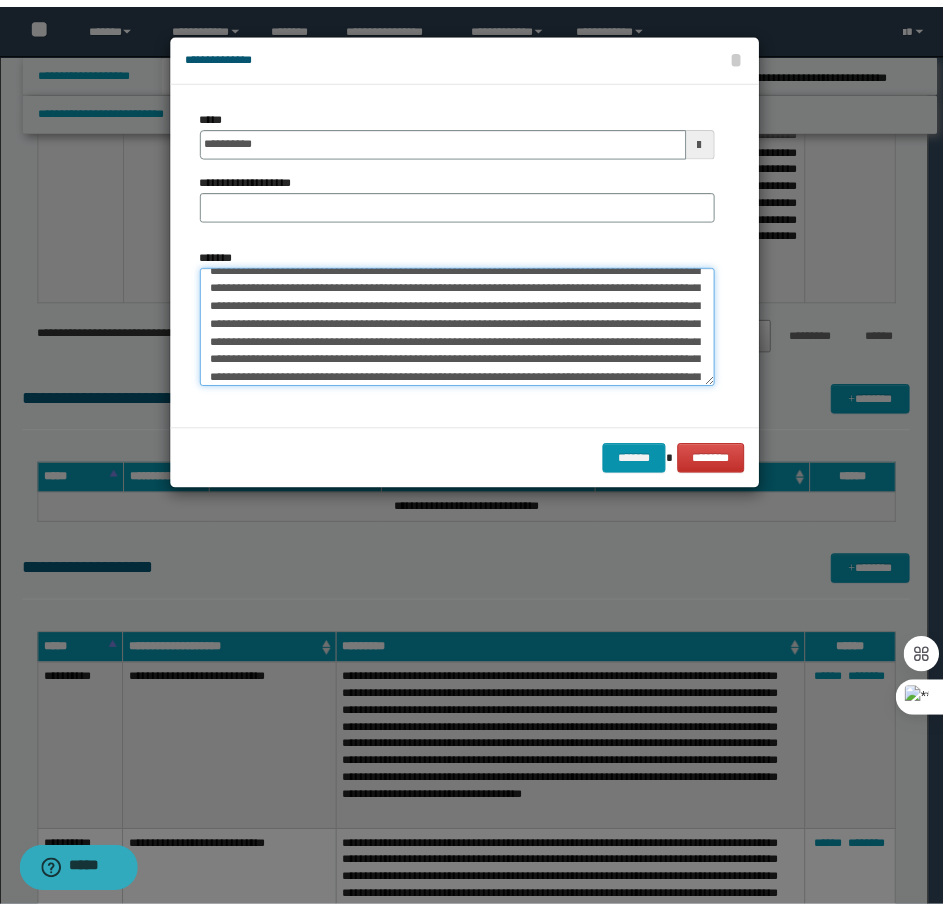 scroll, scrollTop: 0, scrollLeft: 0, axis: both 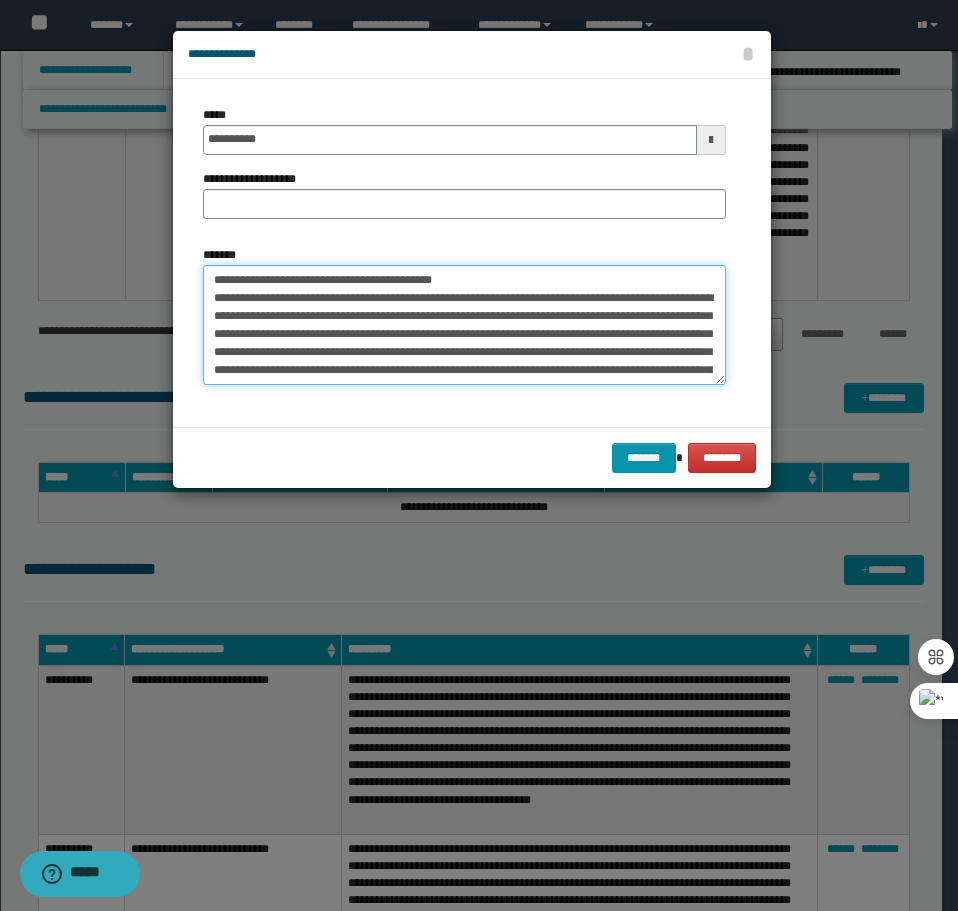 drag, startPoint x: 497, startPoint y: 279, endPoint x: 279, endPoint y: 278, distance: 218.00229 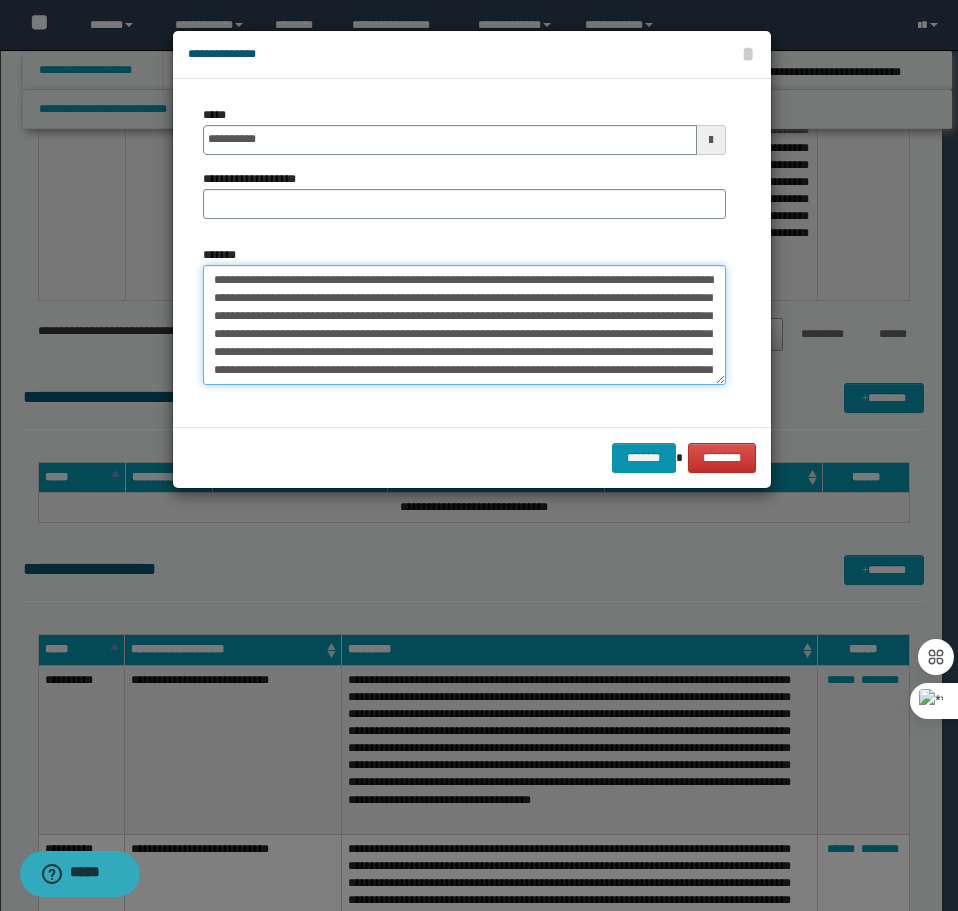 type on "**********" 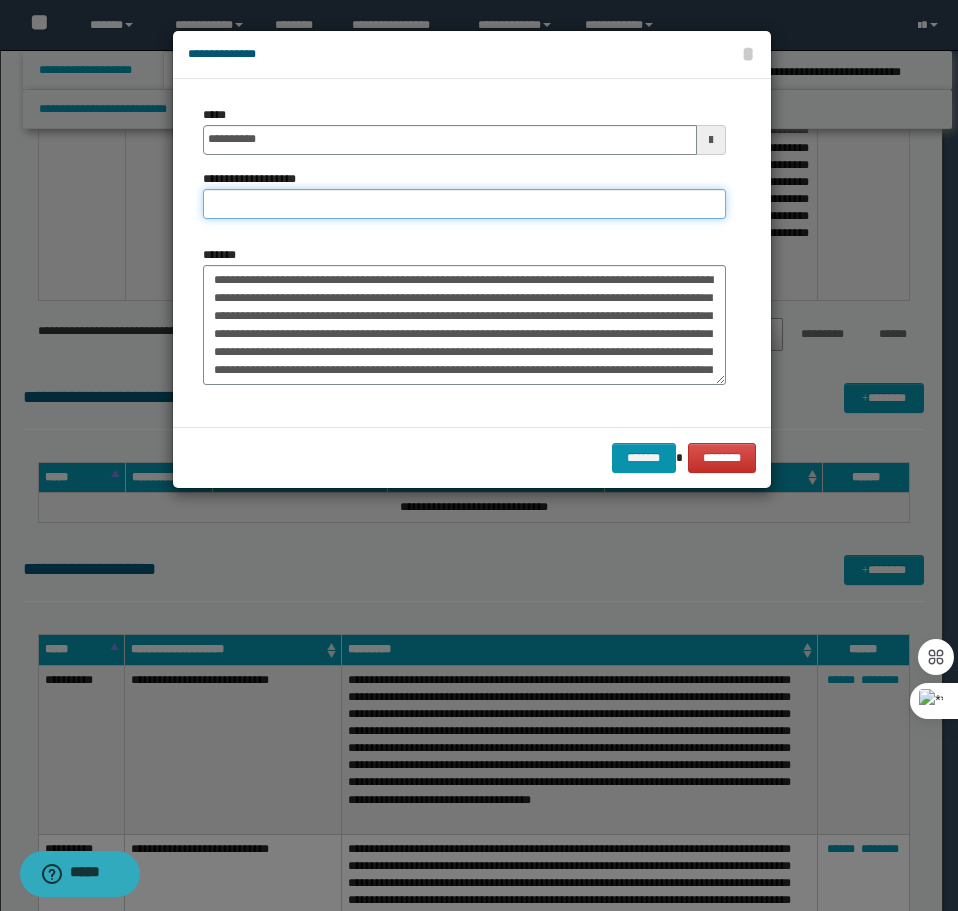 click on "**********" at bounding box center (464, 204) 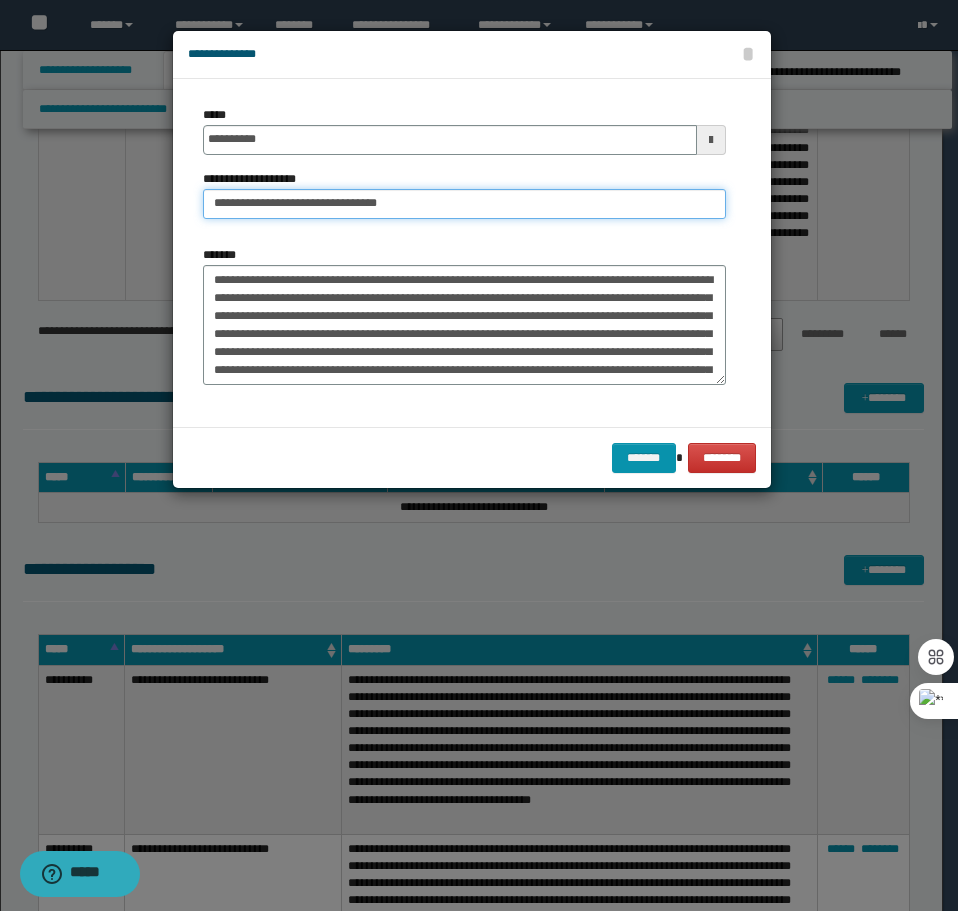 type on "**********" 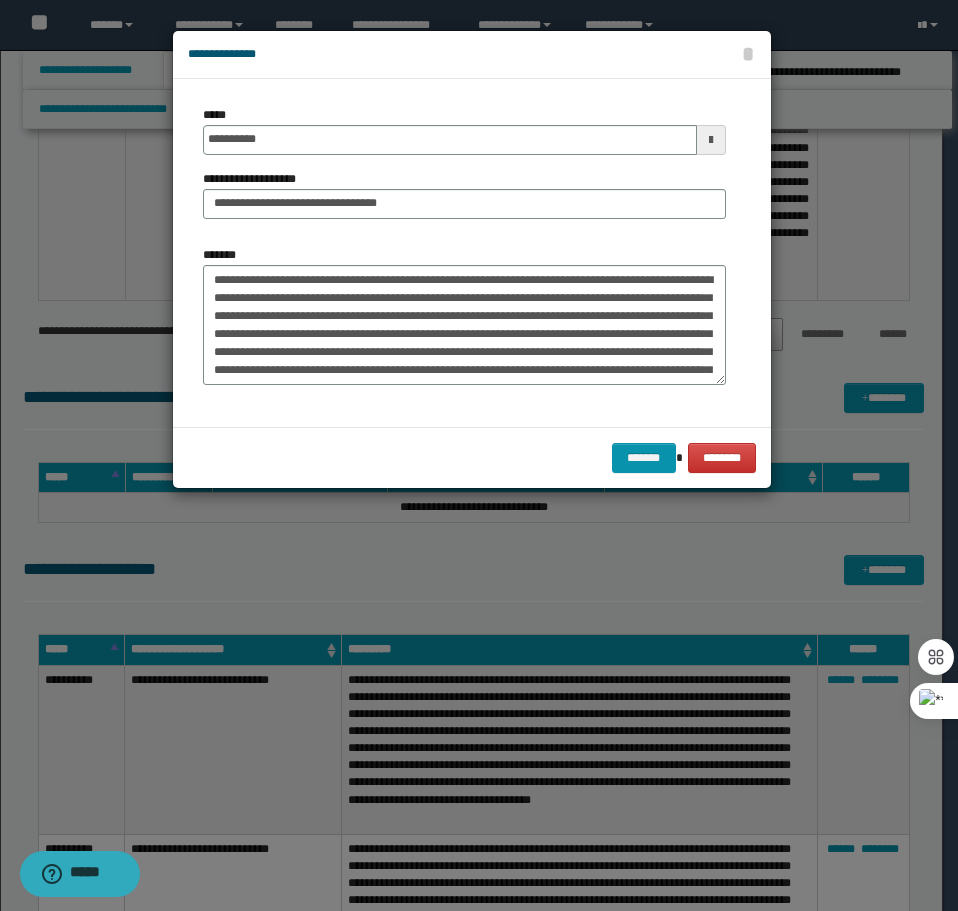 click on "*******
********" at bounding box center (472, 457) 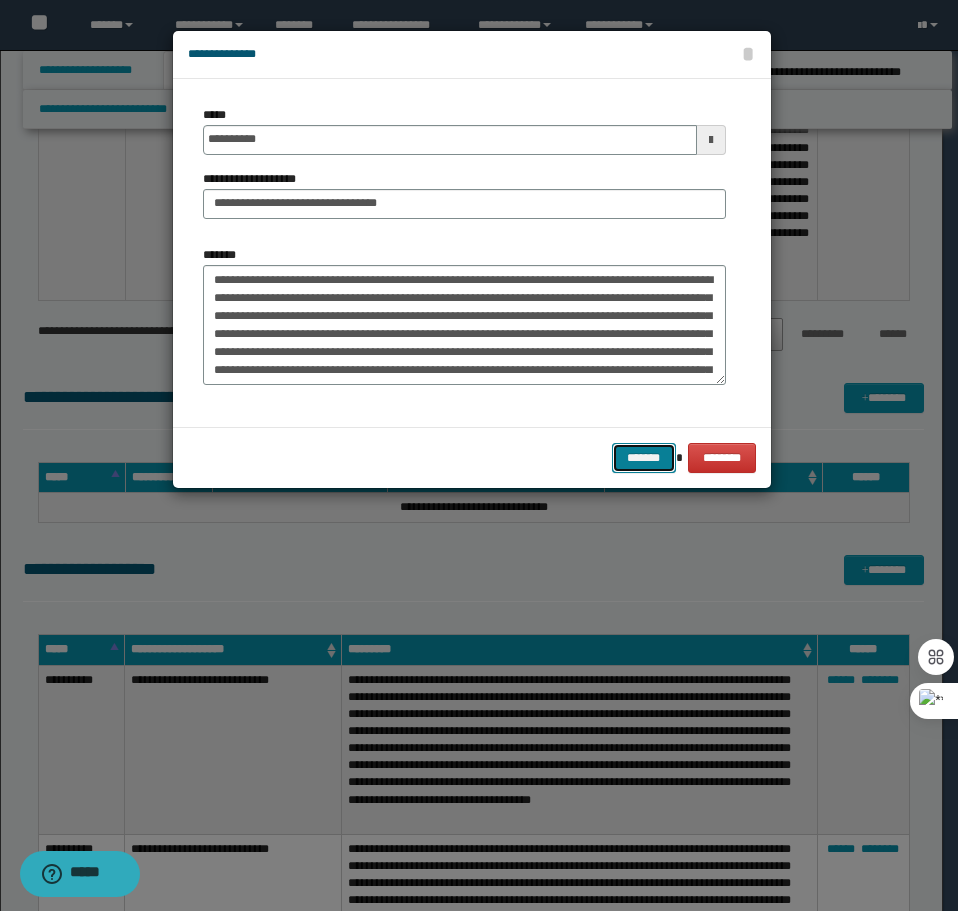click on "*******" at bounding box center [644, 458] 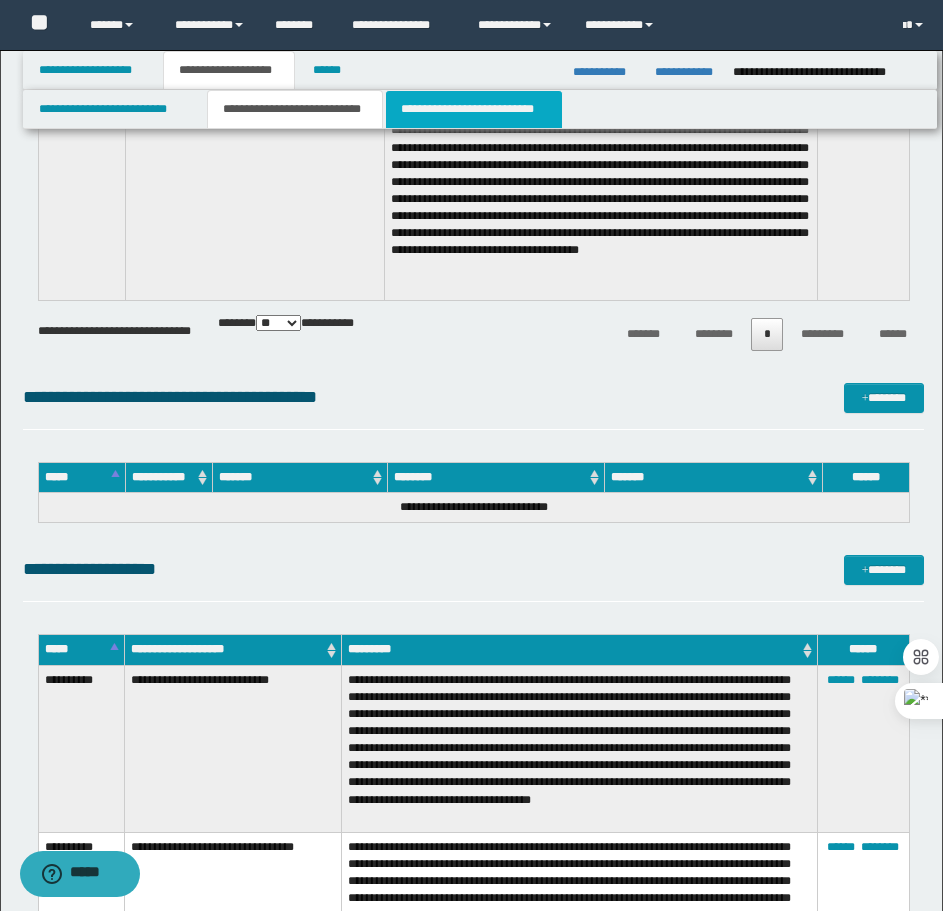 drag, startPoint x: 451, startPoint y: 101, endPoint x: 46, endPoint y: 288, distance: 446.08743 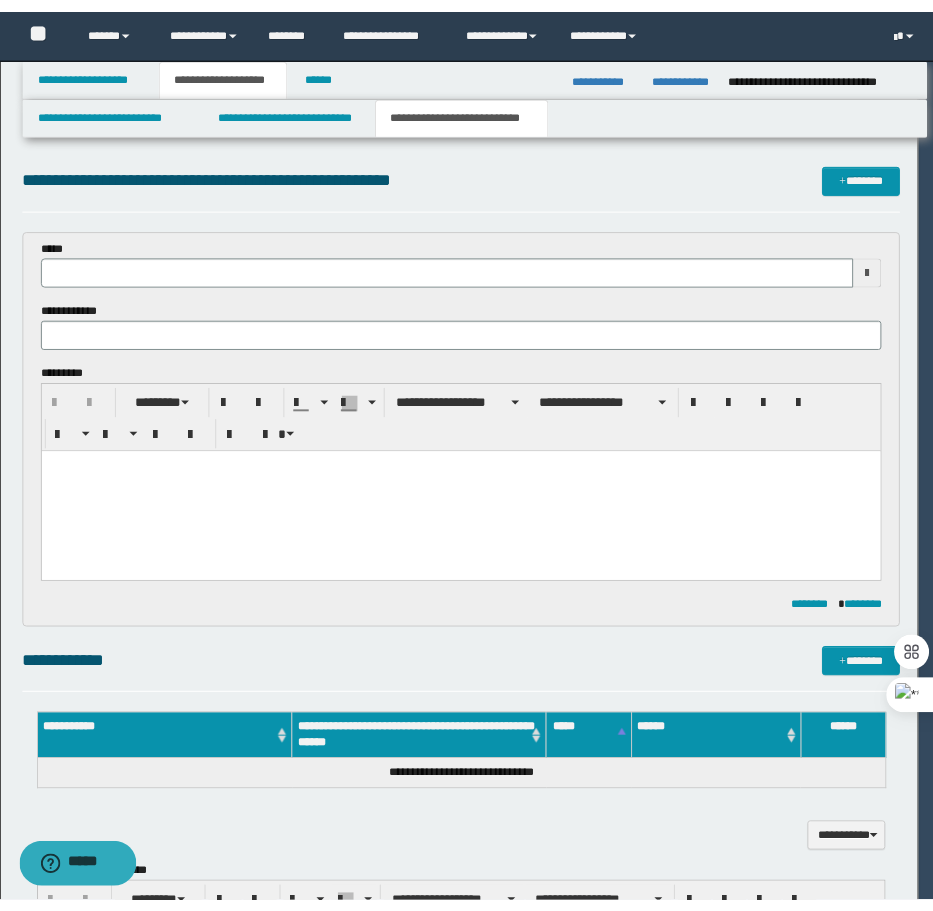 scroll, scrollTop: 0, scrollLeft: 0, axis: both 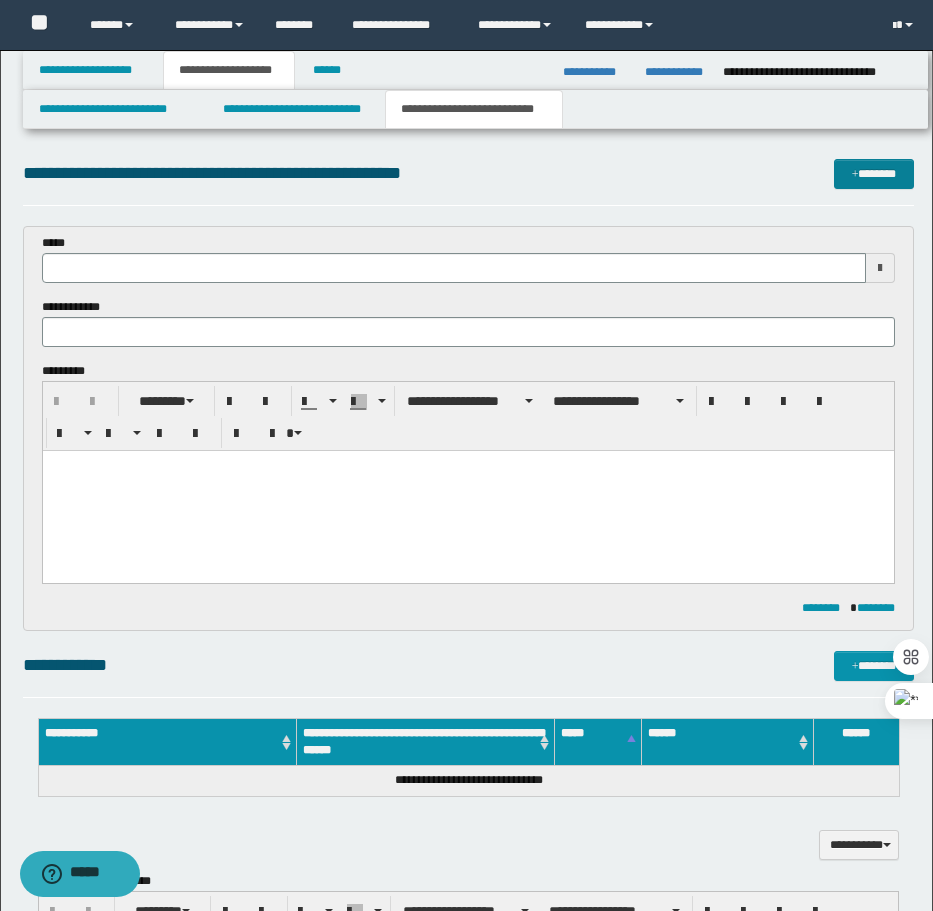 type 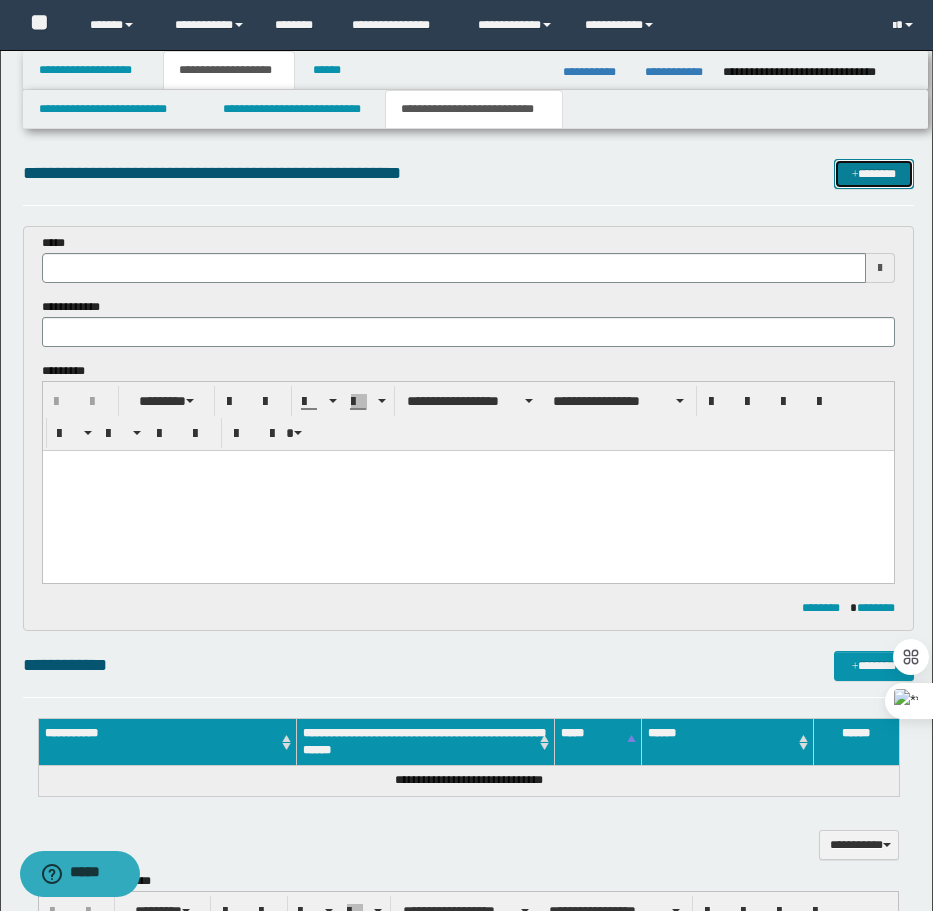 click on "*******" at bounding box center [874, 174] 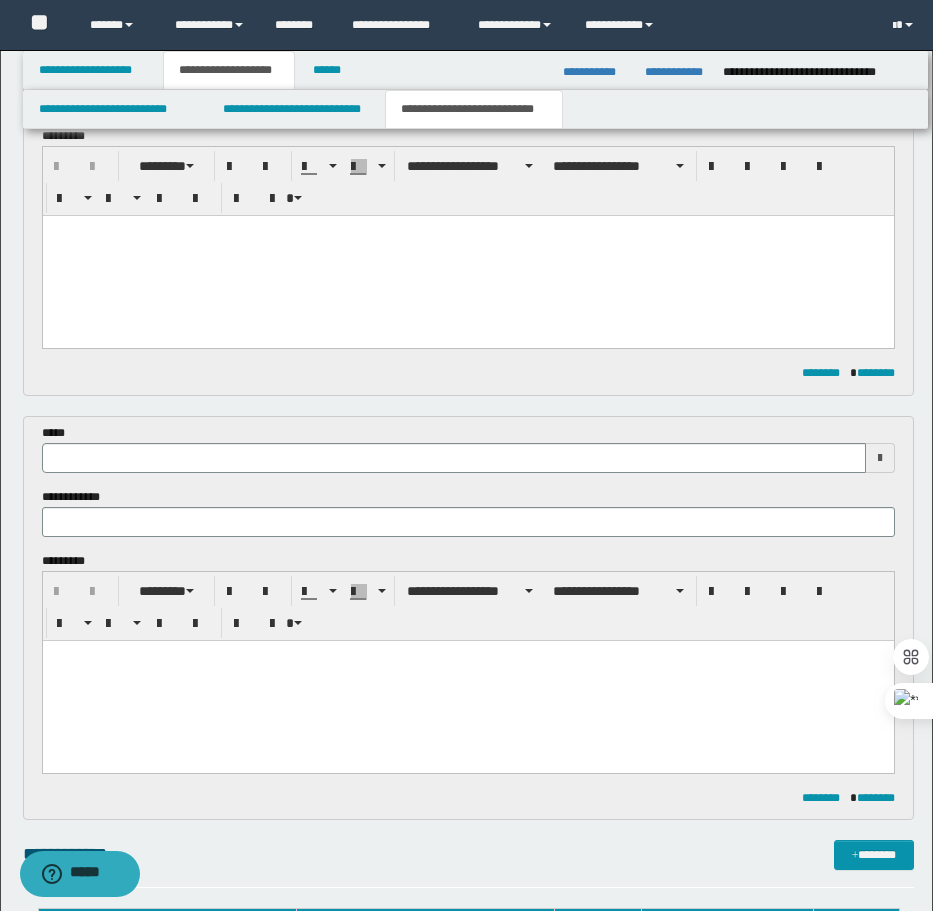 scroll, scrollTop: 0, scrollLeft: 0, axis: both 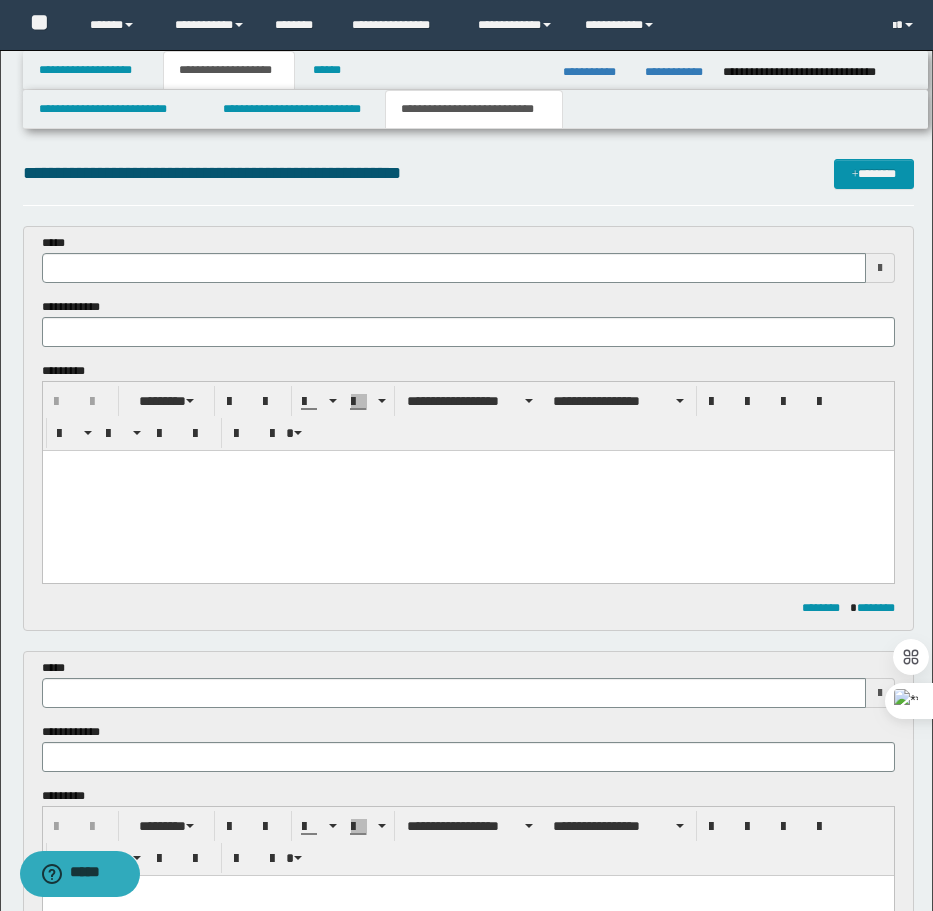 click at bounding box center (467, 491) 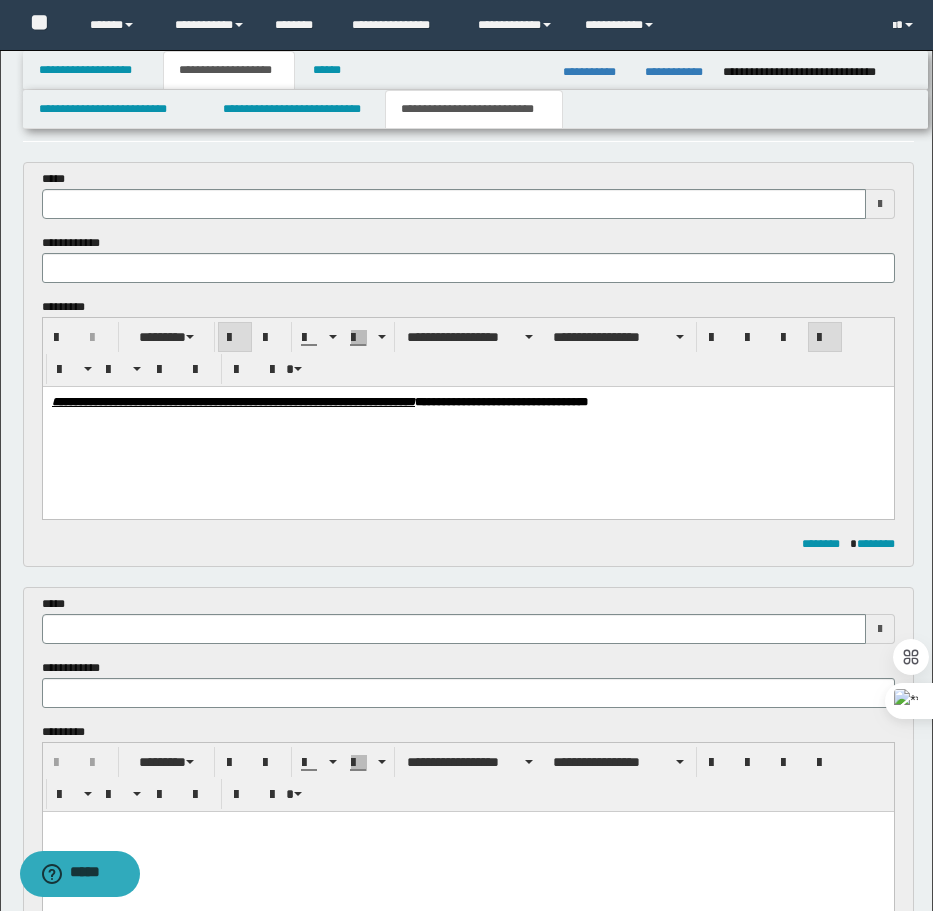 type 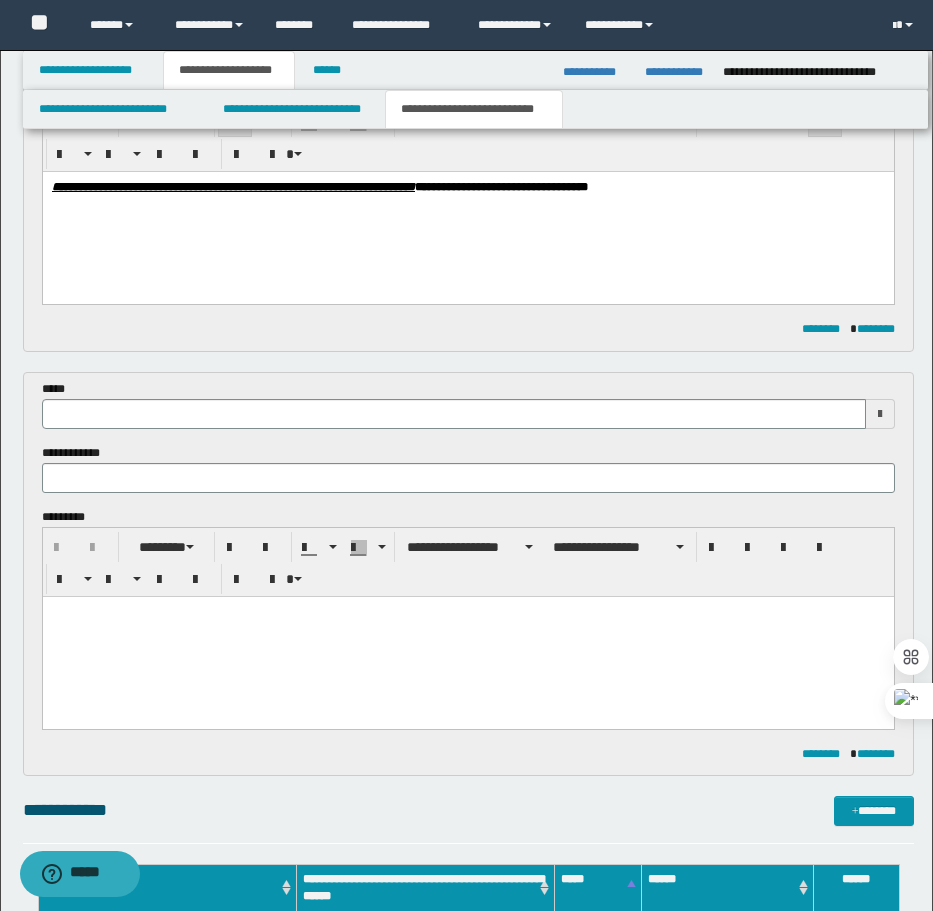 scroll, scrollTop: 300, scrollLeft: 0, axis: vertical 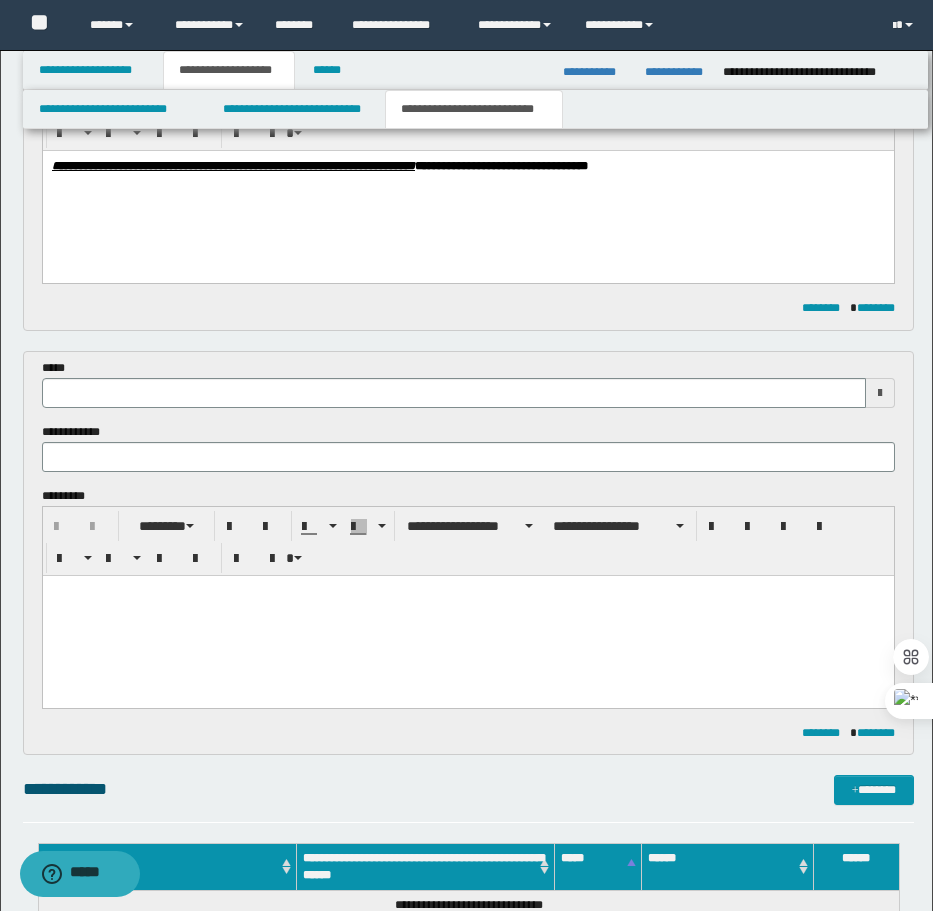 click at bounding box center (467, 590) 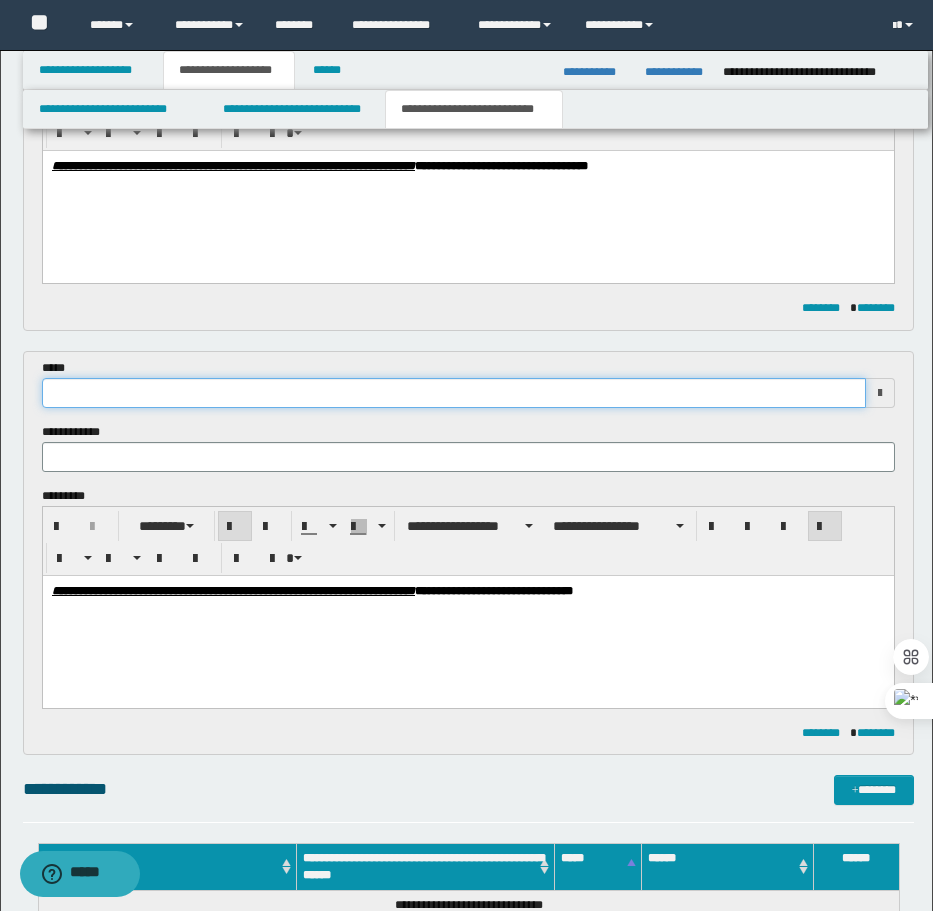 click at bounding box center [454, 393] 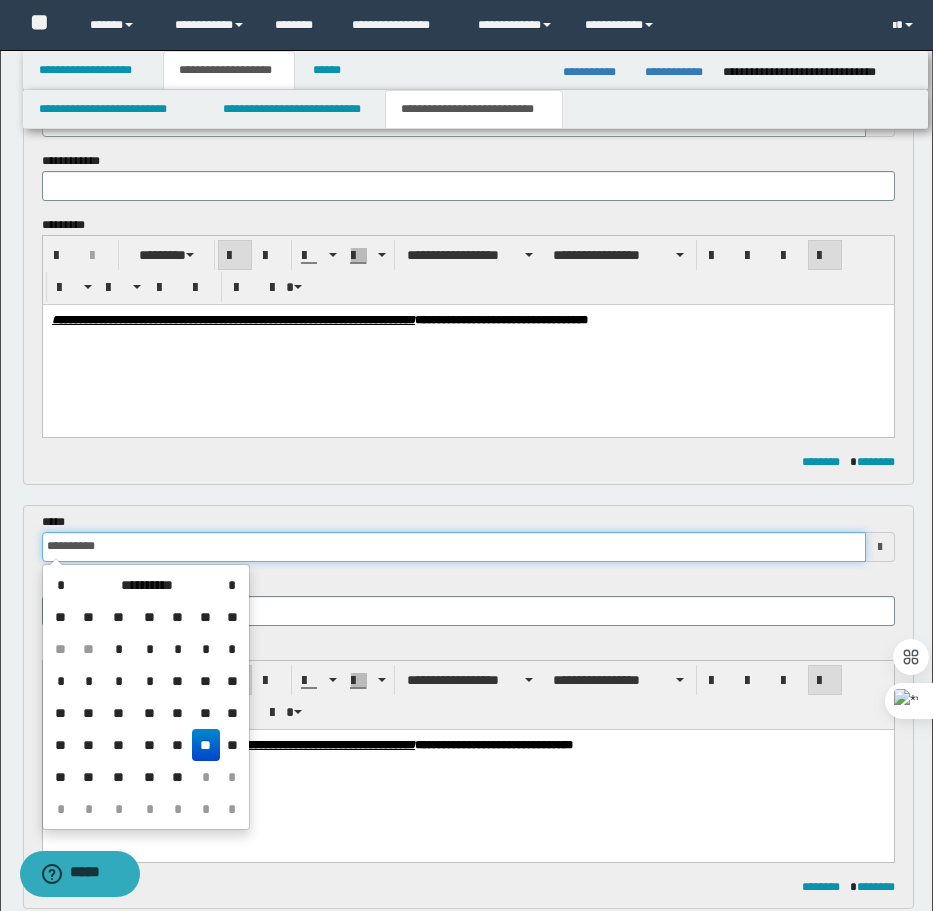 scroll, scrollTop: 0, scrollLeft: 0, axis: both 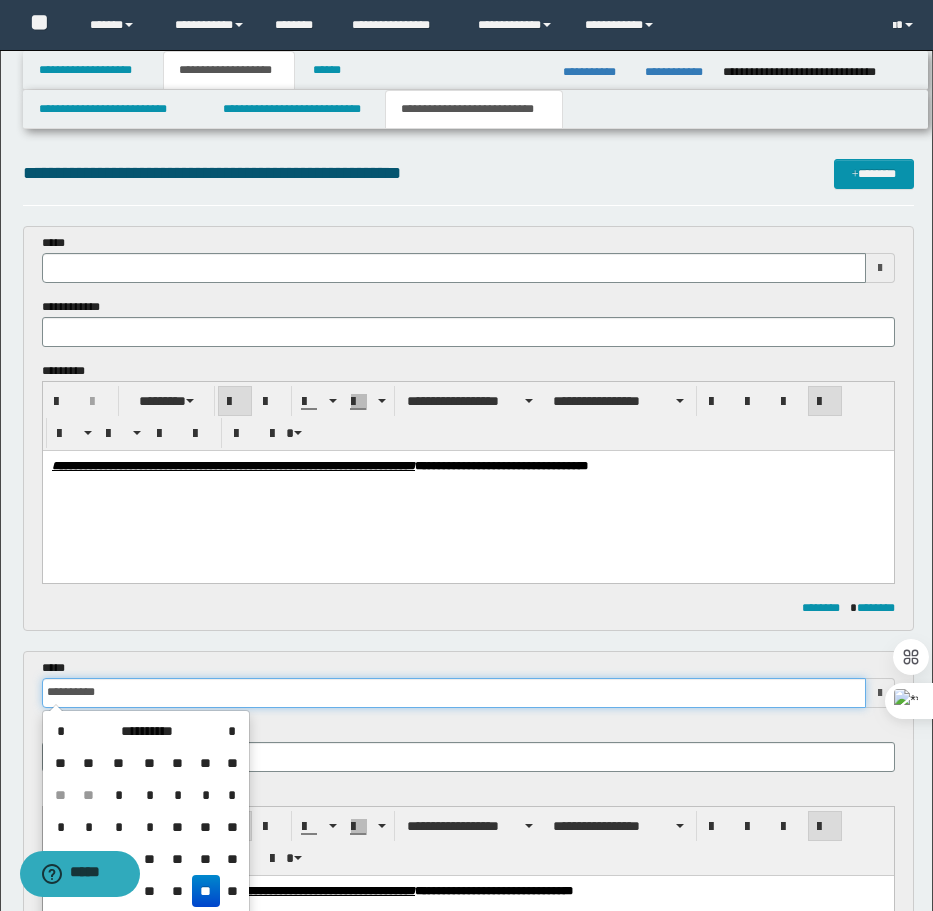 type 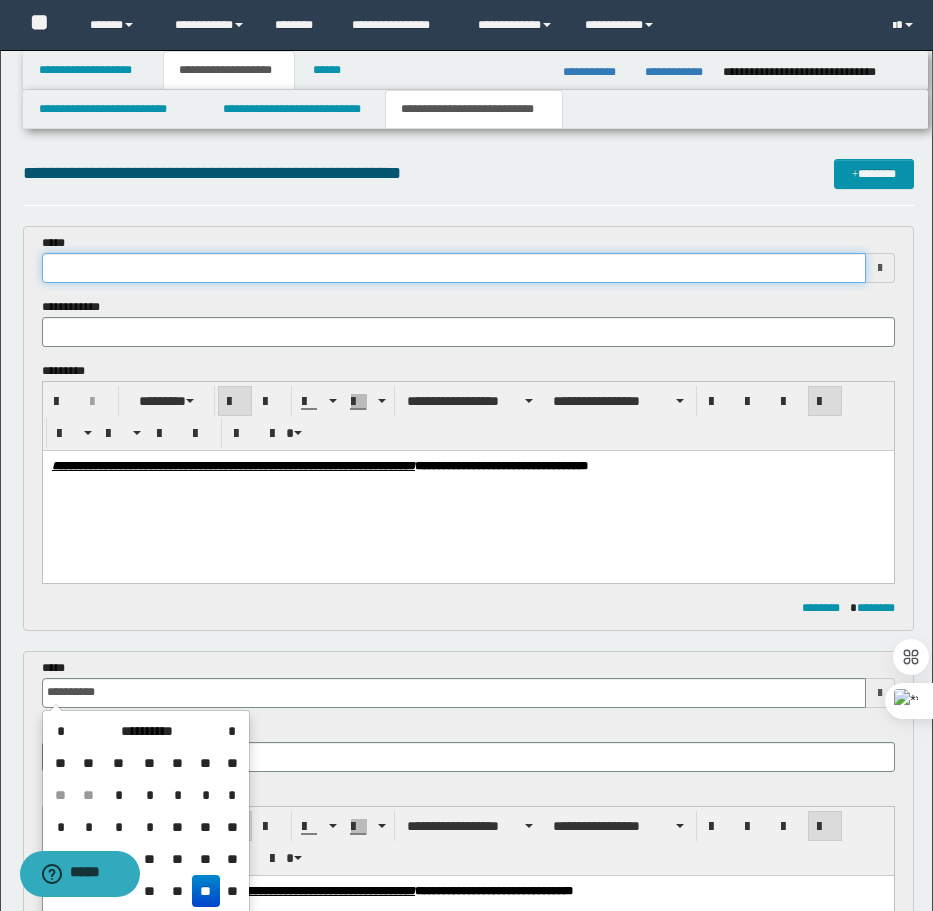 type on "**********" 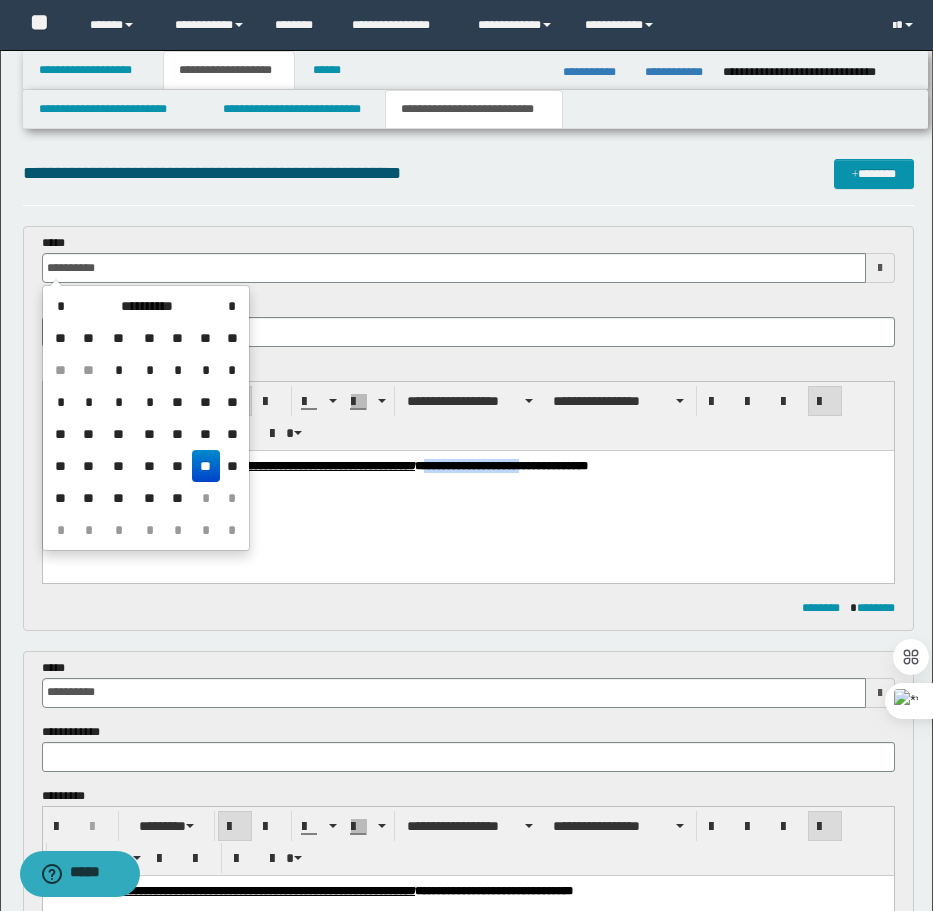 drag, startPoint x: 566, startPoint y: 466, endPoint x: 671, endPoint y: 466, distance: 105 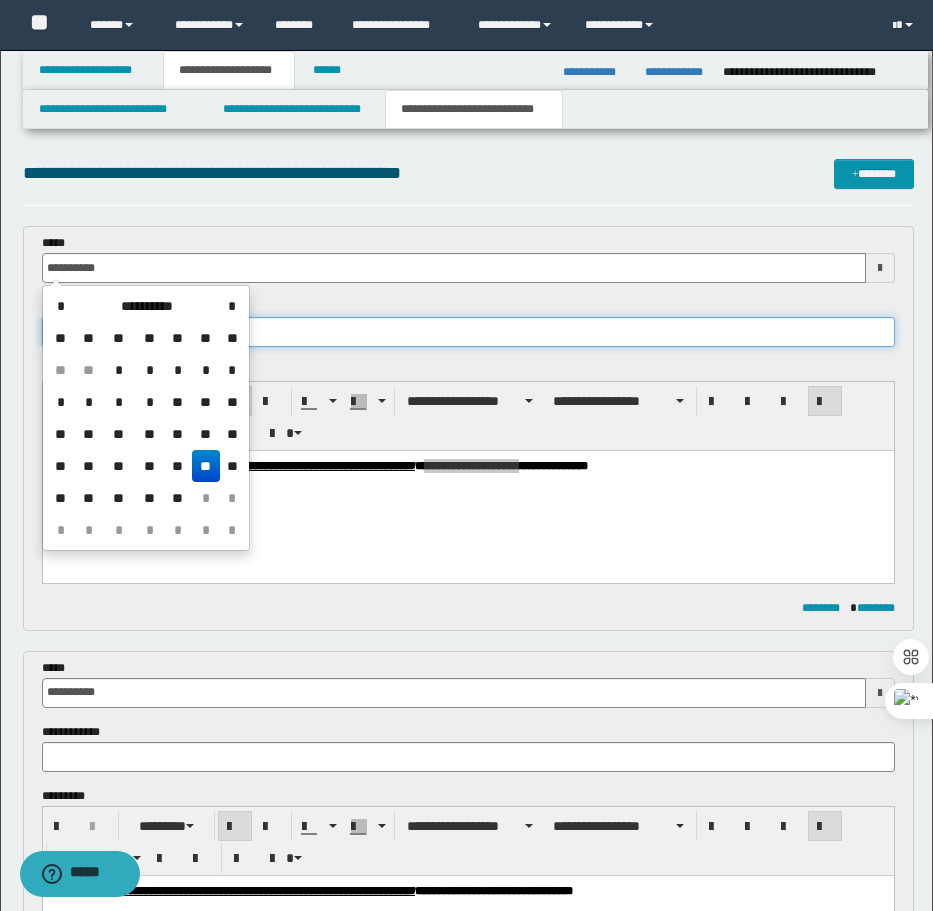 type on "**********" 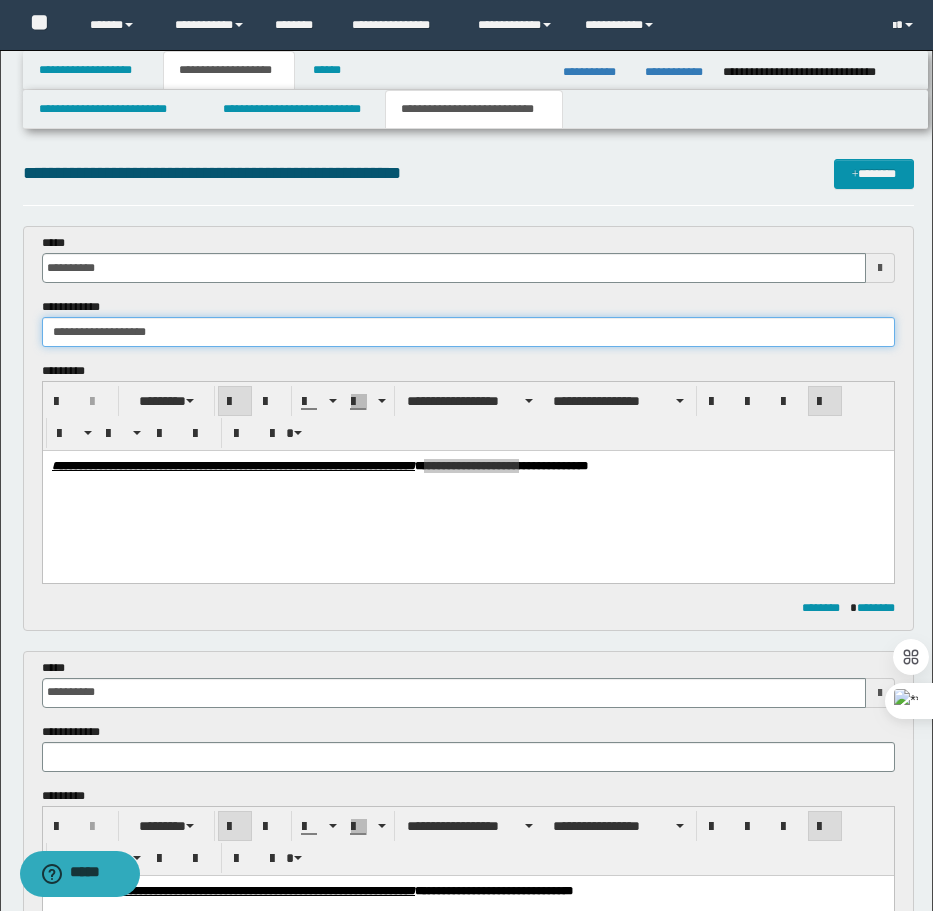 type on "**********" 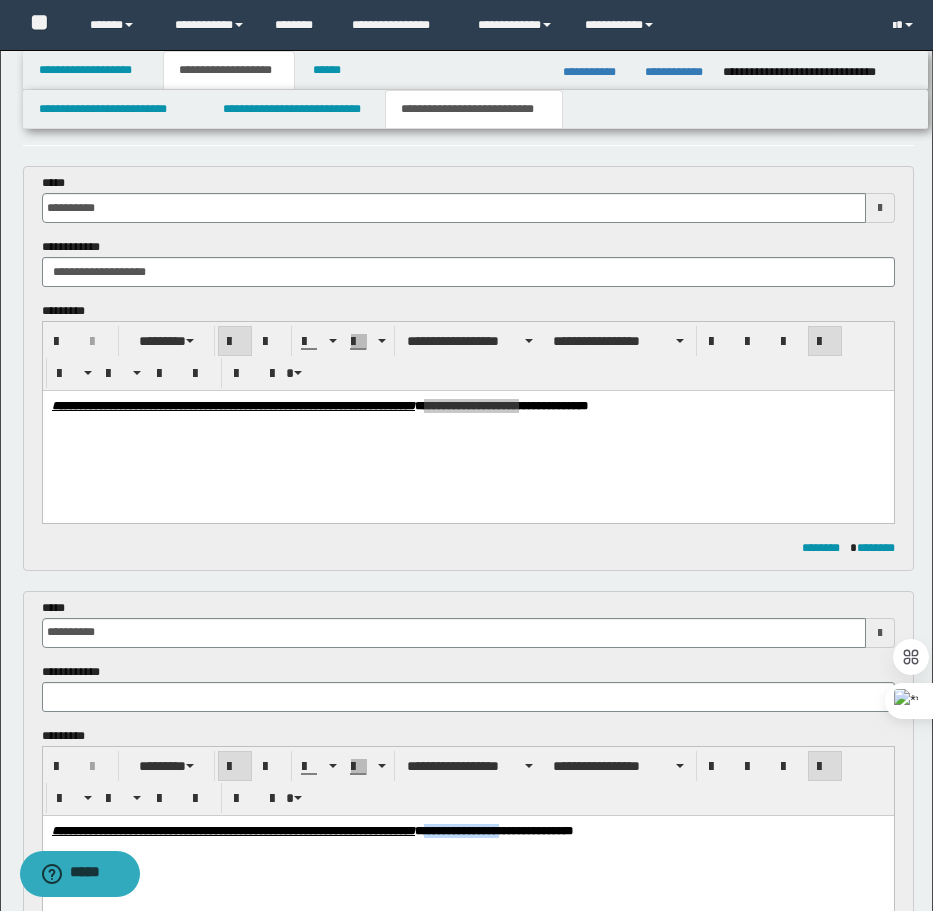 scroll, scrollTop: 77, scrollLeft: 0, axis: vertical 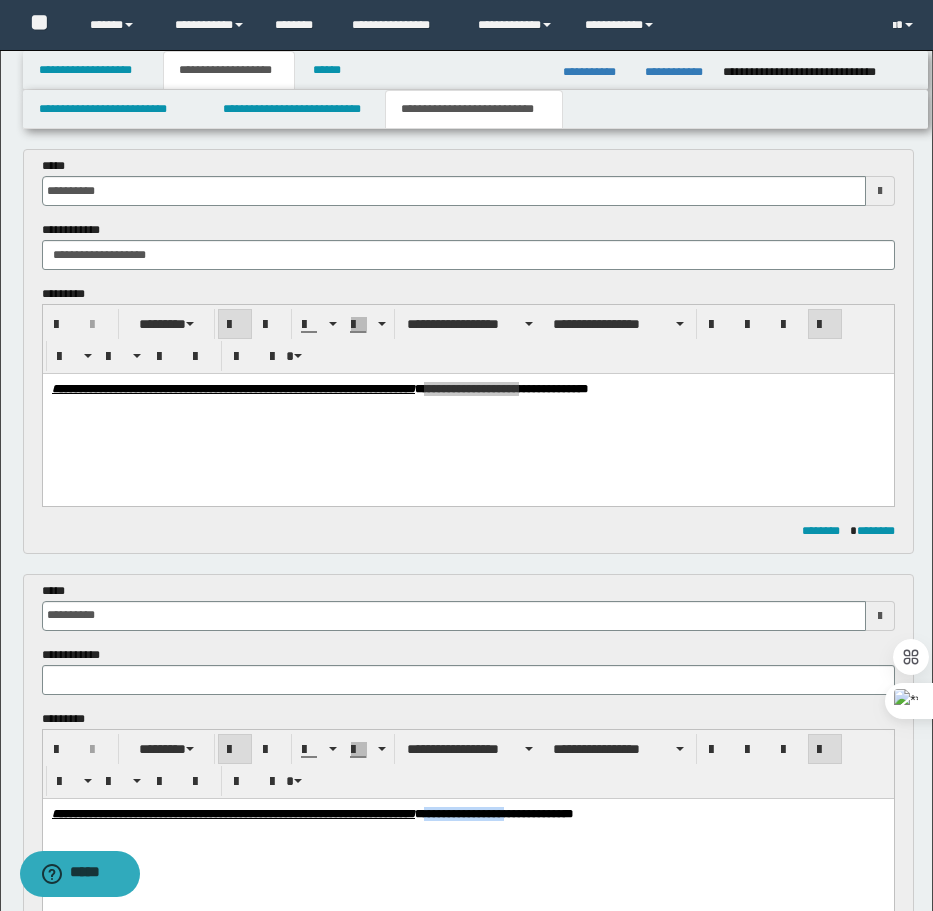 drag, startPoint x: 591, startPoint y: 810, endPoint x: 657, endPoint y: 859, distance: 82.20097 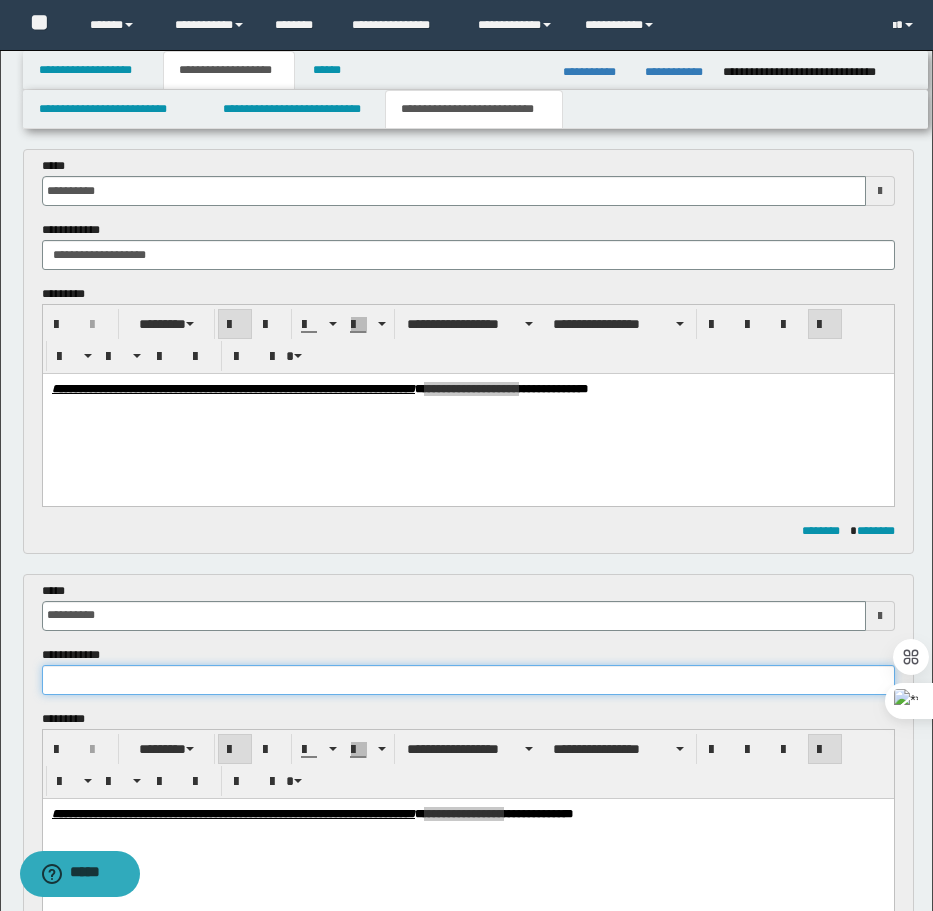 click at bounding box center (468, 680) 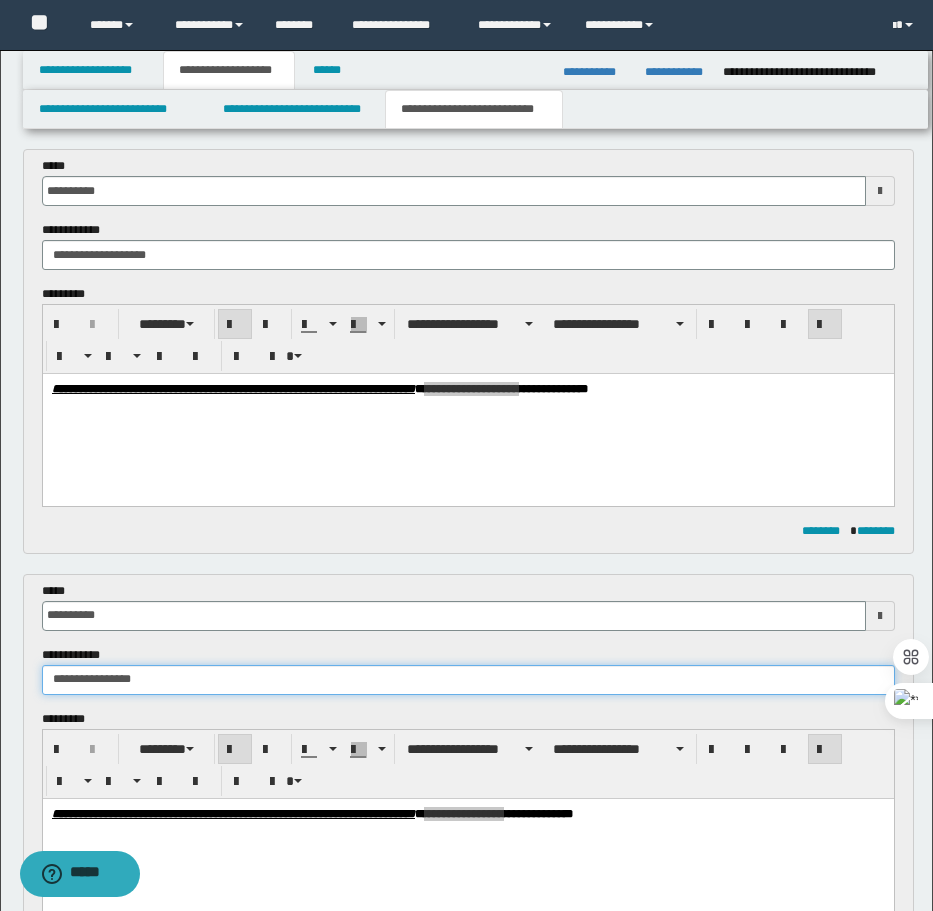 type on "**********" 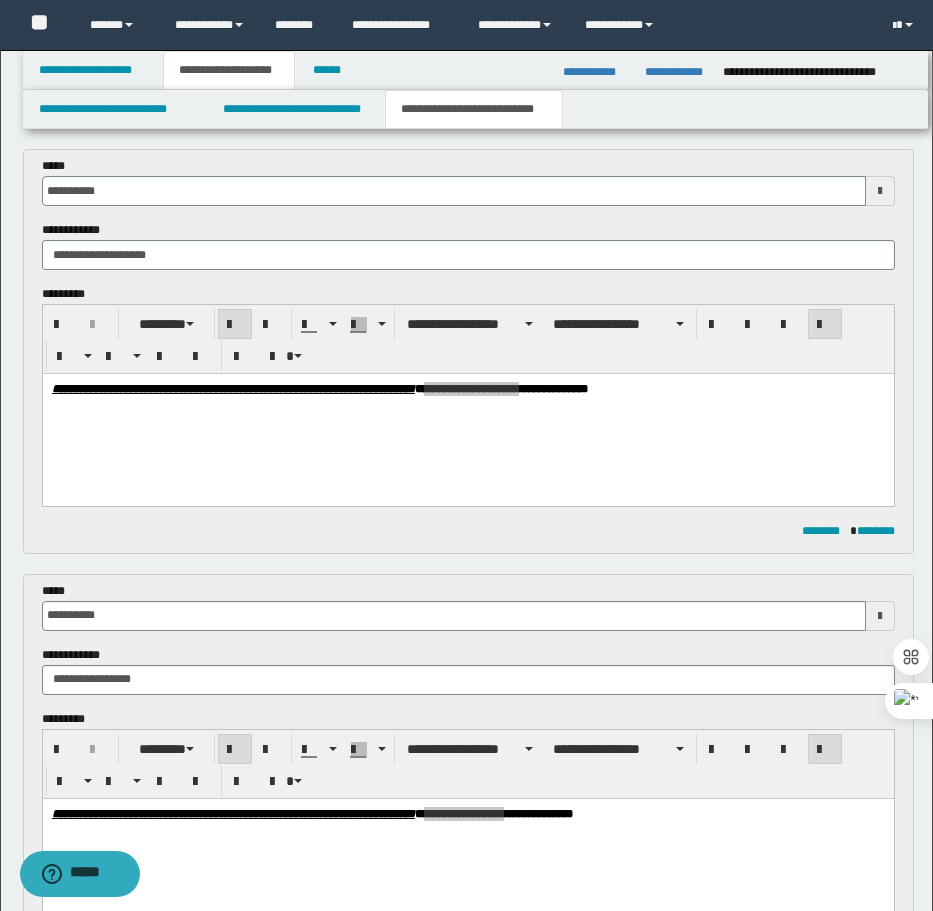 click on "**********" at bounding box center [468, 606] 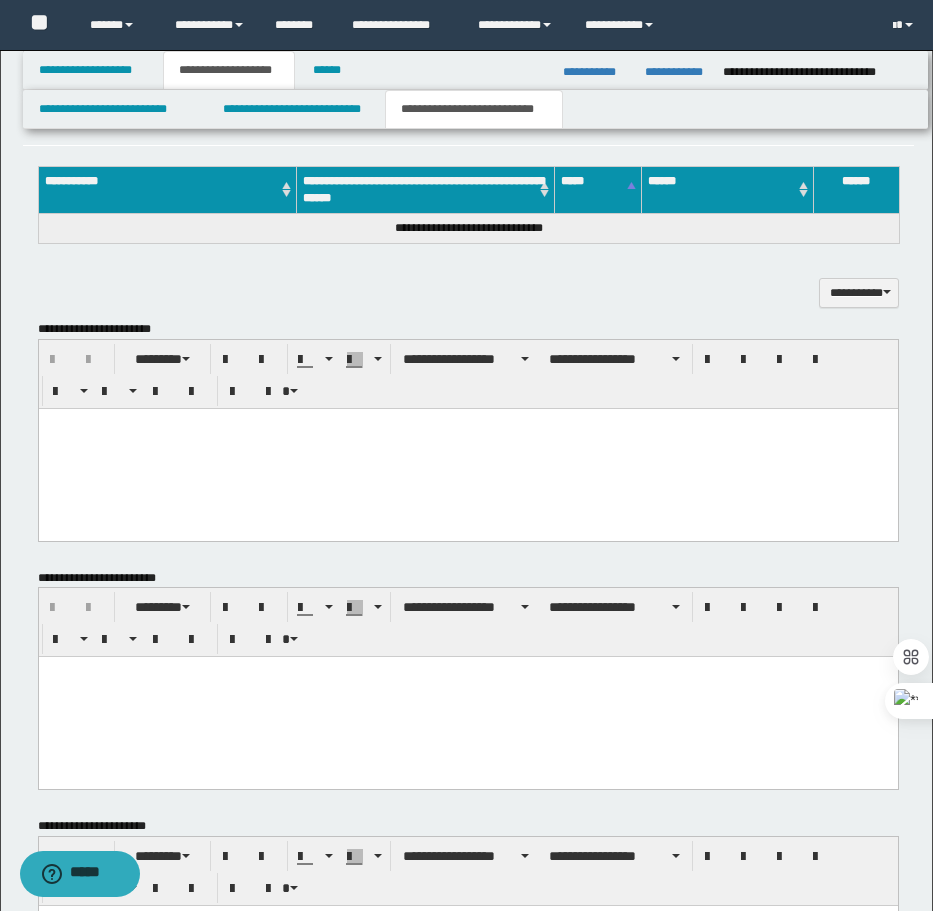 scroll, scrollTop: 1229, scrollLeft: 0, axis: vertical 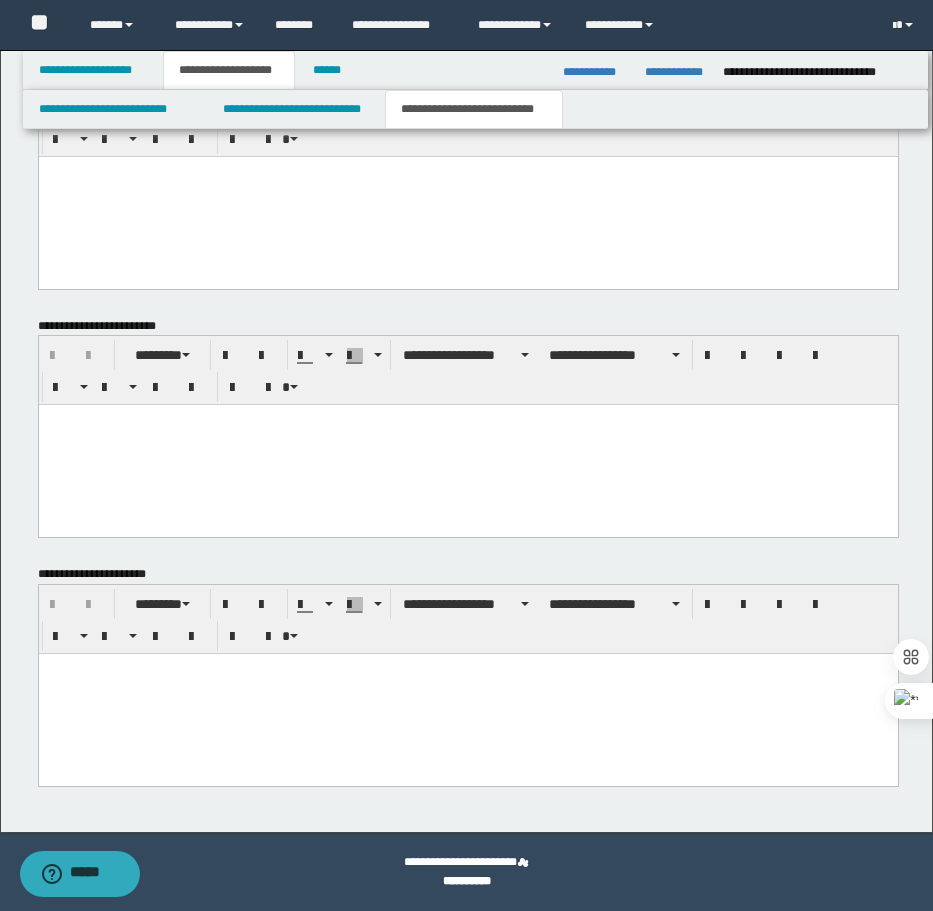click at bounding box center [467, 694] 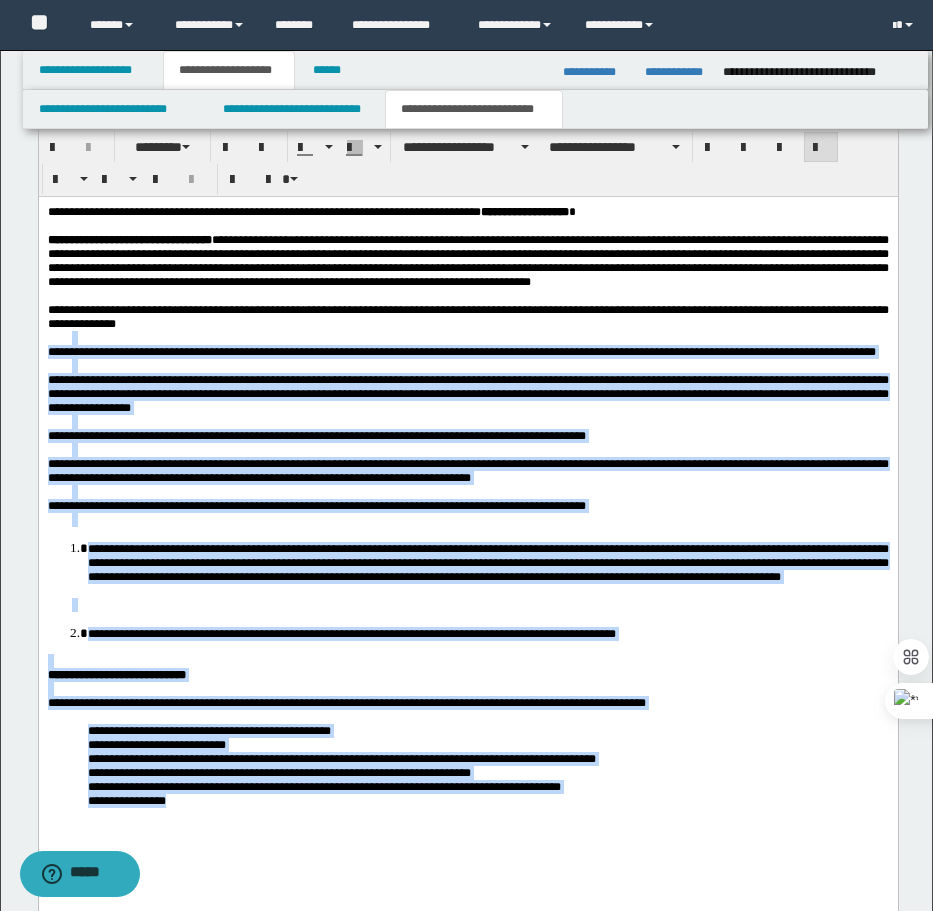 scroll, scrollTop: 1685, scrollLeft: 0, axis: vertical 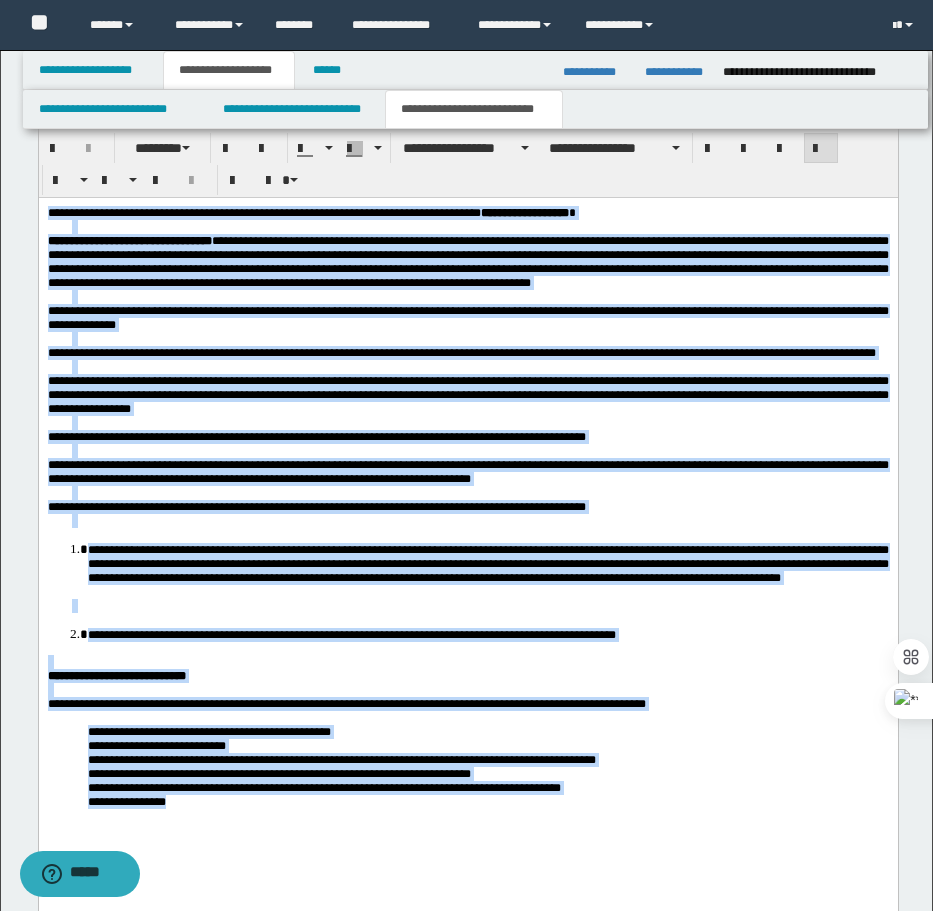 drag, startPoint x: 255, startPoint y: 865, endPoint x: 69, endPoint y: 411, distance: 490.62408 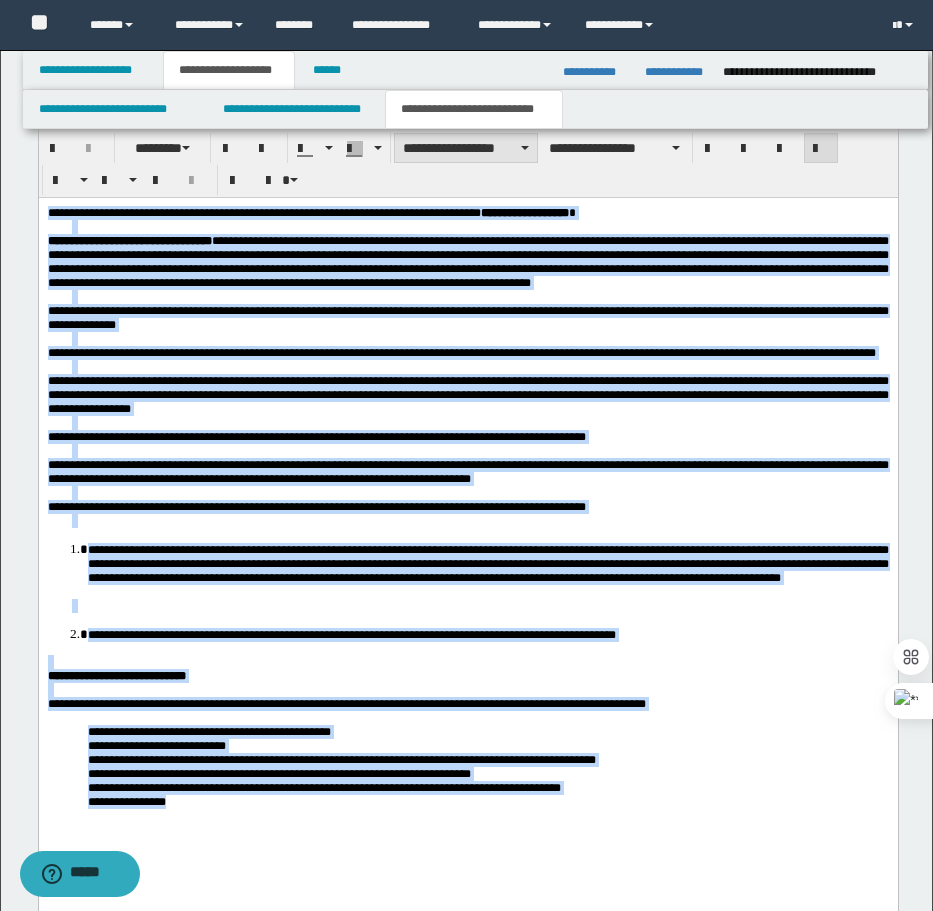 drag, startPoint x: 474, startPoint y: 136, endPoint x: 474, endPoint y: 159, distance: 23 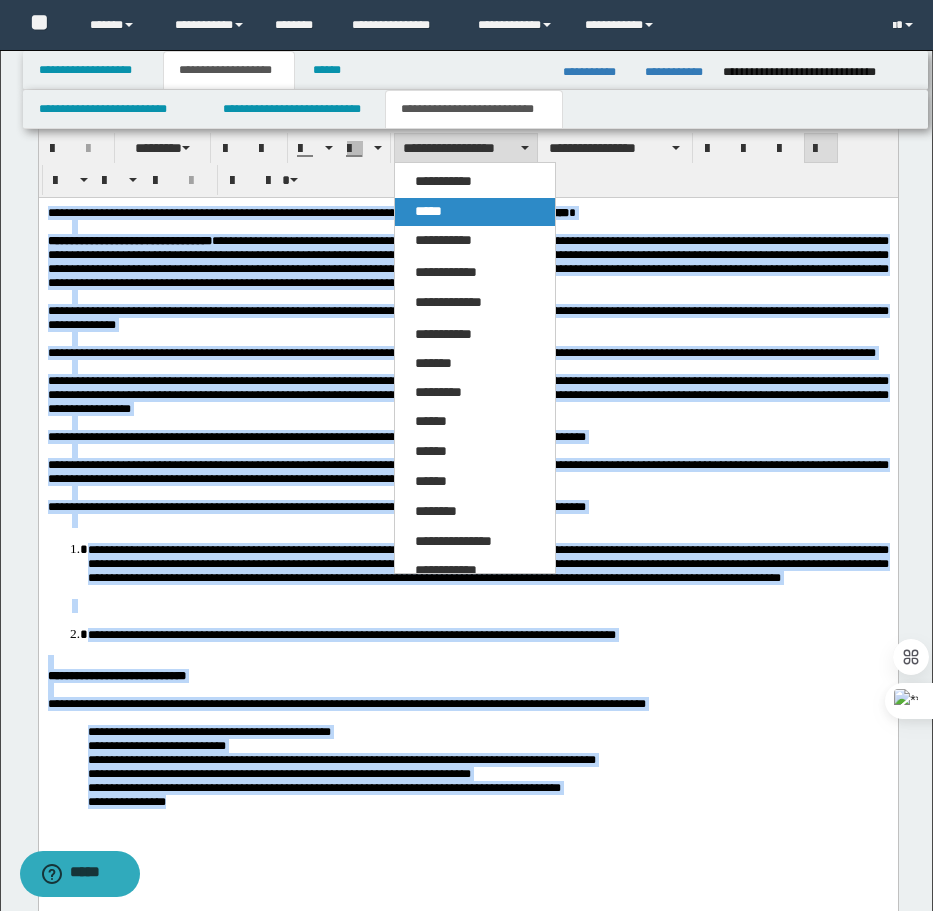 drag, startPoint x: 440, startPoint y: 218, endPoint x: 543, endPoint y: 170, distance: 113.63538 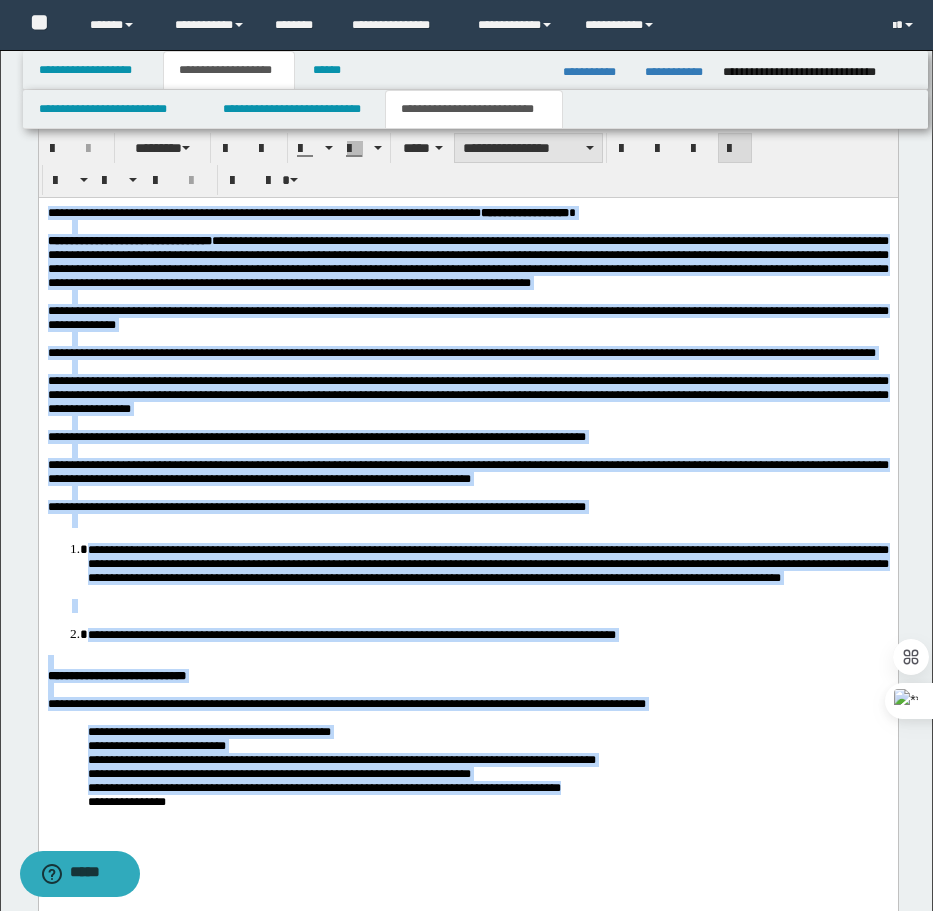 click on "**********" at bounding box center (528, 148) 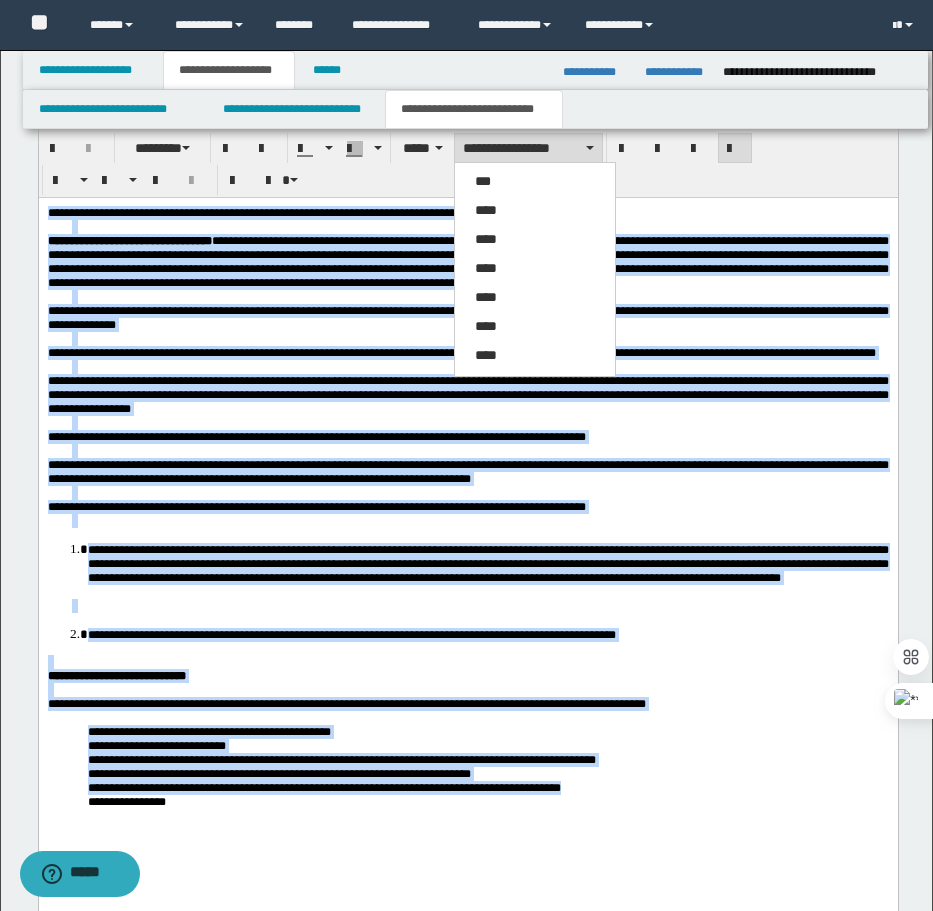 drag, startPoint x: 490, startPoint y: 211, endPoint x: 556, endPoint y: 196, distance: 67.68308 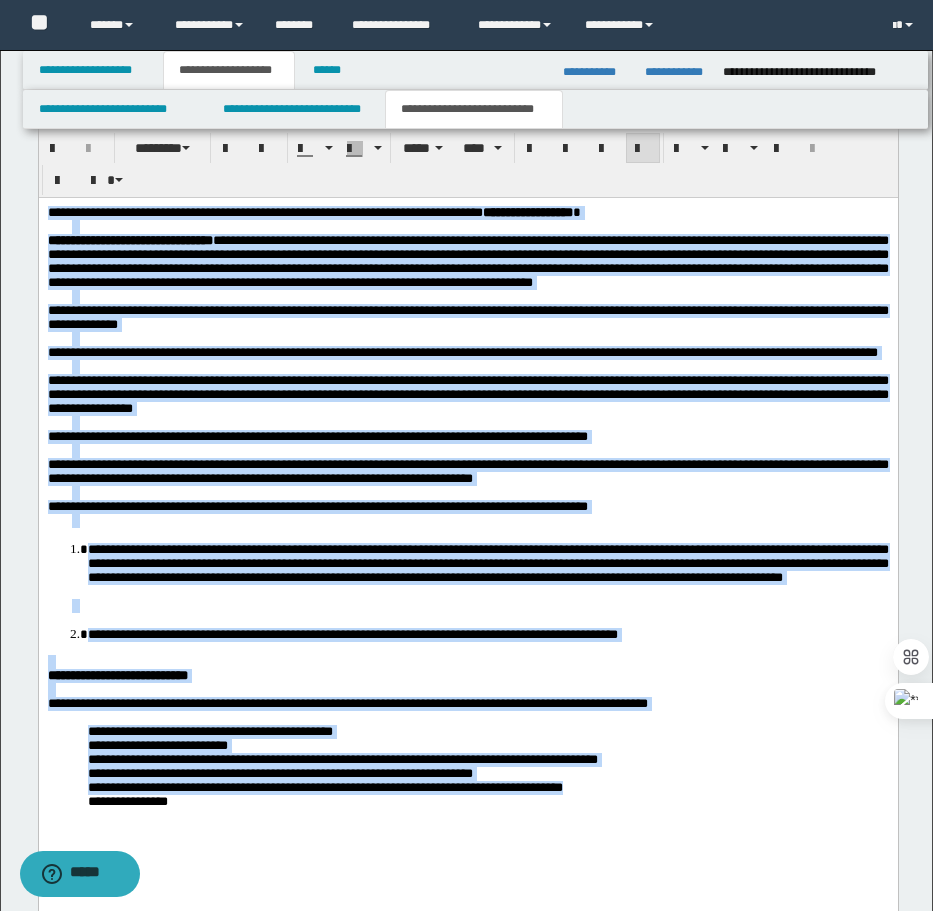 click at bounding box center (643, 149) 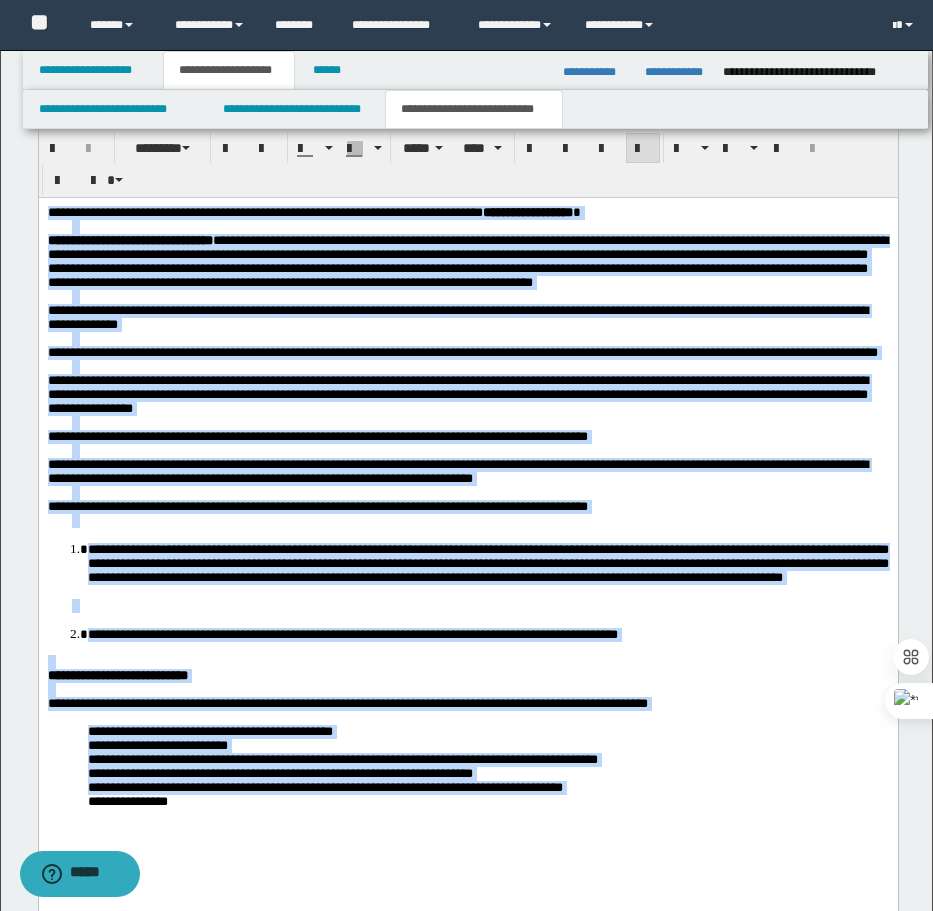 click at bounding box center [643, 149] 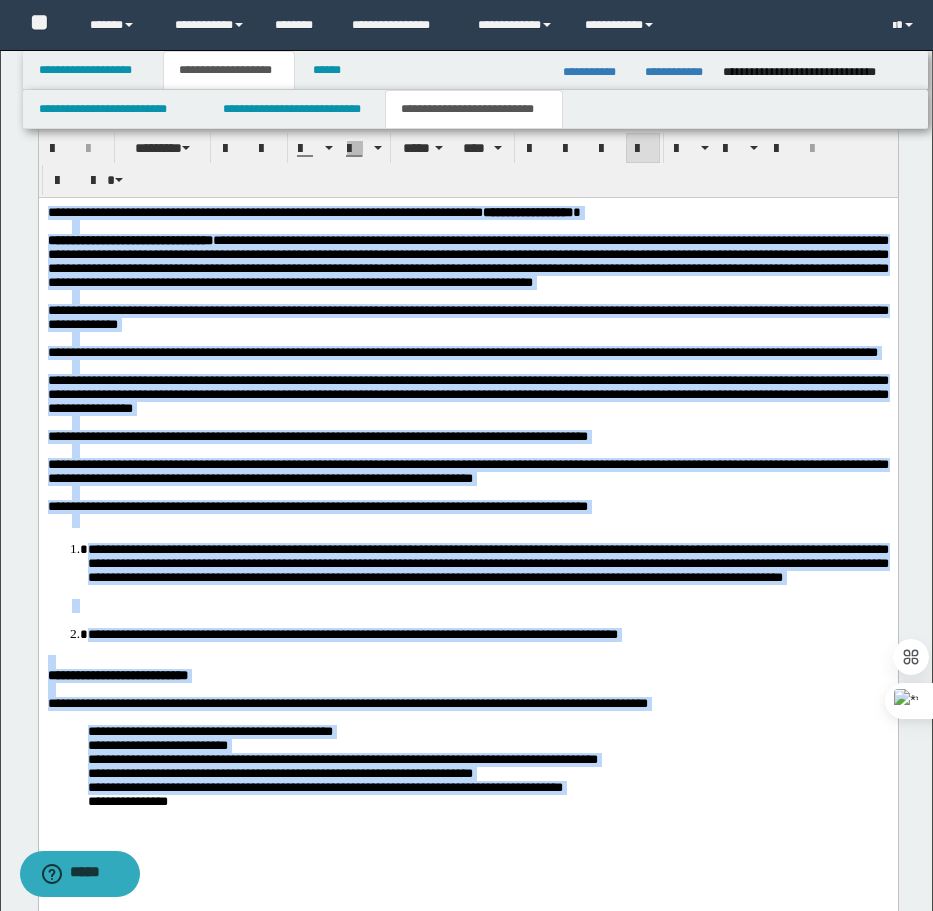 click on "**********" at bounding box center (467, 353) 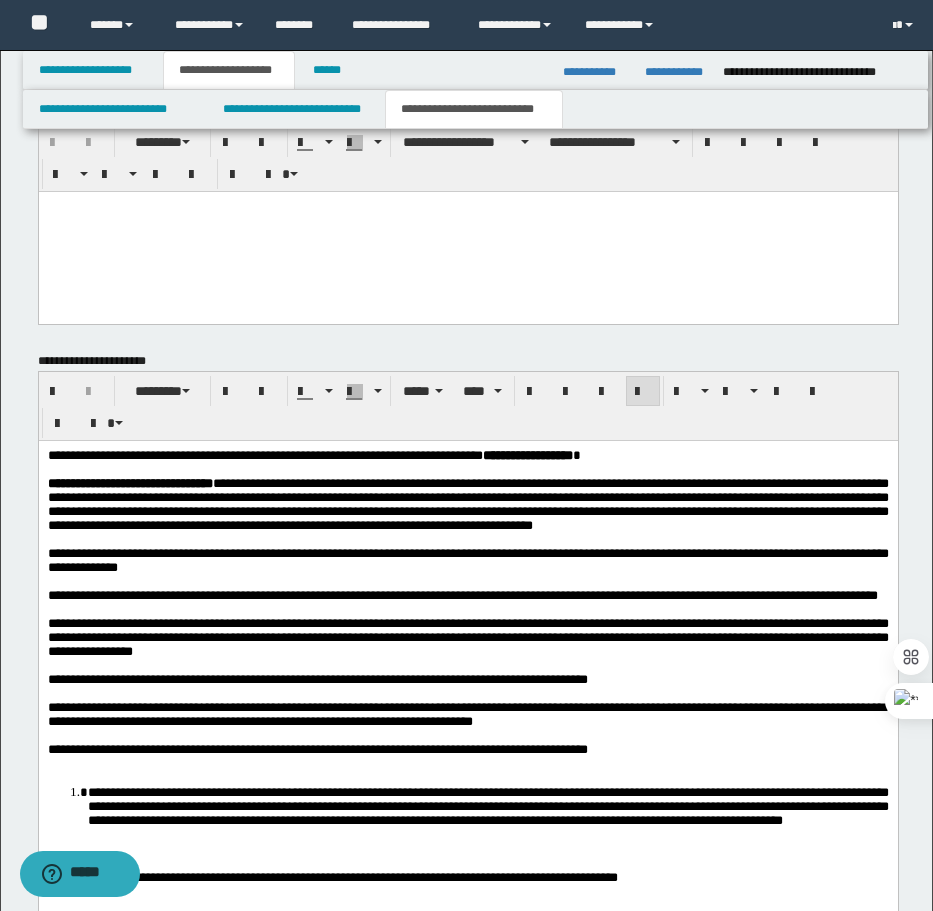 scroll, scrollTop: 885, scrollLeft: 0, axis: vertical 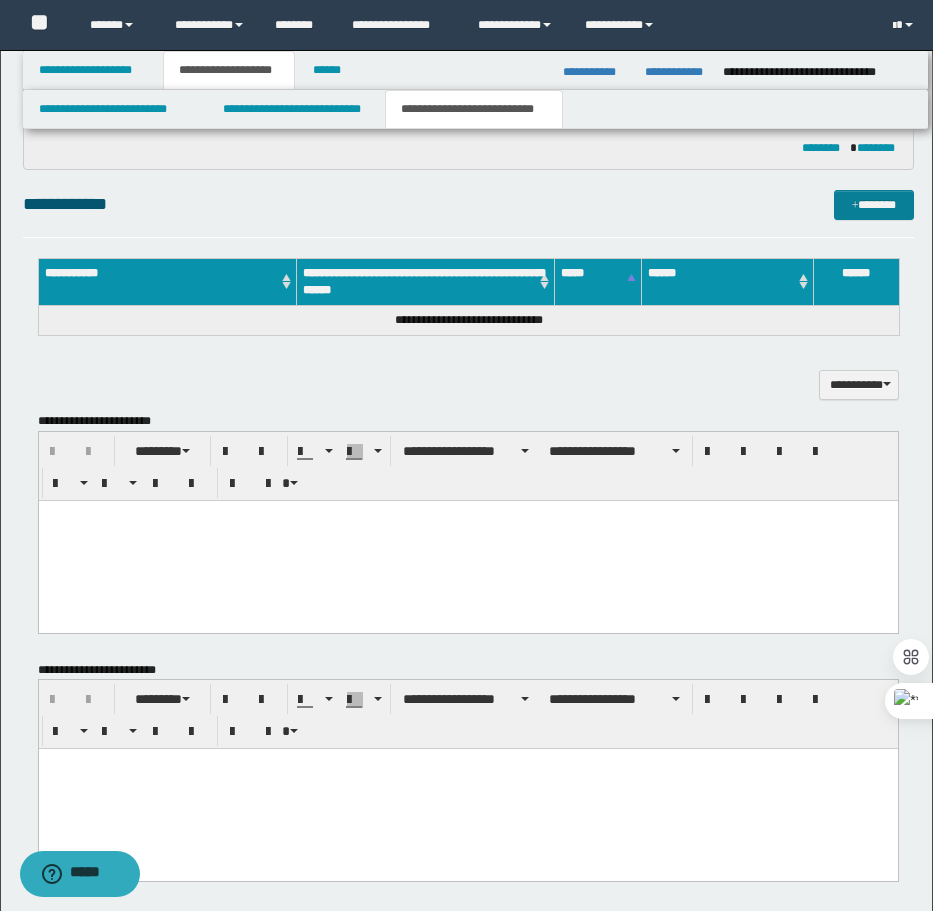 click on "*******" at bounding box center (874, 205) 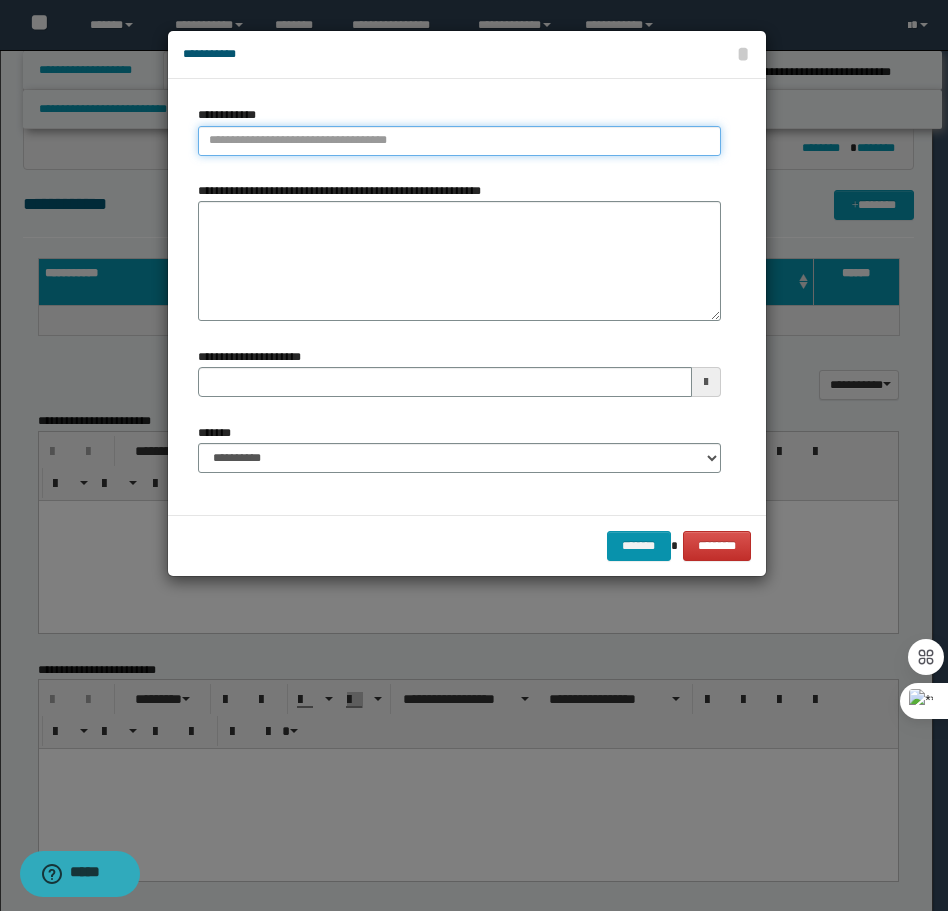 click on "**********" at bounding box center (459, 141) 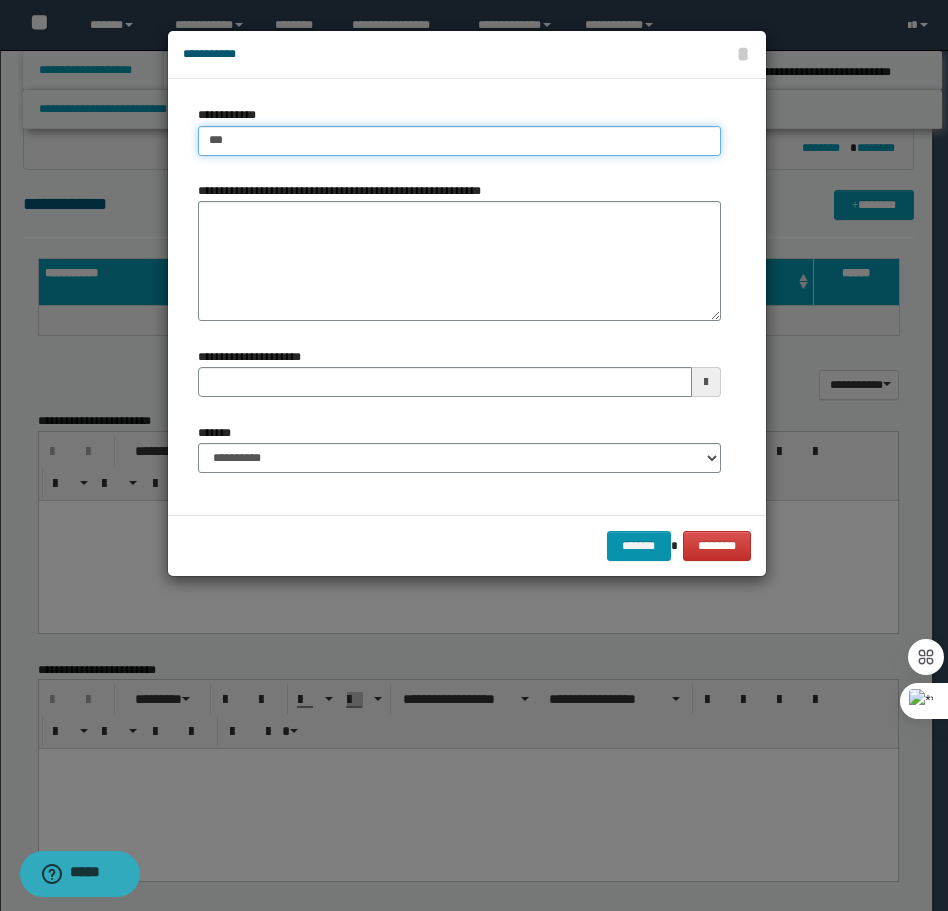 type on "****" 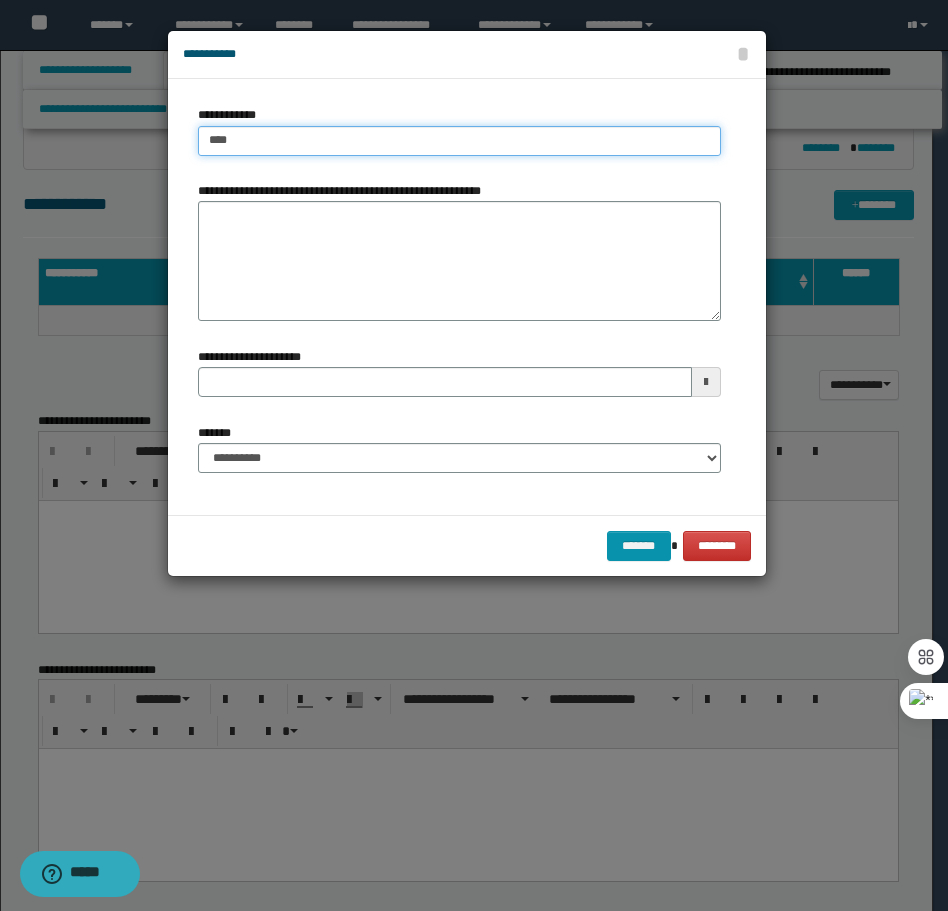 type on "****" 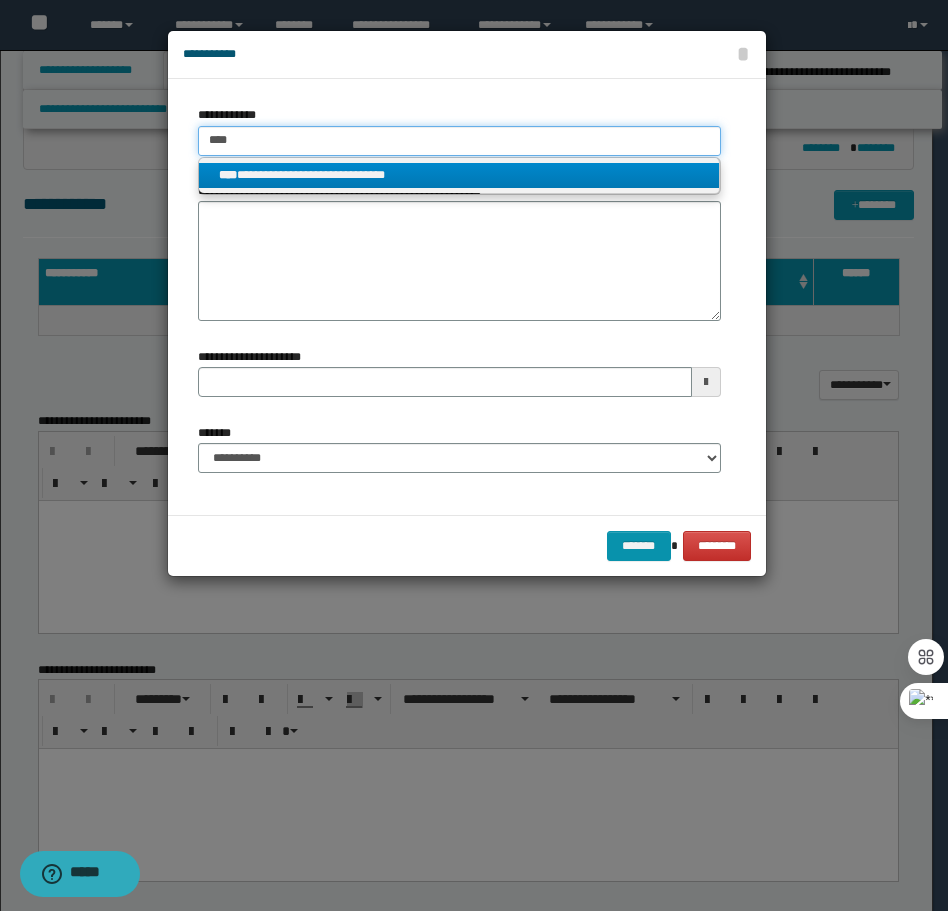 type on "****" 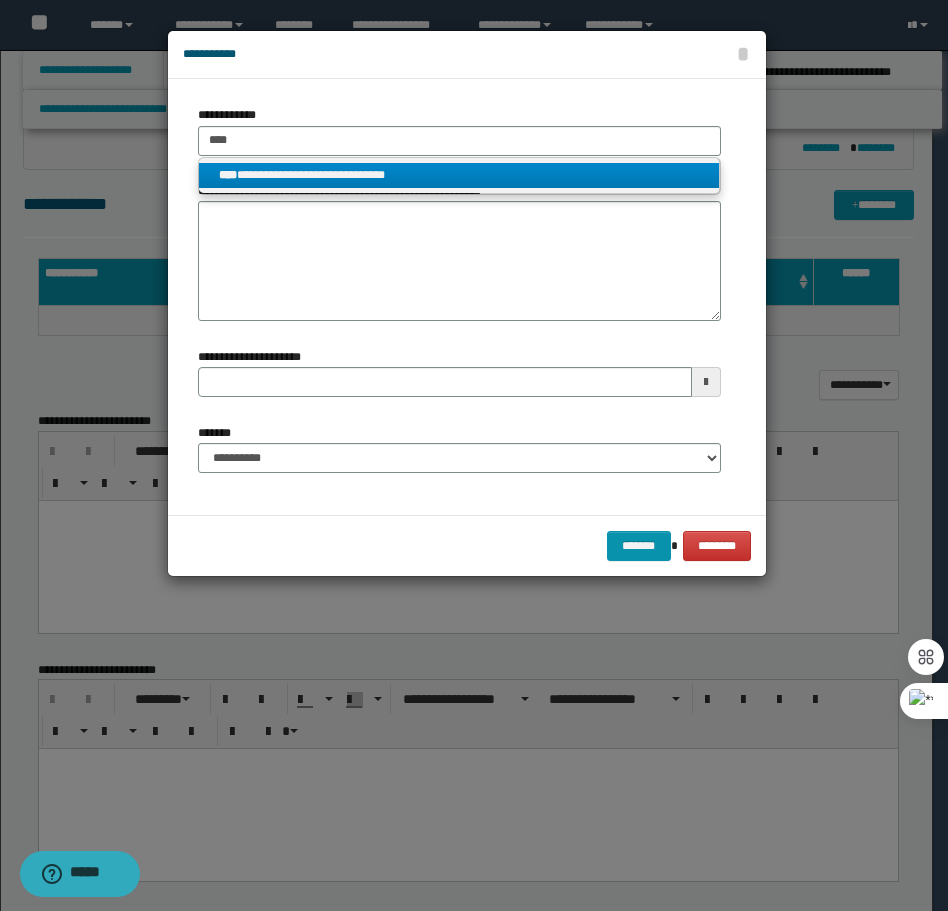 click on "**********" at bounding box center [459, 175] 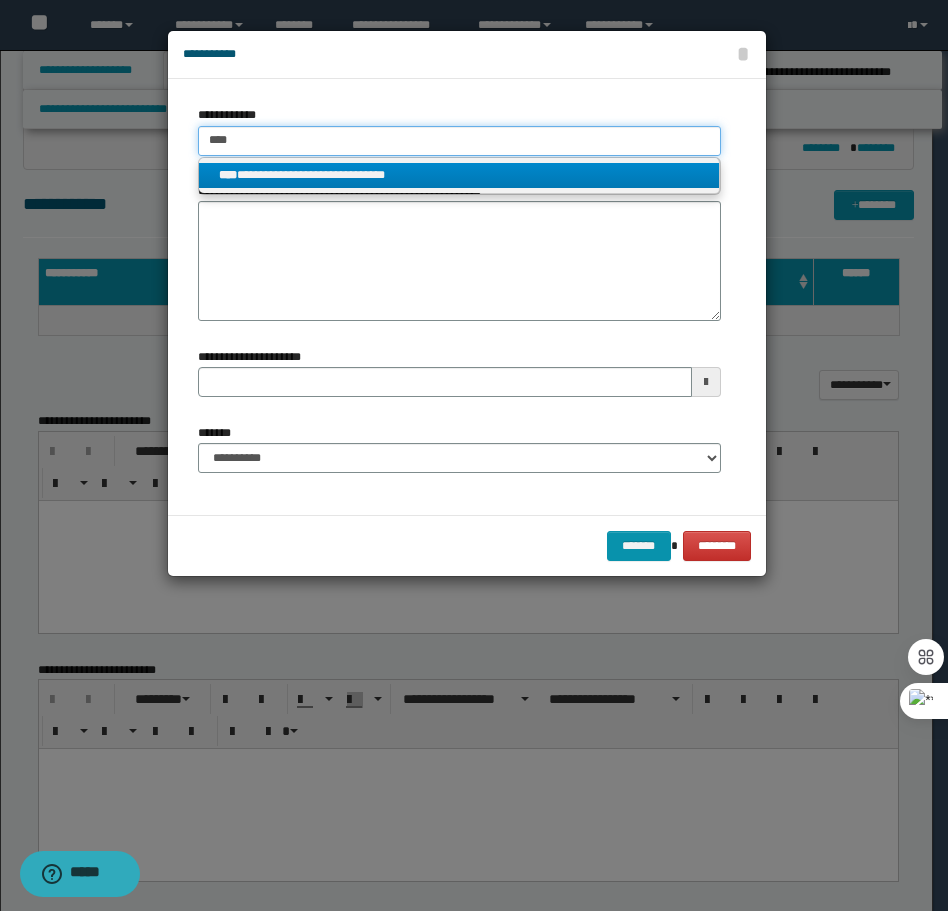 type 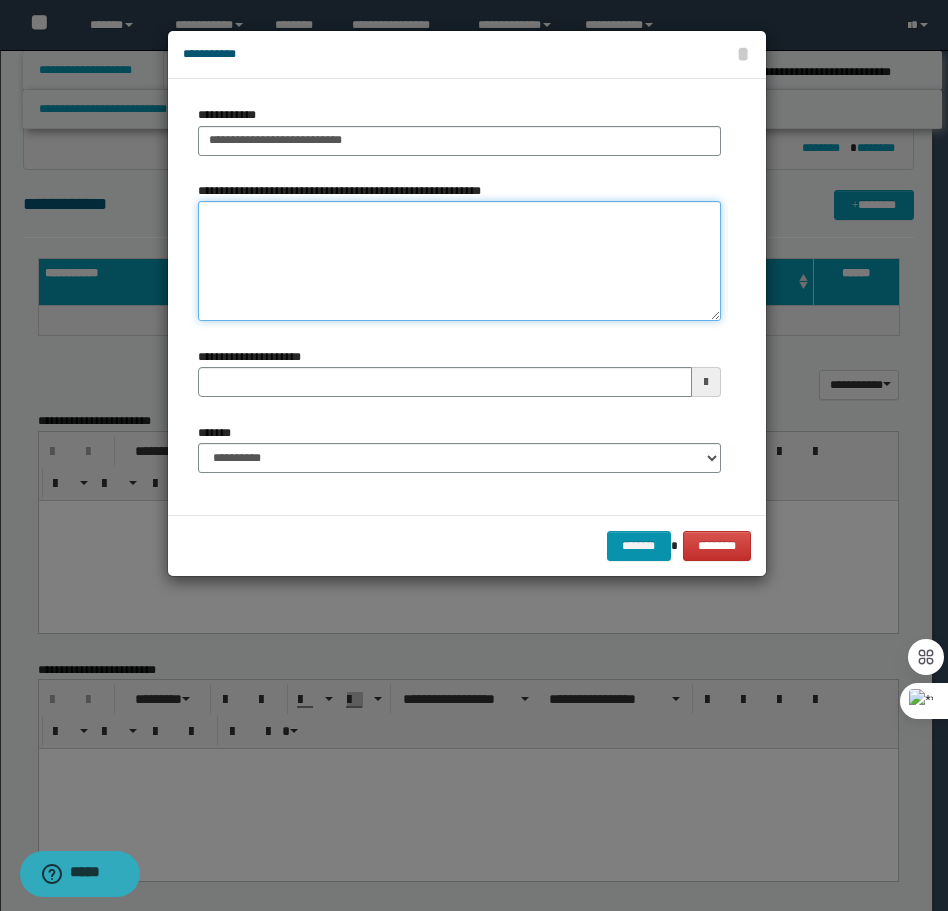 click on "**********" at bounding box center (459, 261) 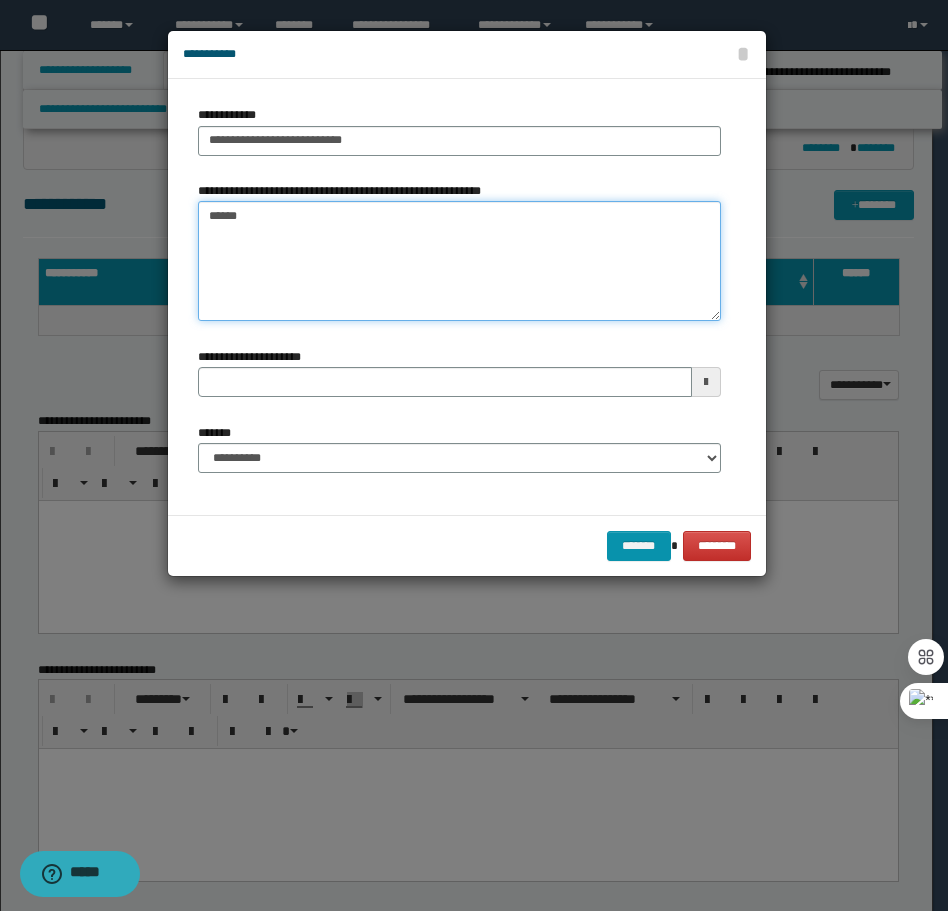 type on "*******" 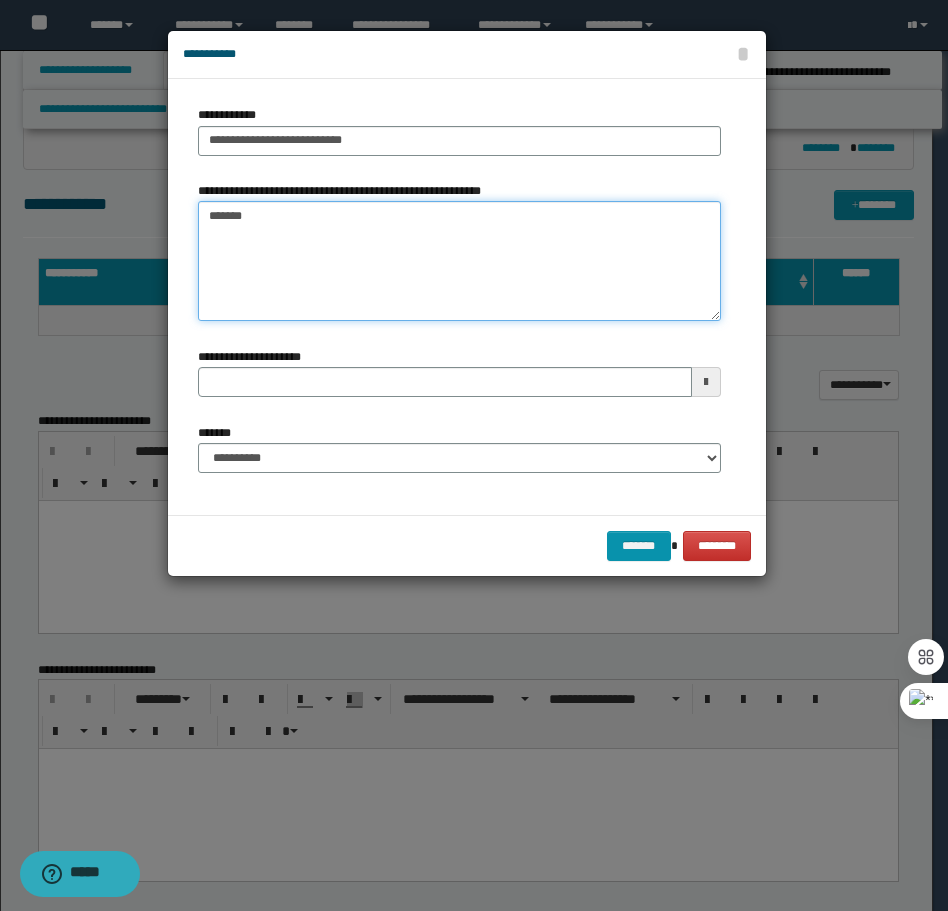 type 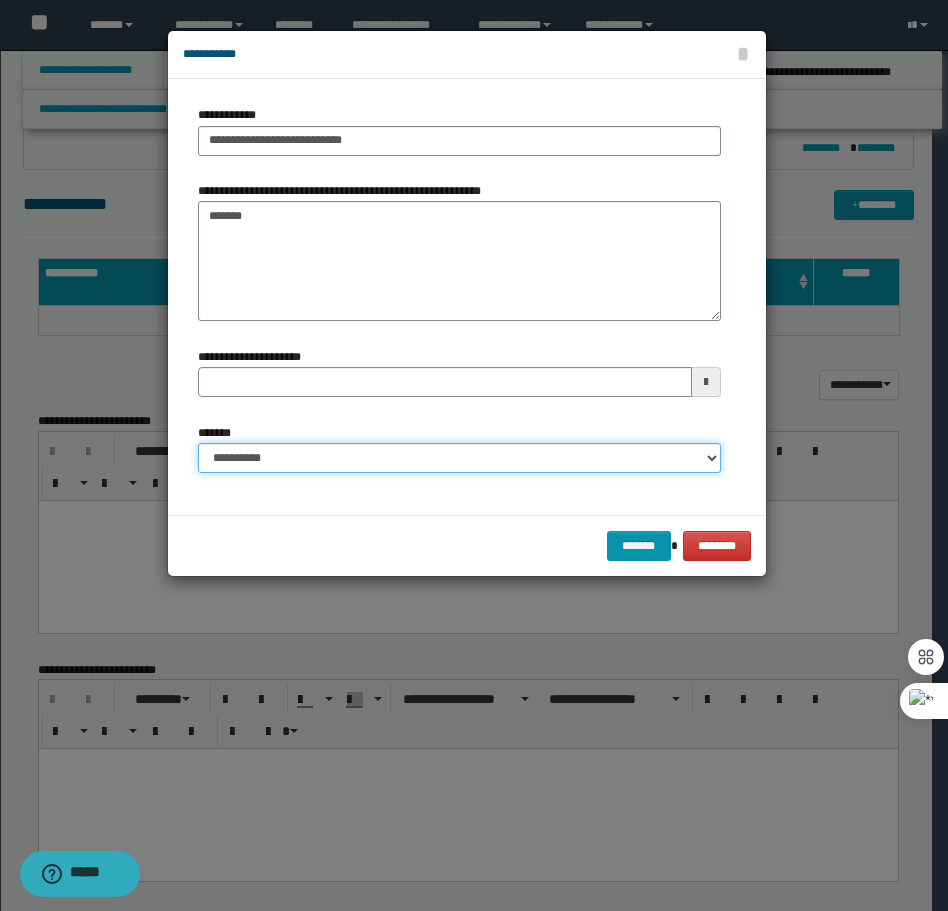 click on "**********" at bounding box center (459, 458) 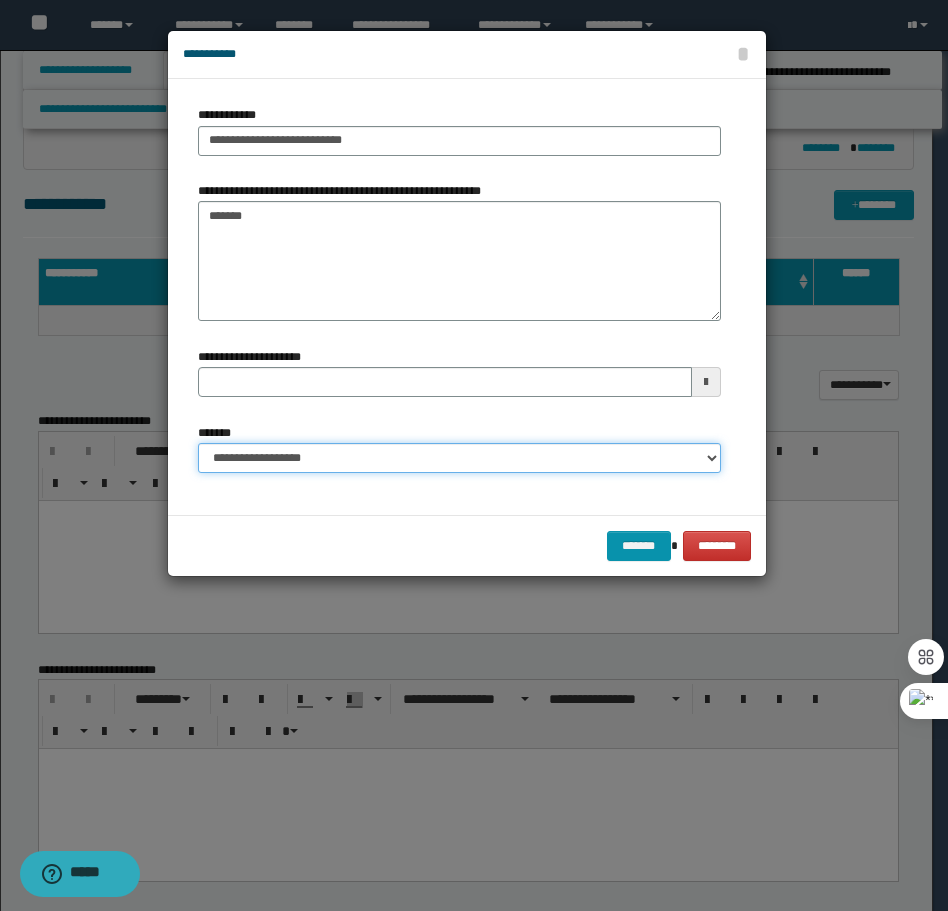 drag, startPoint x: 321, startPoint y: 450, endPoint x: 326, endPoint y: 464, distance: 14.866069 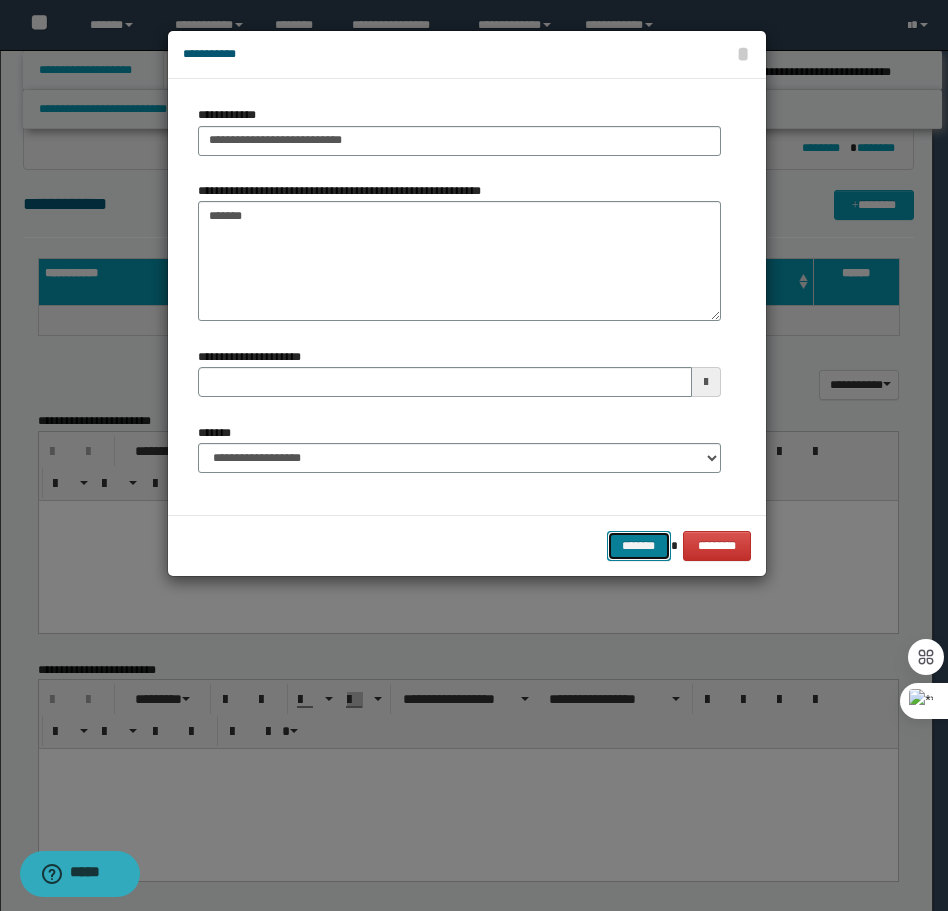 click on "*******" at bounding box center (639, 546) 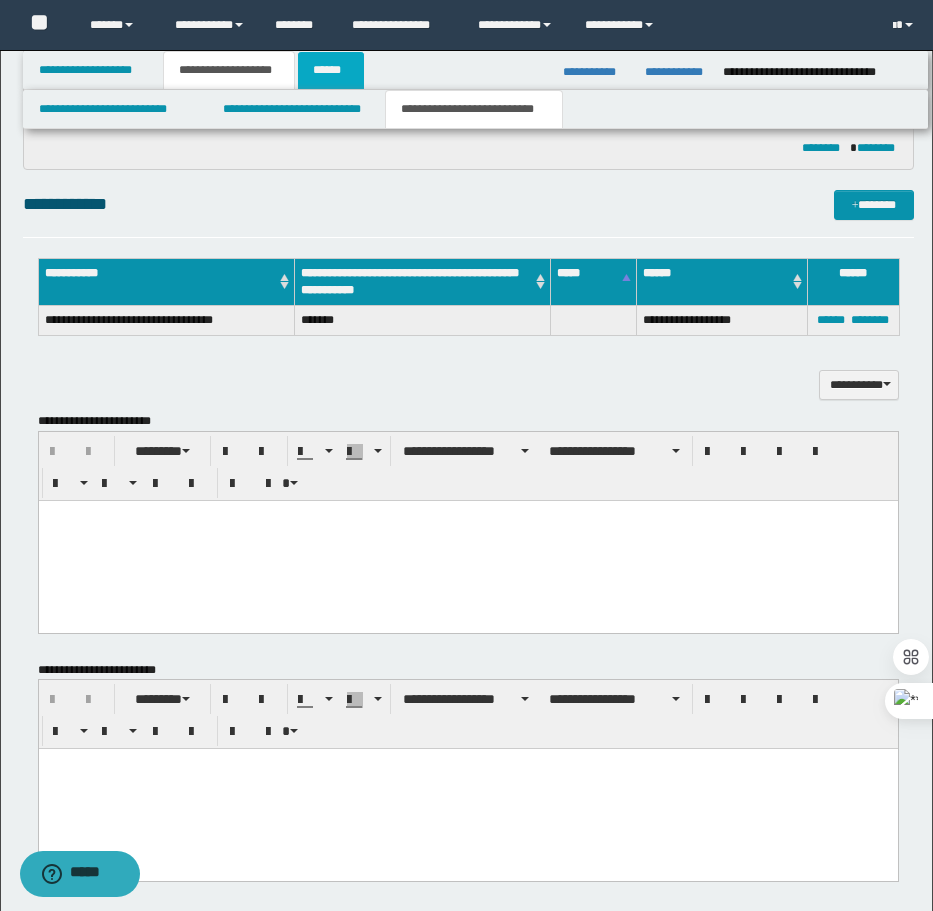 click on "******" at bounding box center (331, 70) 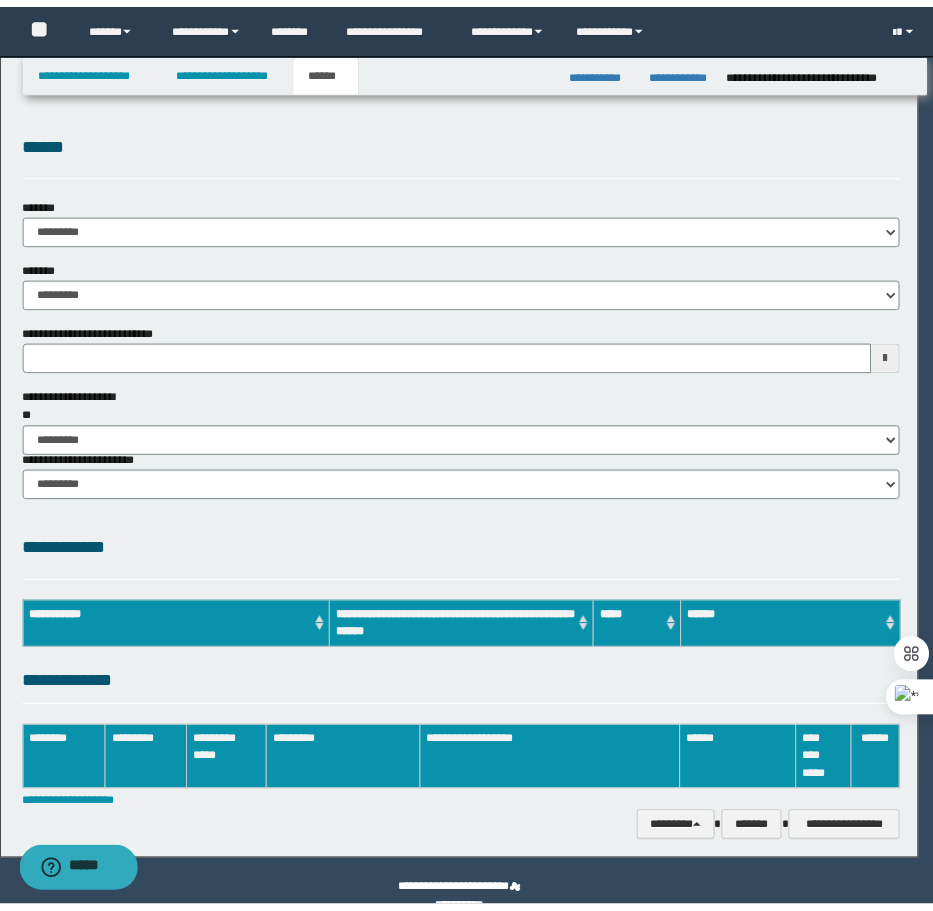 scroll, scrollTop: 0, scrollLeft: 0, axis: both 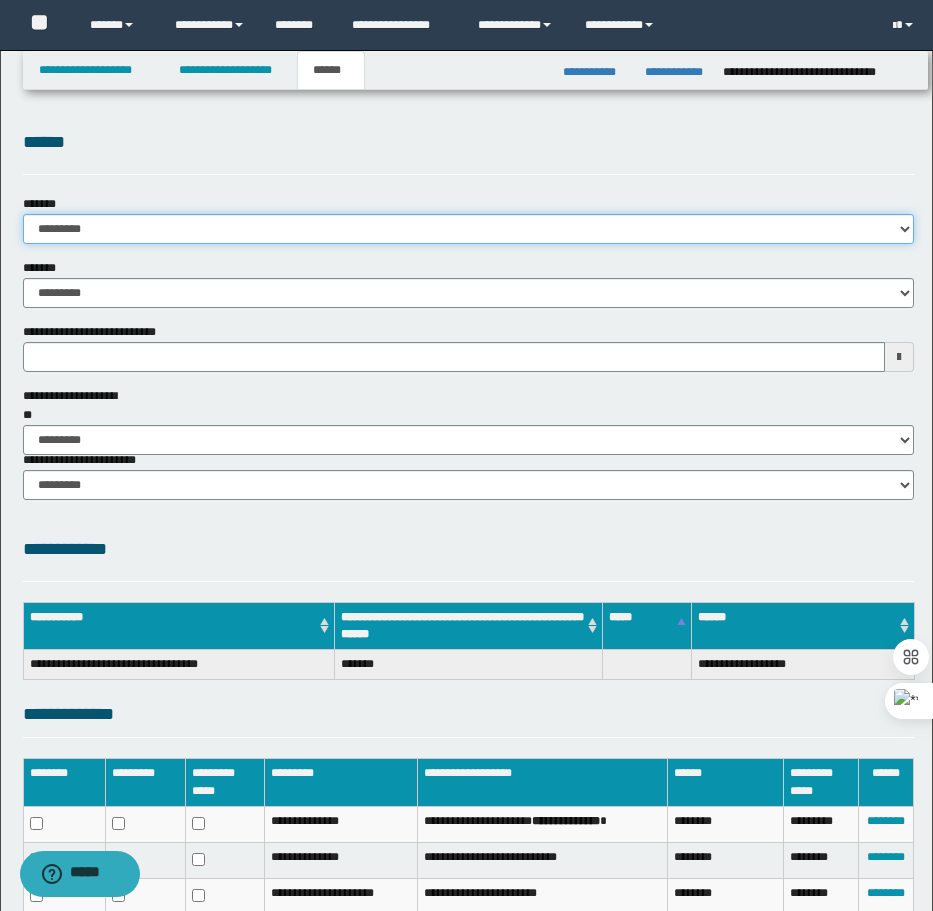 click on "**********" at bounding box center [468, 229] 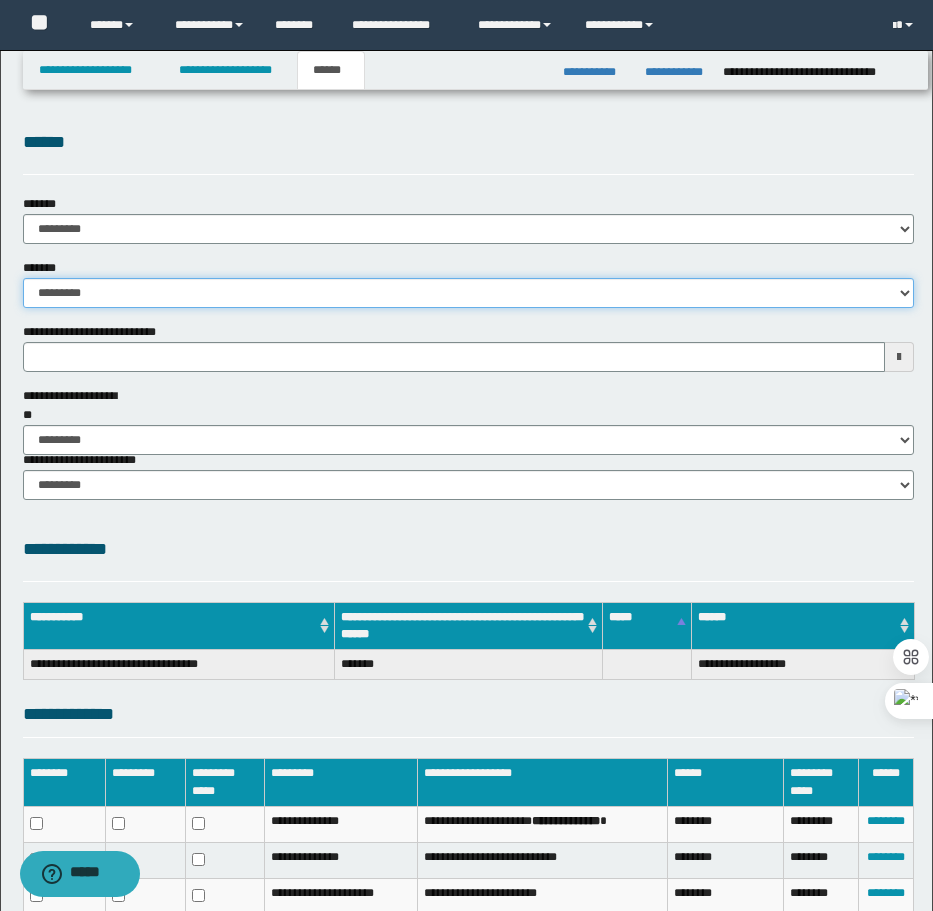 click on "**********" at bounding box center [468, 293] 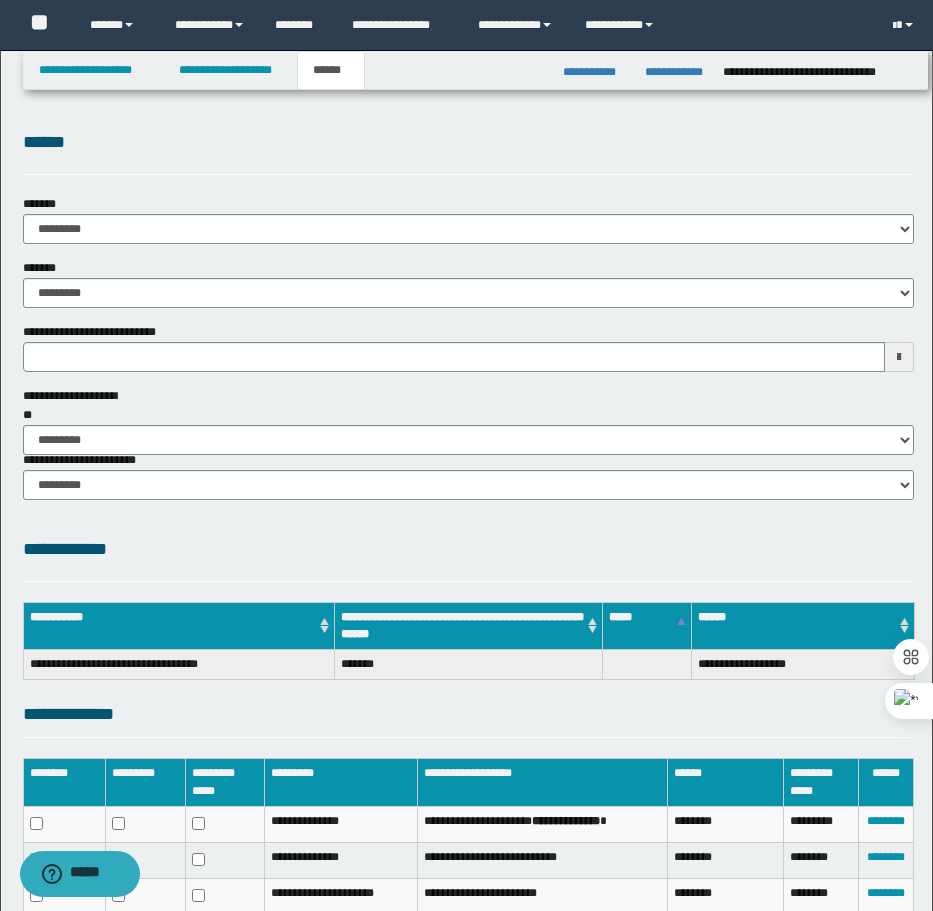 click on "**********" at bounding box center (468, 251) 